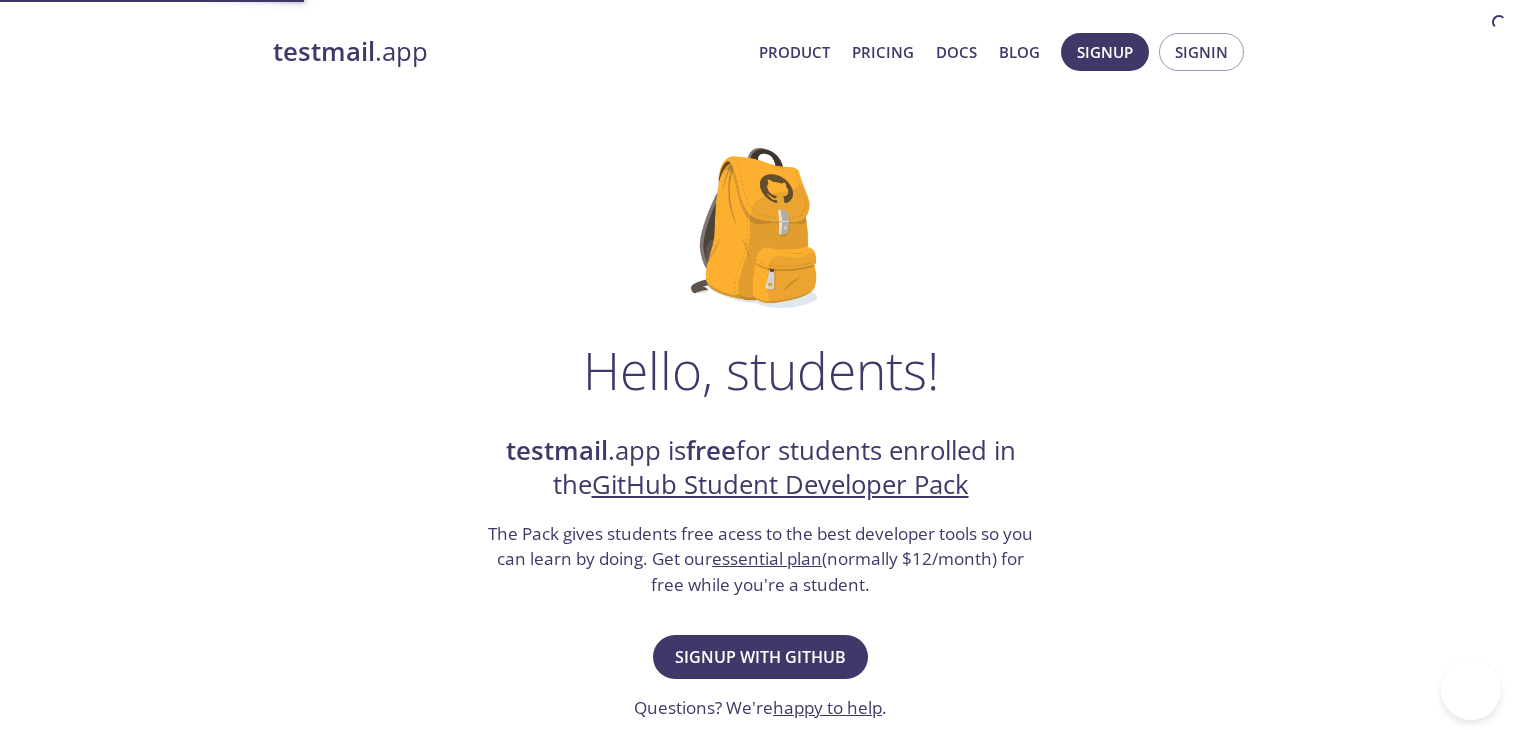 scroll, scrollTop: 0, scrollLeft: 0, axis: both 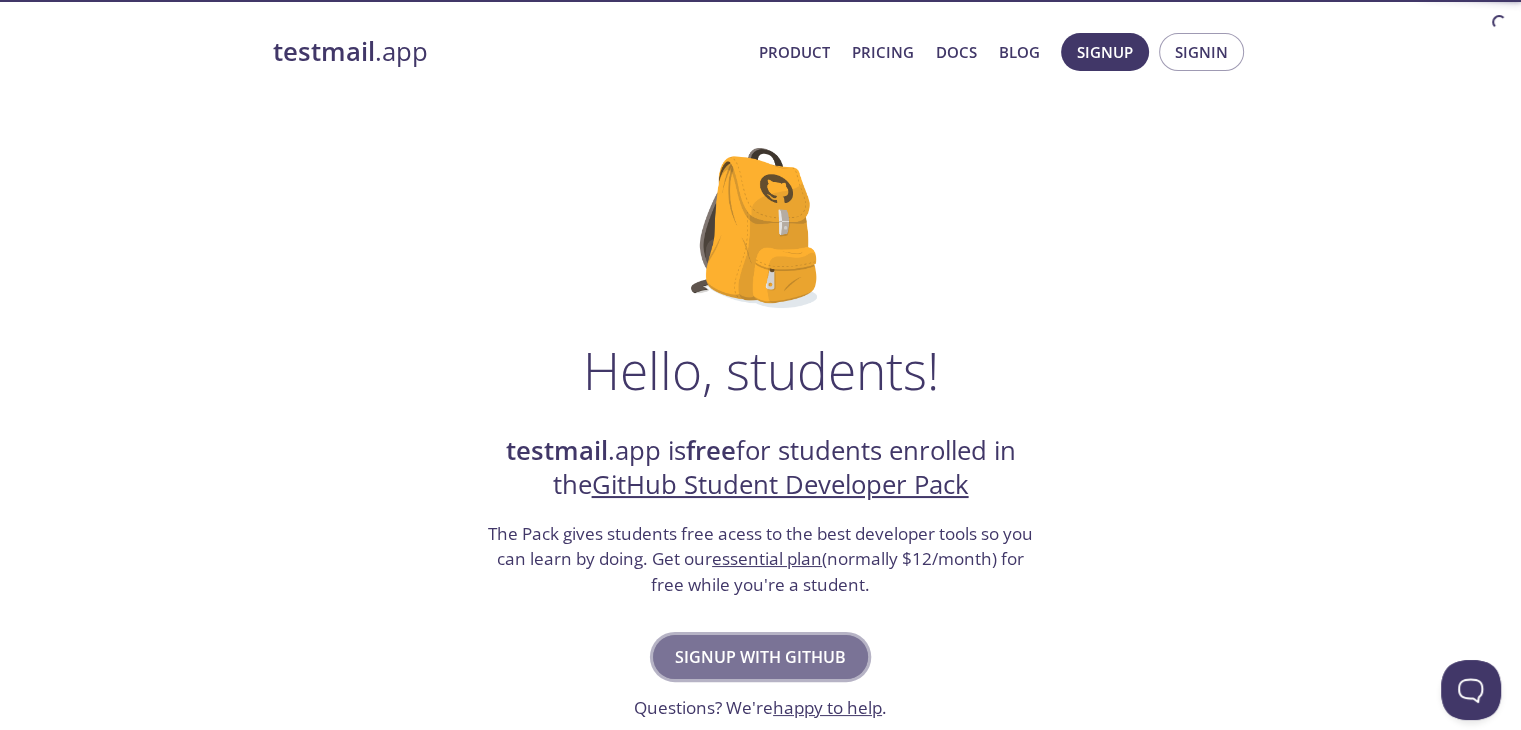 click on "Signup with GitHub" at bounding box center [760, 657] 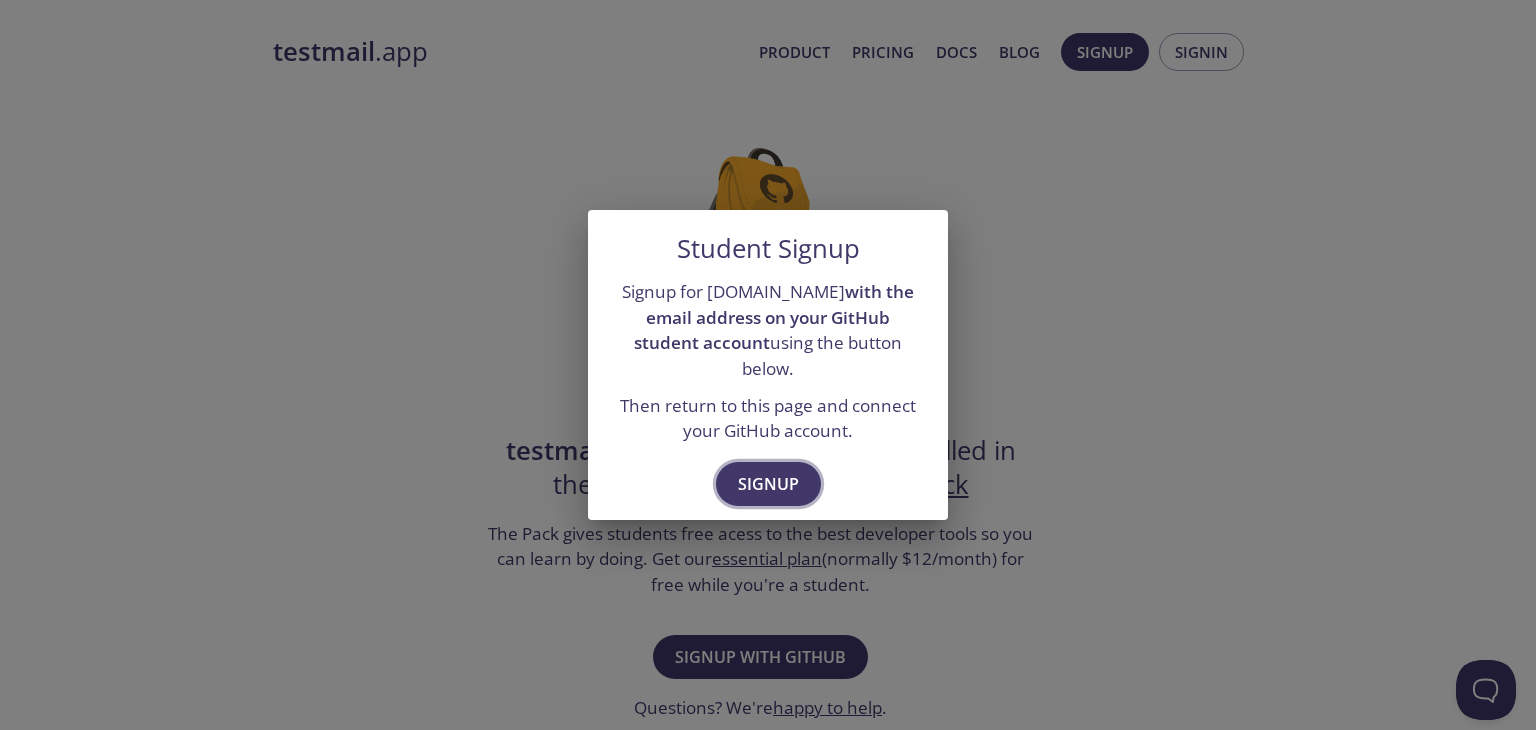 click on "Signup" at bounding box center (768, 484) 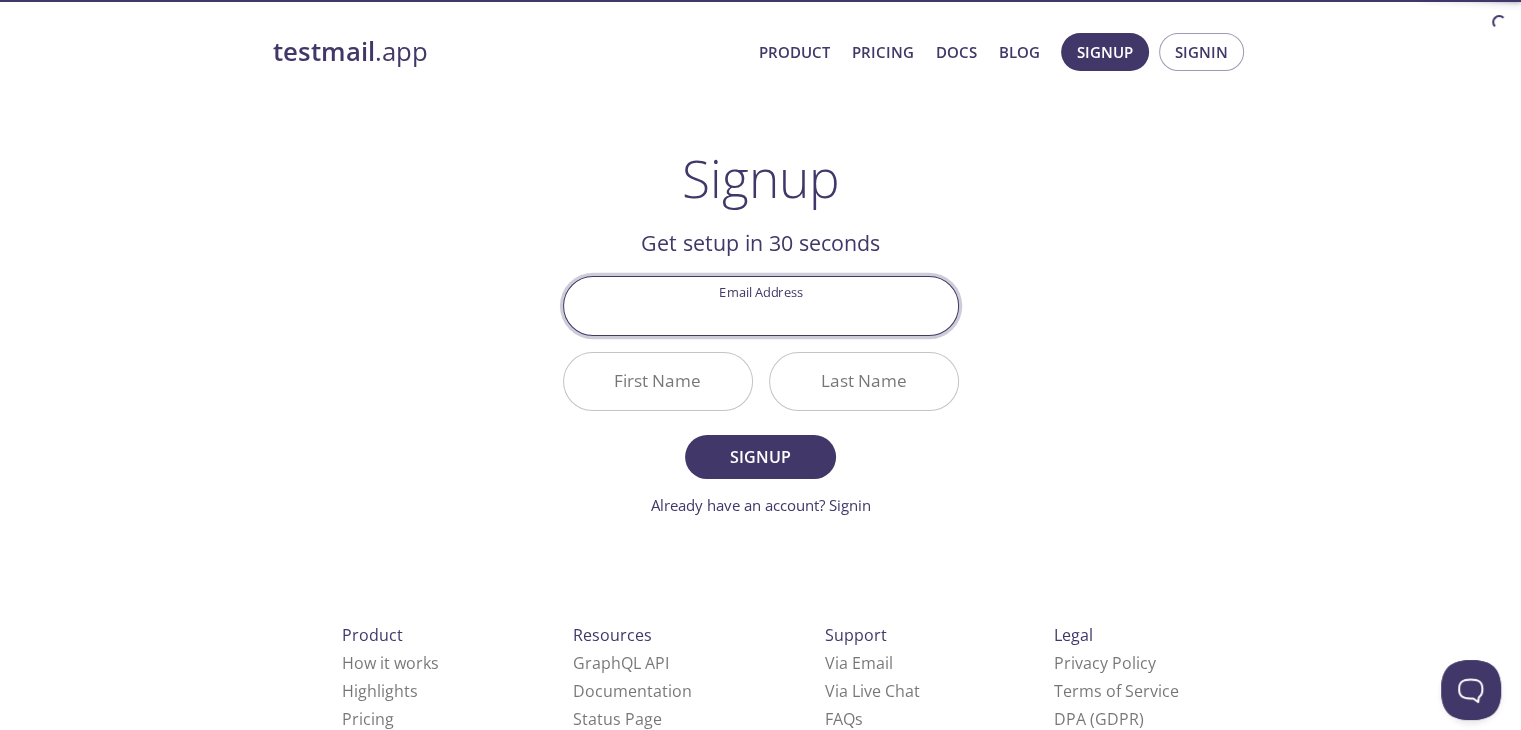 click on "Email Address" at bounding box center (761, 305) 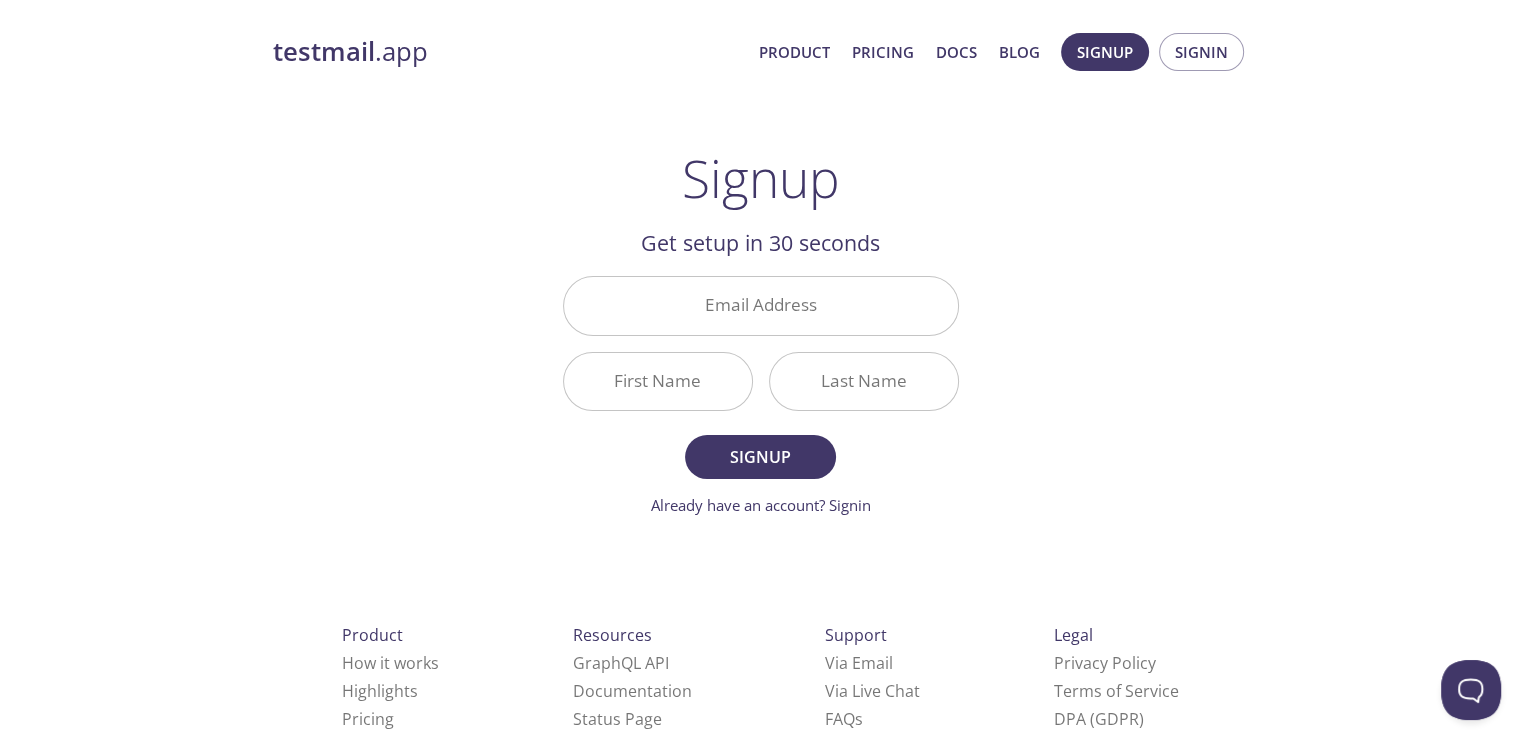 click on "testmail .app Product Pricing Docs Blog Signup Signin Signup Get setup in 30 seconds Email Address First Name Last Name Signup Already have an account? Signin Check your email inbox Email Verification Code Confirm Didn't receive anything? Resend email Product How it works Highlights Pricing Resources GraphQL API Documentation Status Page Support Via Email Via Live Chat FAQ s Legal Privacy Policy Terms of Service DPA (GDPR) © testmail.app Toronto, Canada Who We Are" at bounding box center [761, 479] 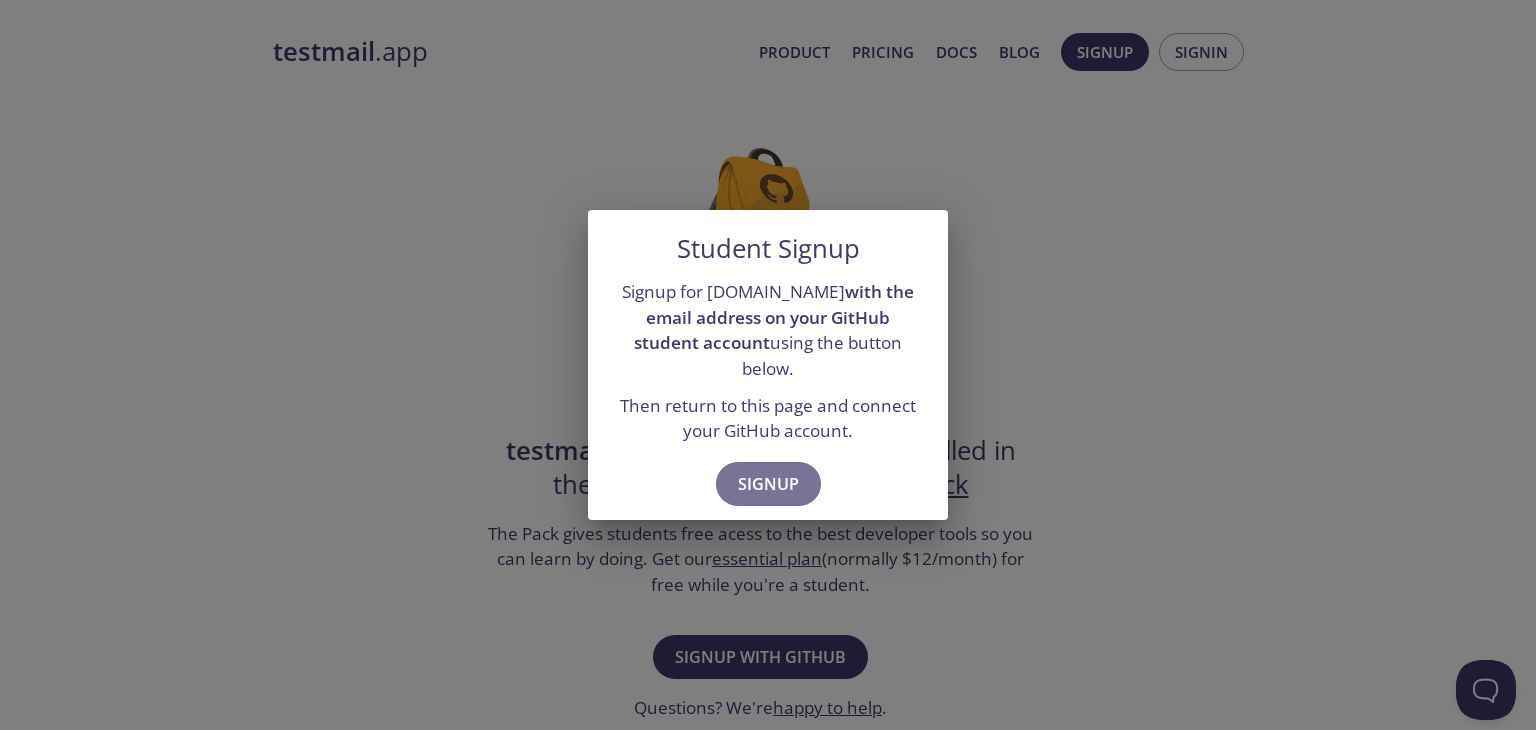 drag, startPoint x: 765, startPoint y: 465, endPoint x: 1081, endPoint y: 563, distance: 330.84738 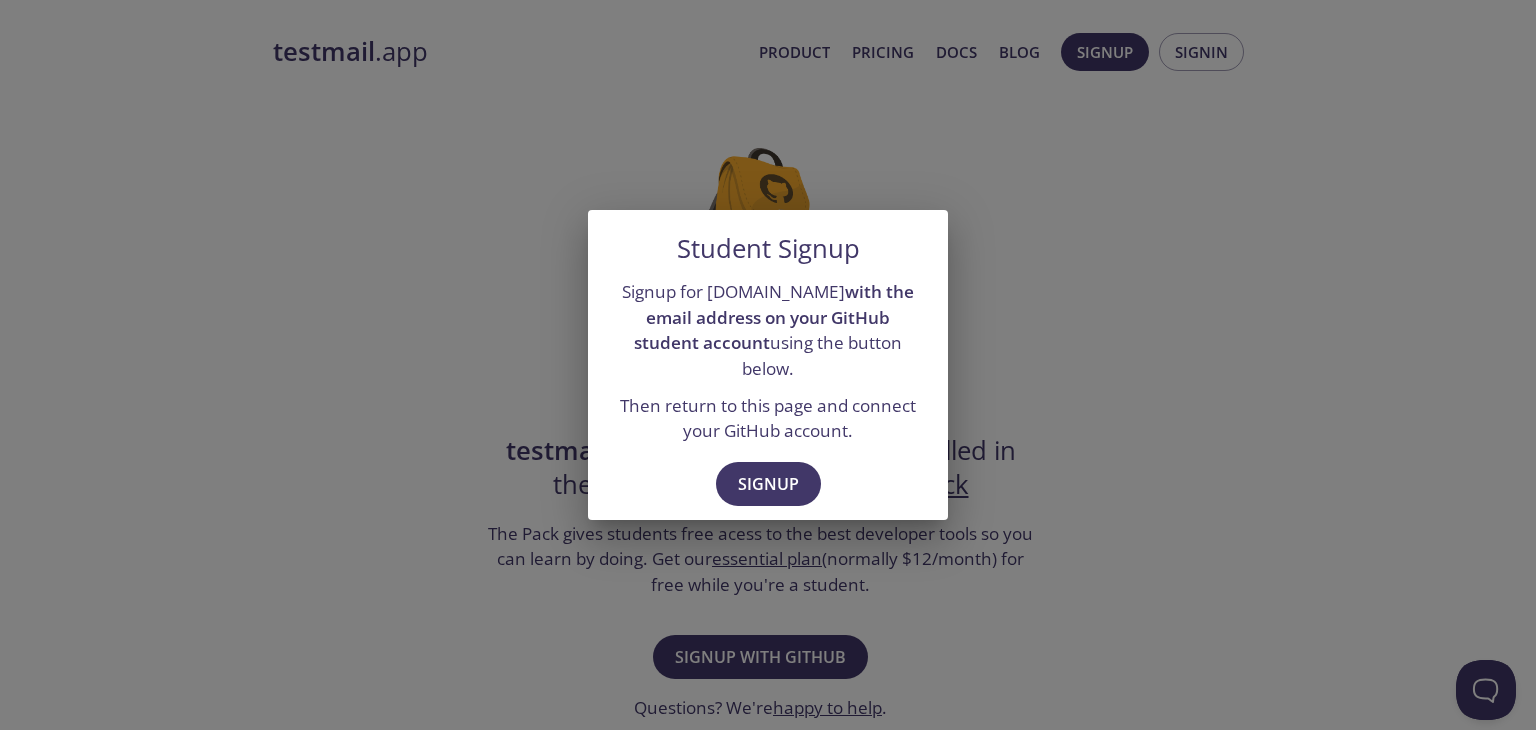 click on "Student Signup Signup for testmail.app  with the email address on your GitHub student account  using the button below. Then return to this page and connect your GitHub account. Signup" at bounding box center (768, 365) 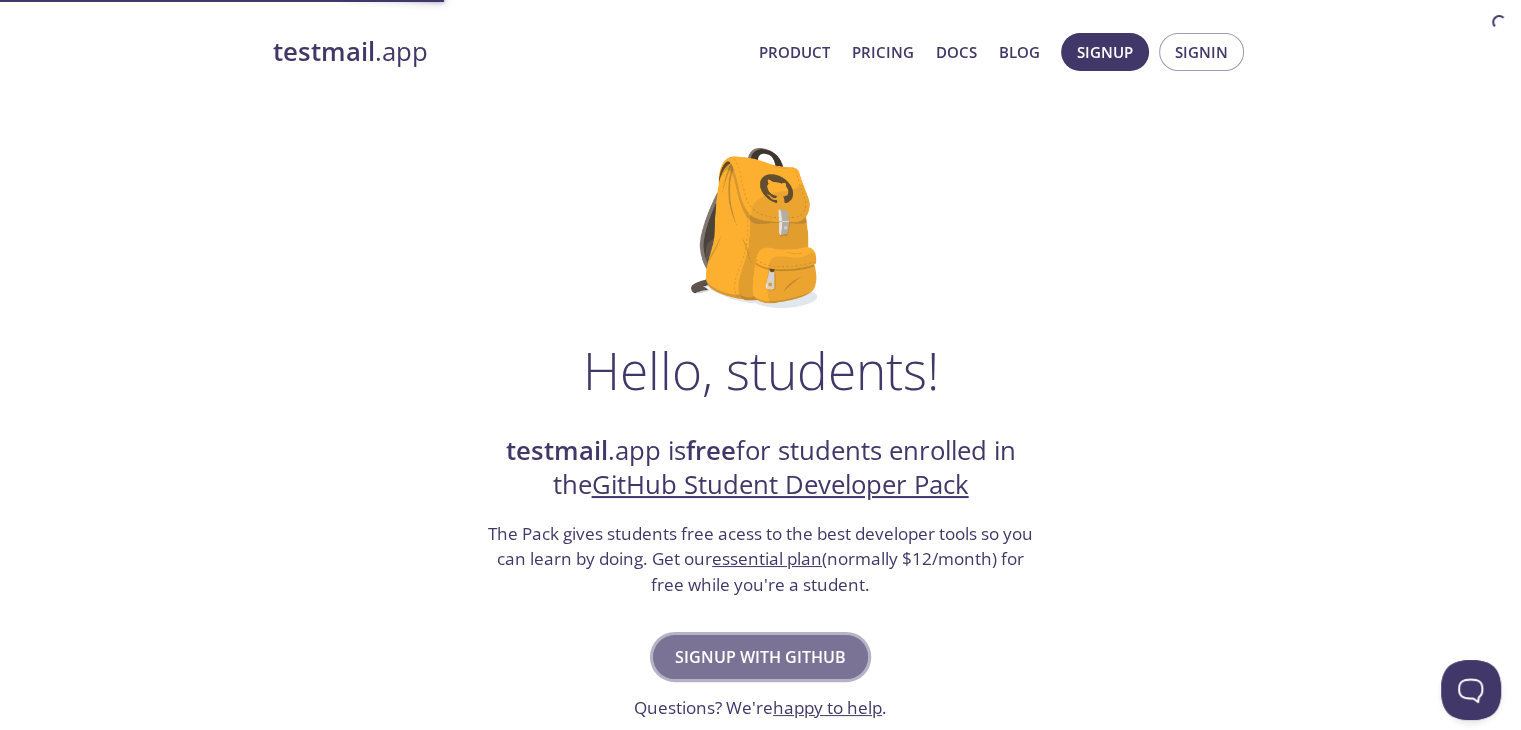 click on "Signup with GitHub" at bounding box center [760, 657] 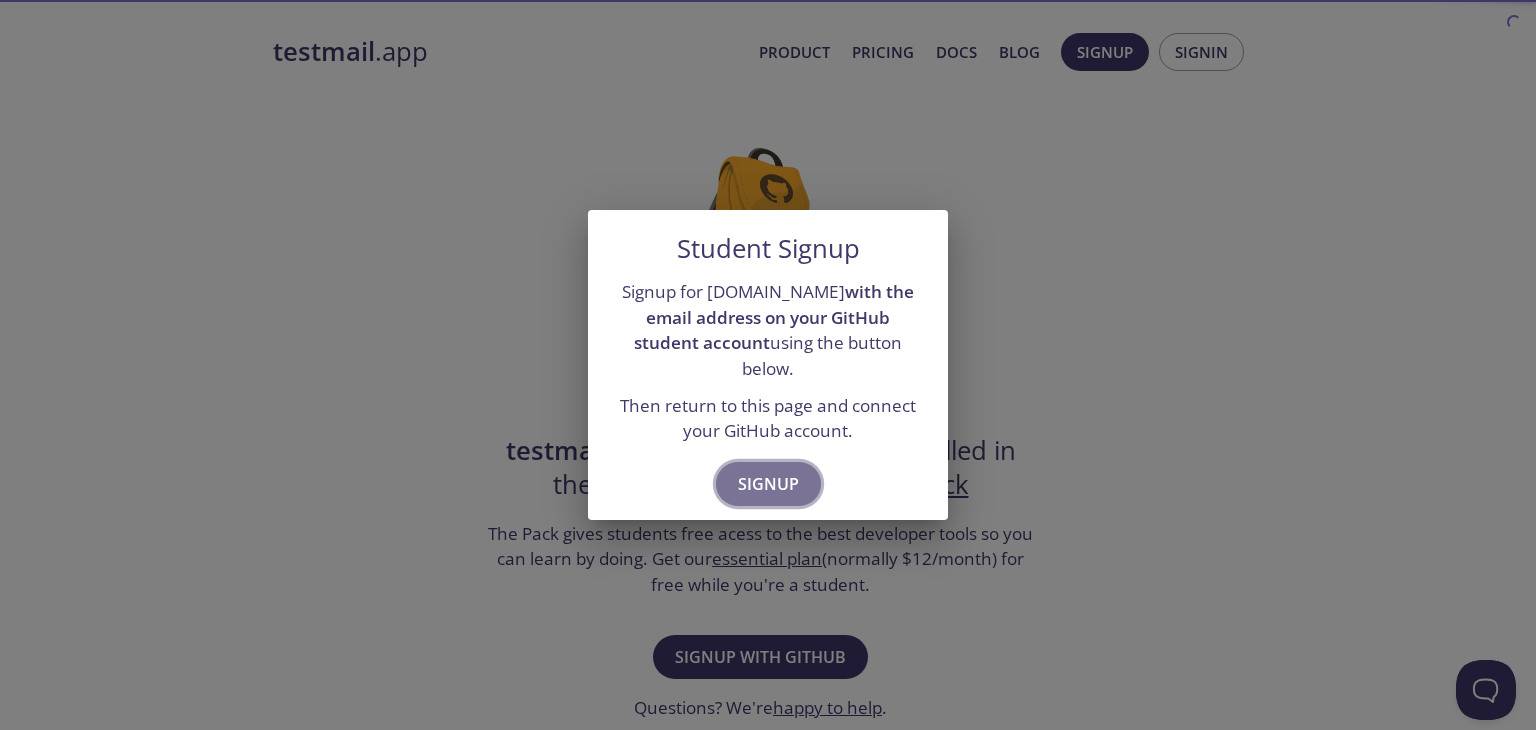 click on "Signup" at bounding box center (768, 484) 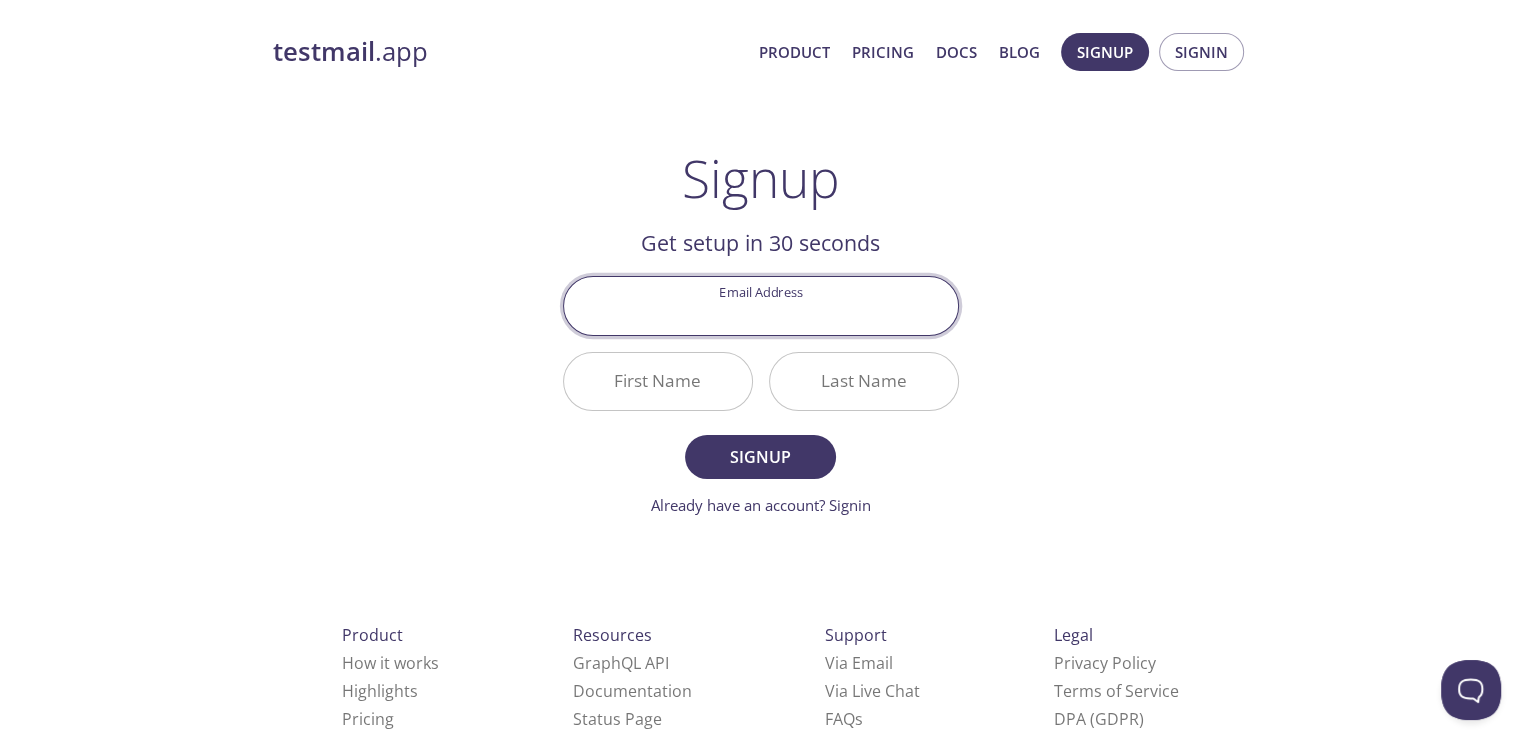 click at bounding box center (761, 305) 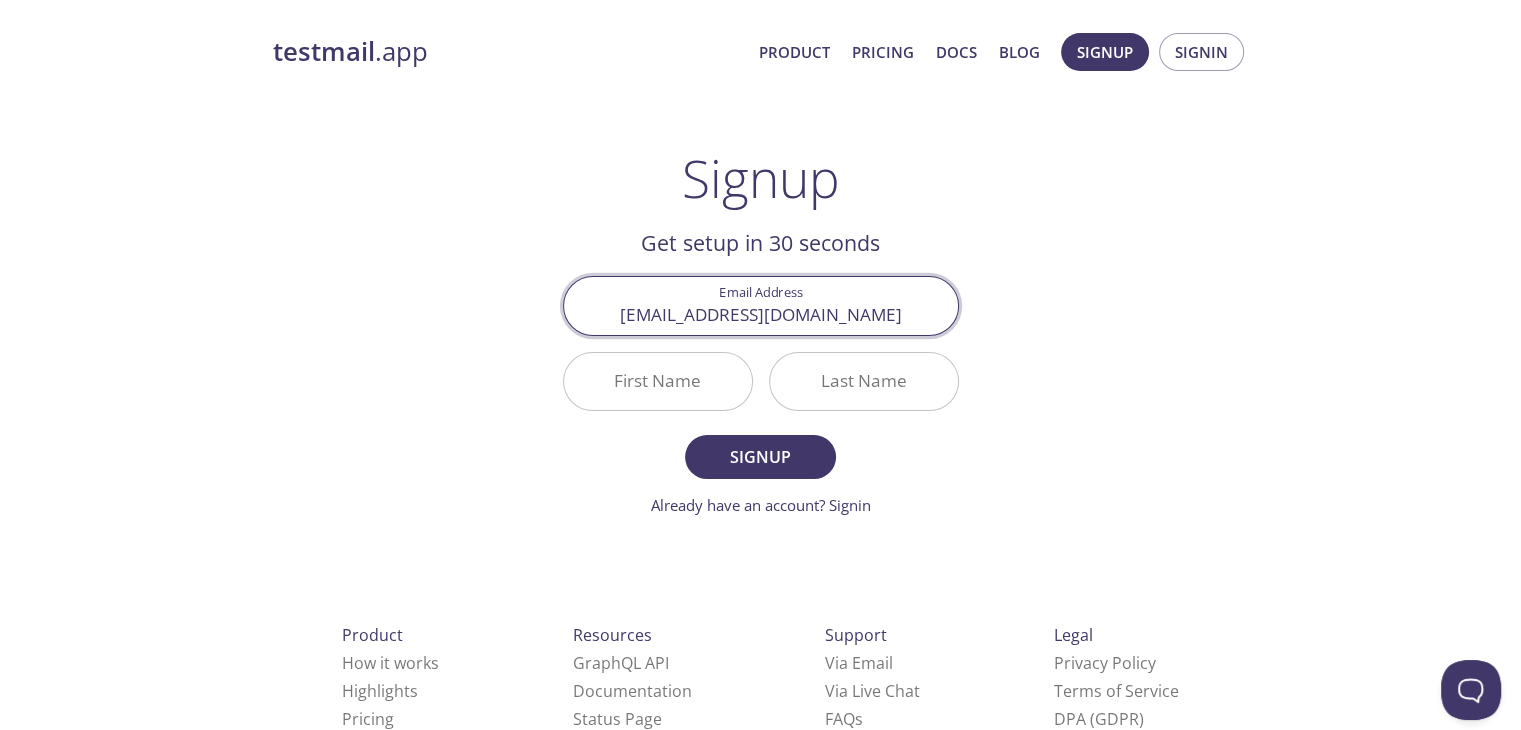 click on "First Name" at bounding box center [658, 381] 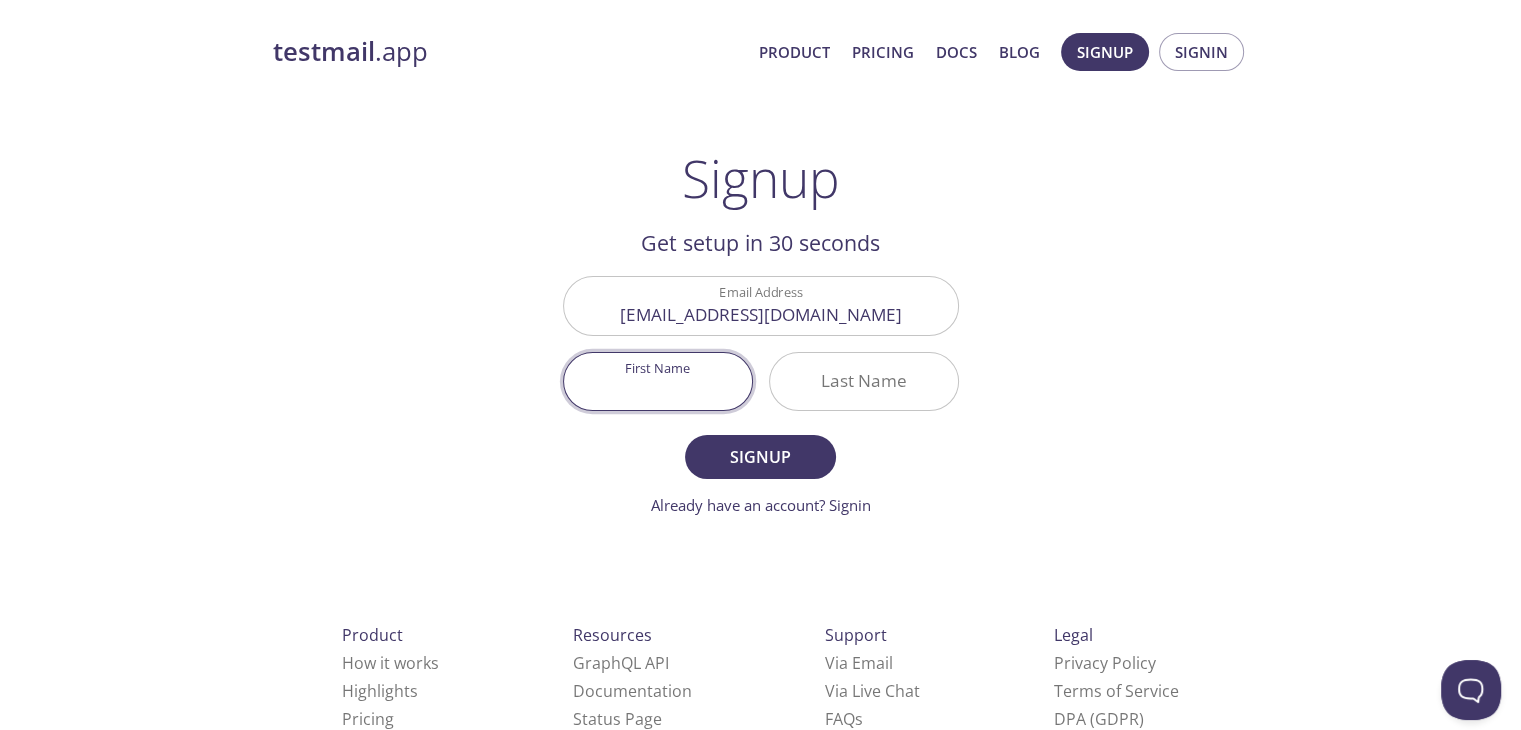 click on "First Name" at bounding box center [658, 381] 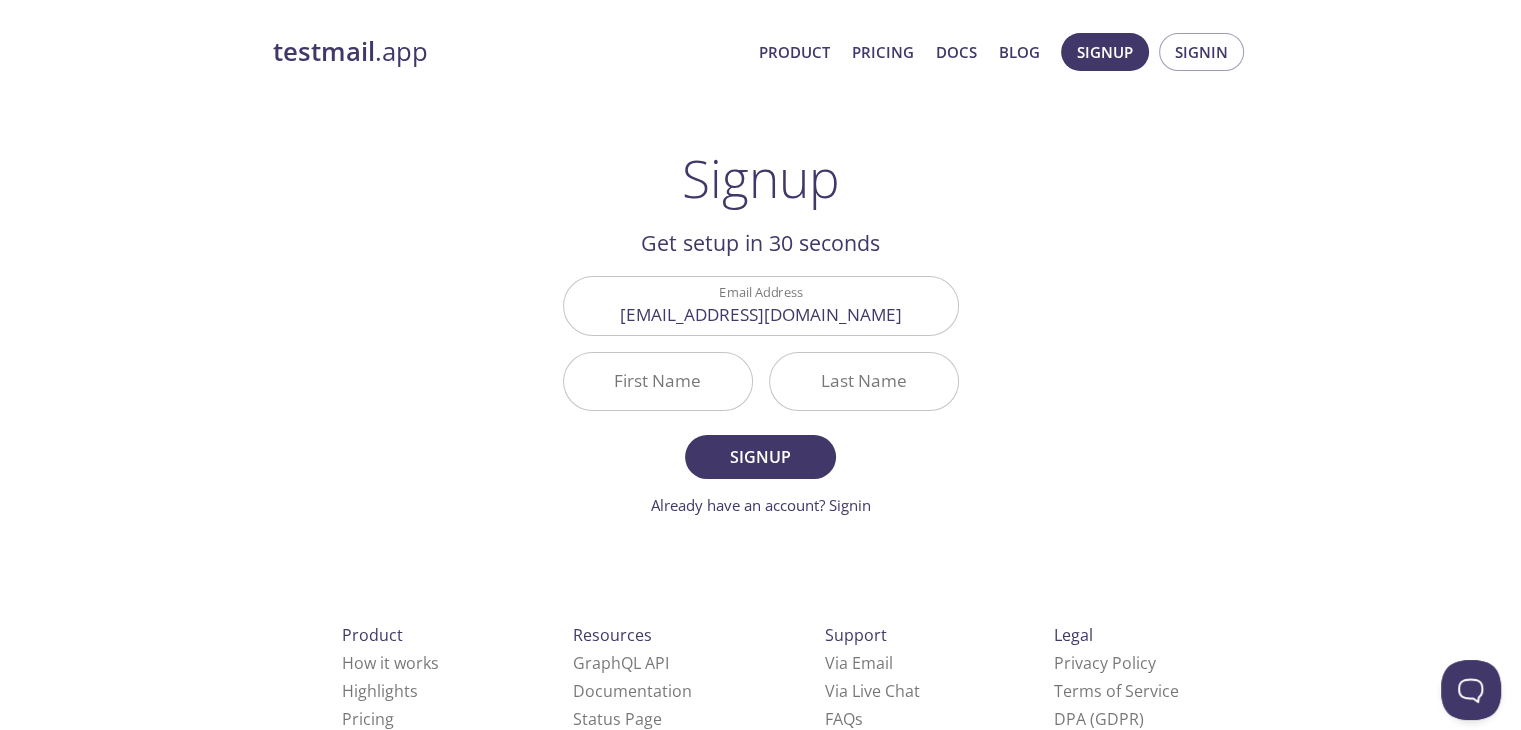 click on "First Name" at bounding box center (658, 381) 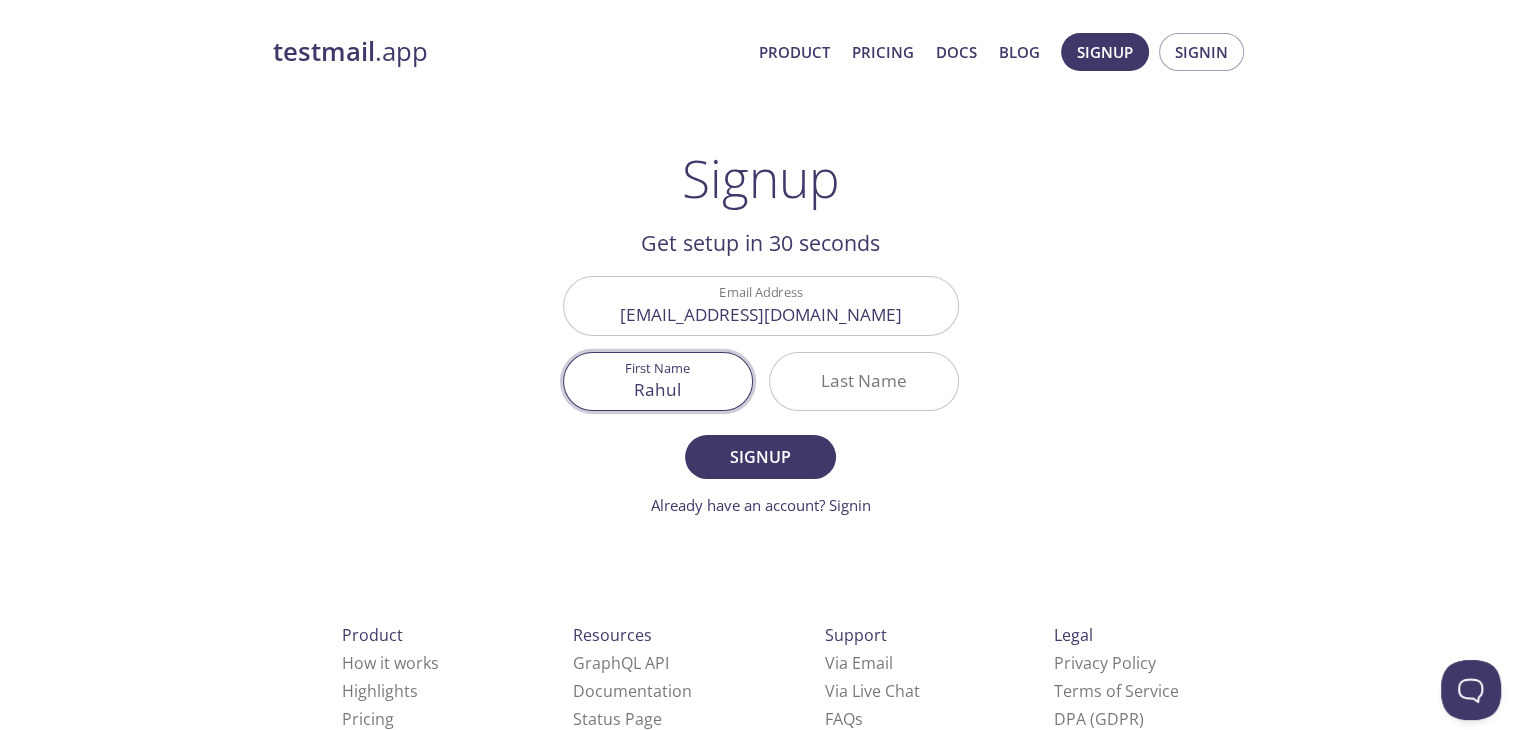 type on "Rahul" 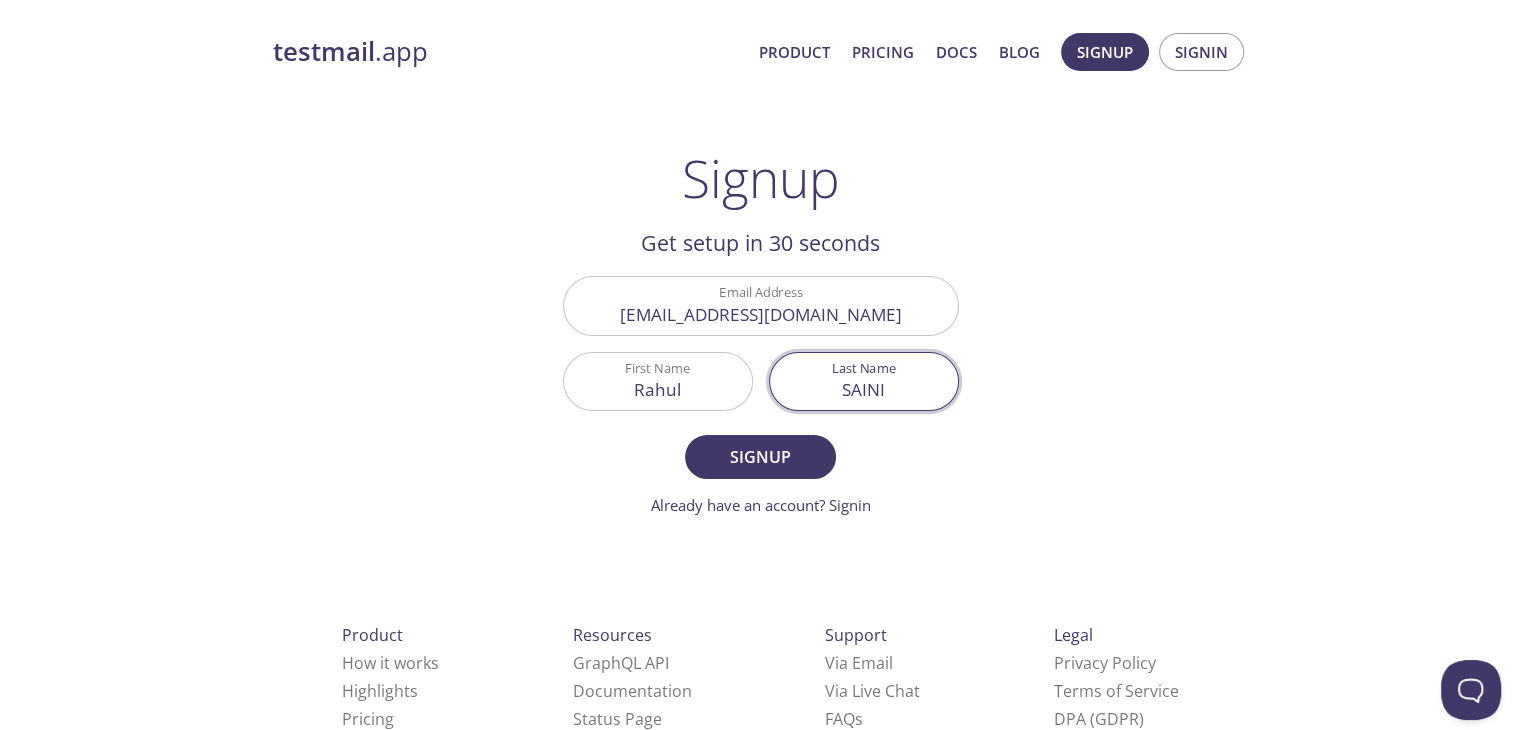 type on "SAINI" 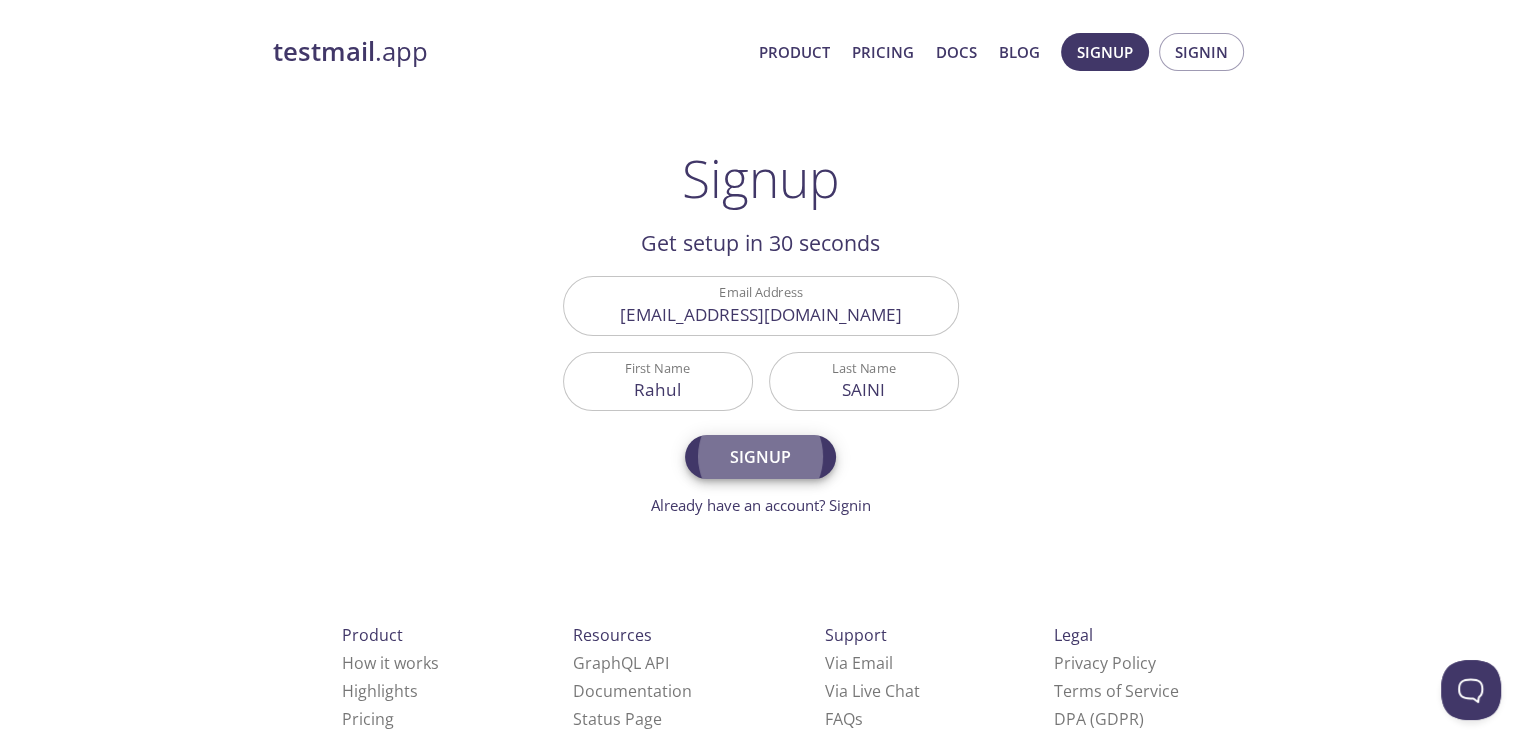 type 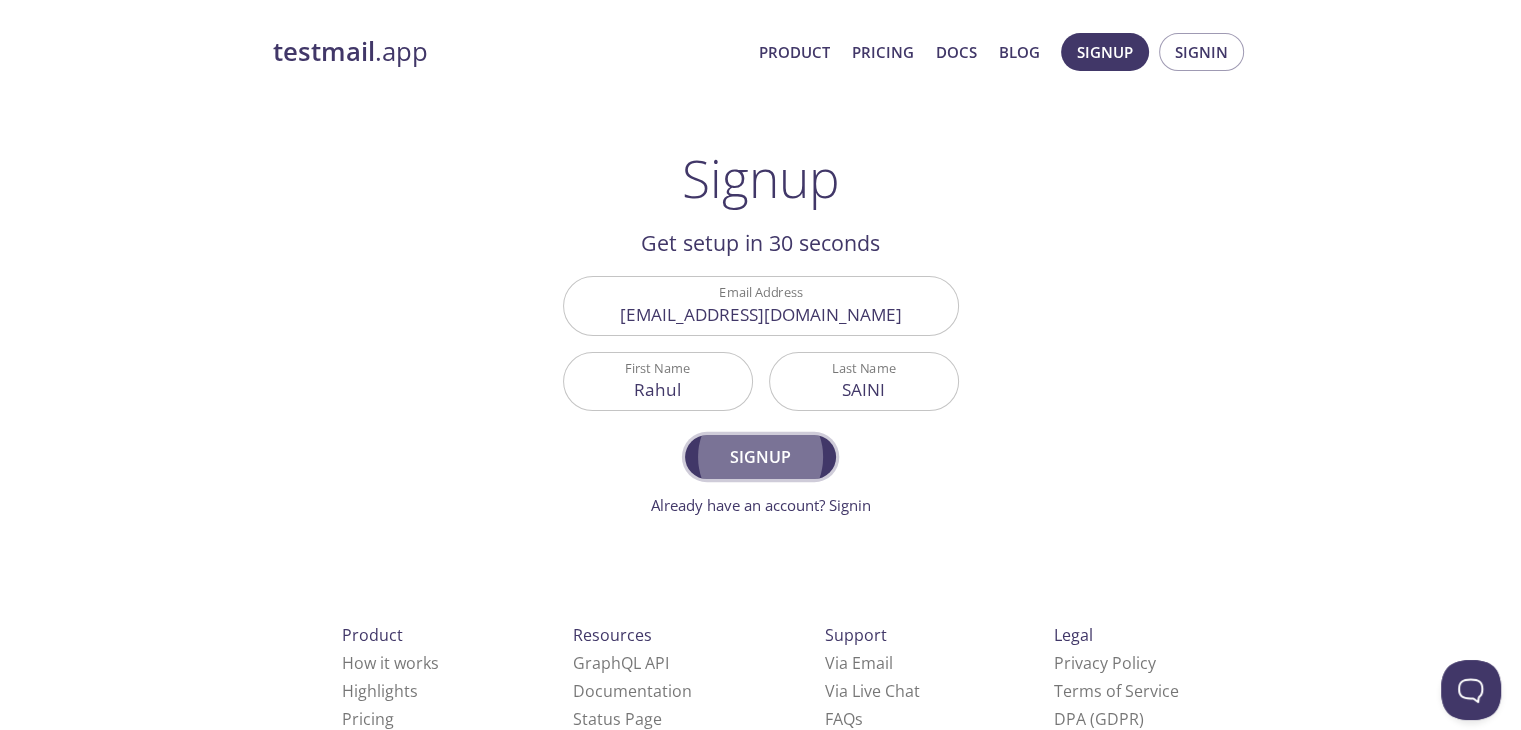 click on "Signup" at bounding box center [760, 457] 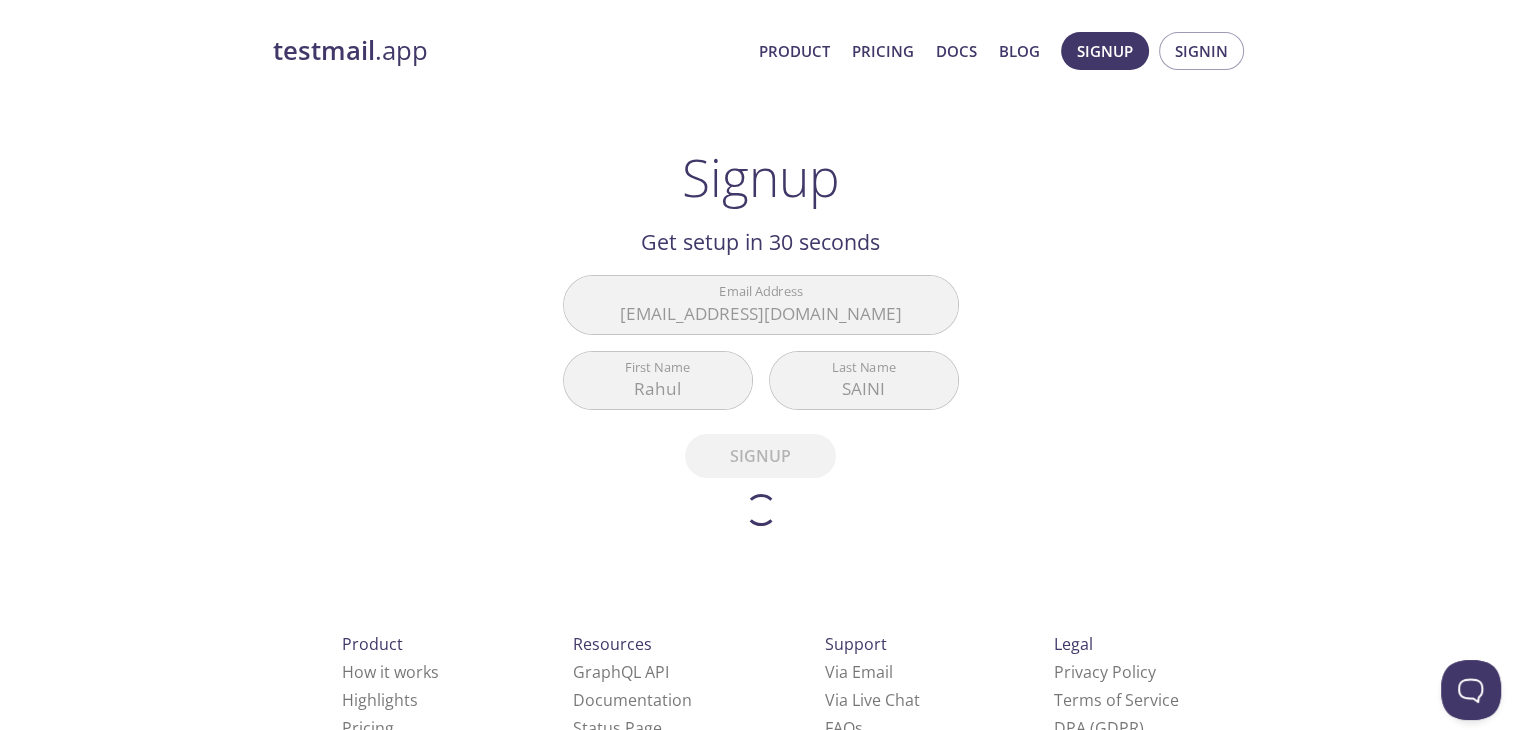 scroll, scrollTop: 0, scrollLeft: 0, axis: both 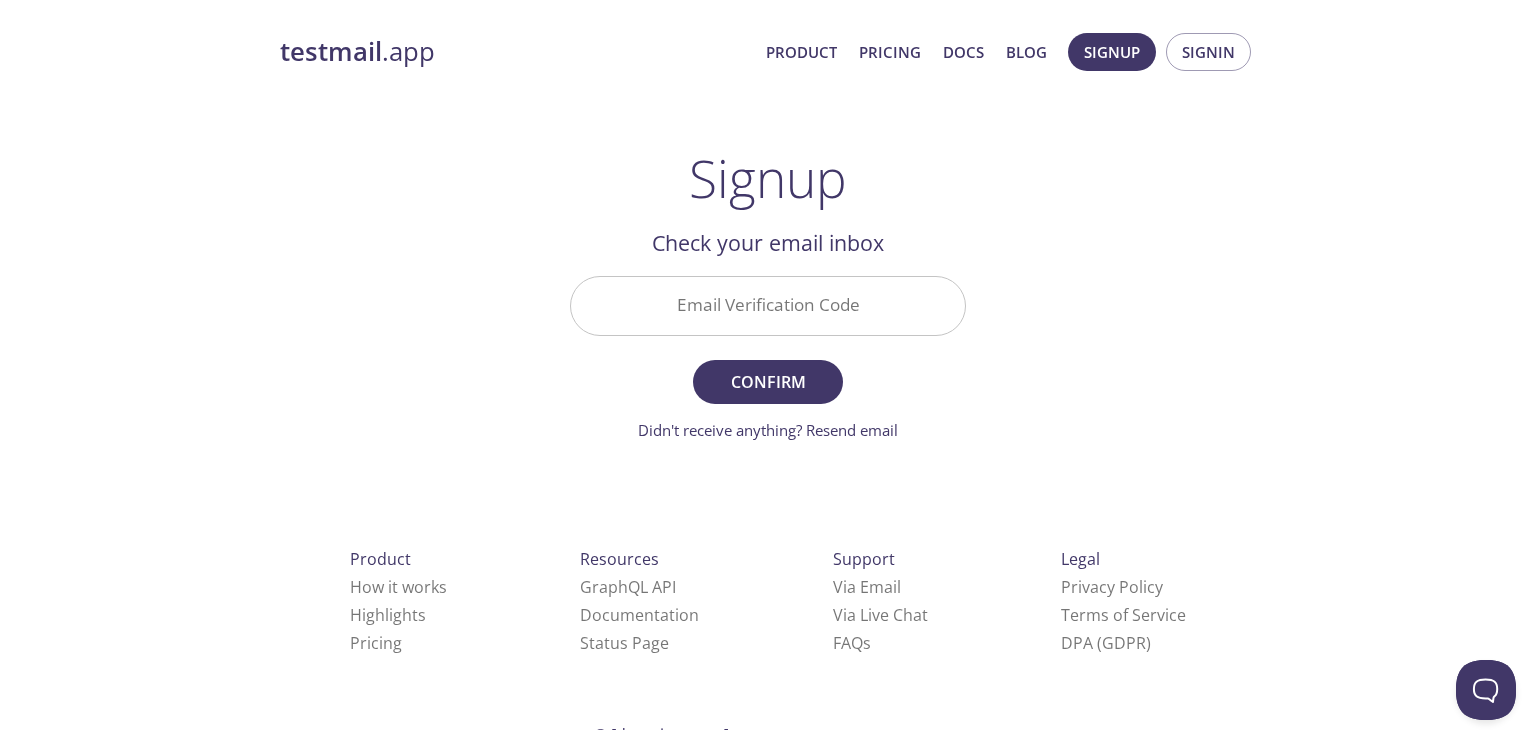drag, startPoint x: 1094, startPoint y: 302, endPoint x: 849, endPoint y: 330, distance: 246.5948 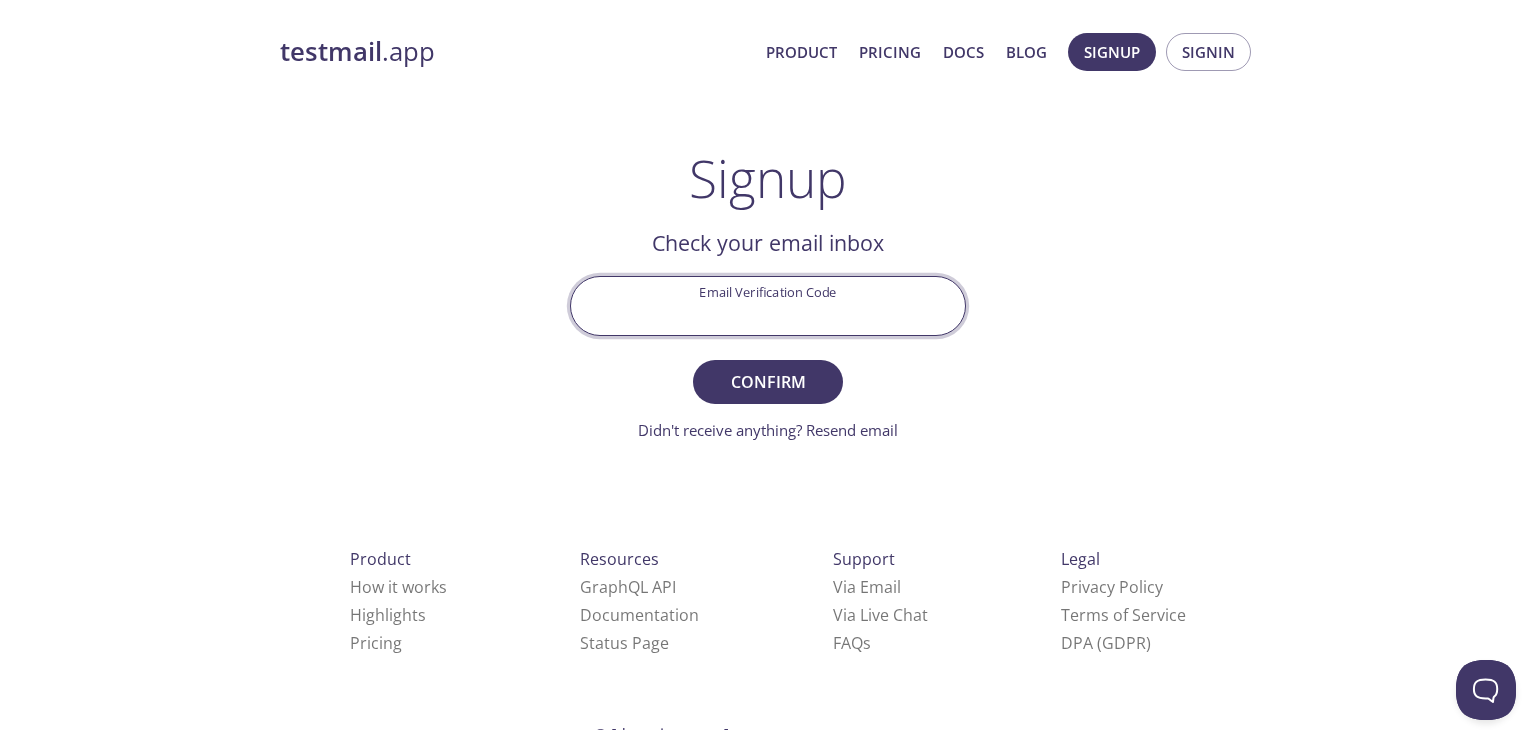 paste on "3FFSWMC" 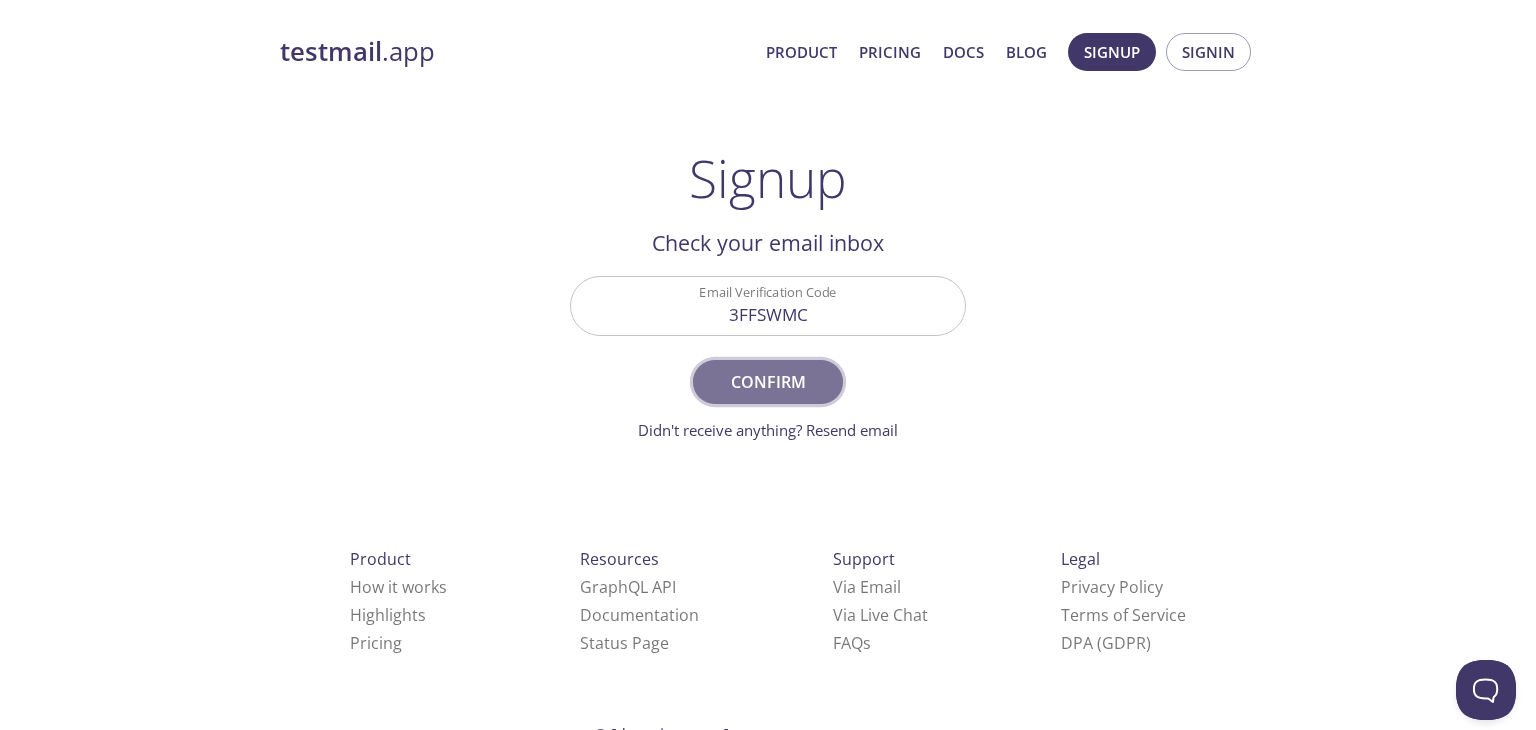 click on "Confirm" at bounding box center (768, 382) 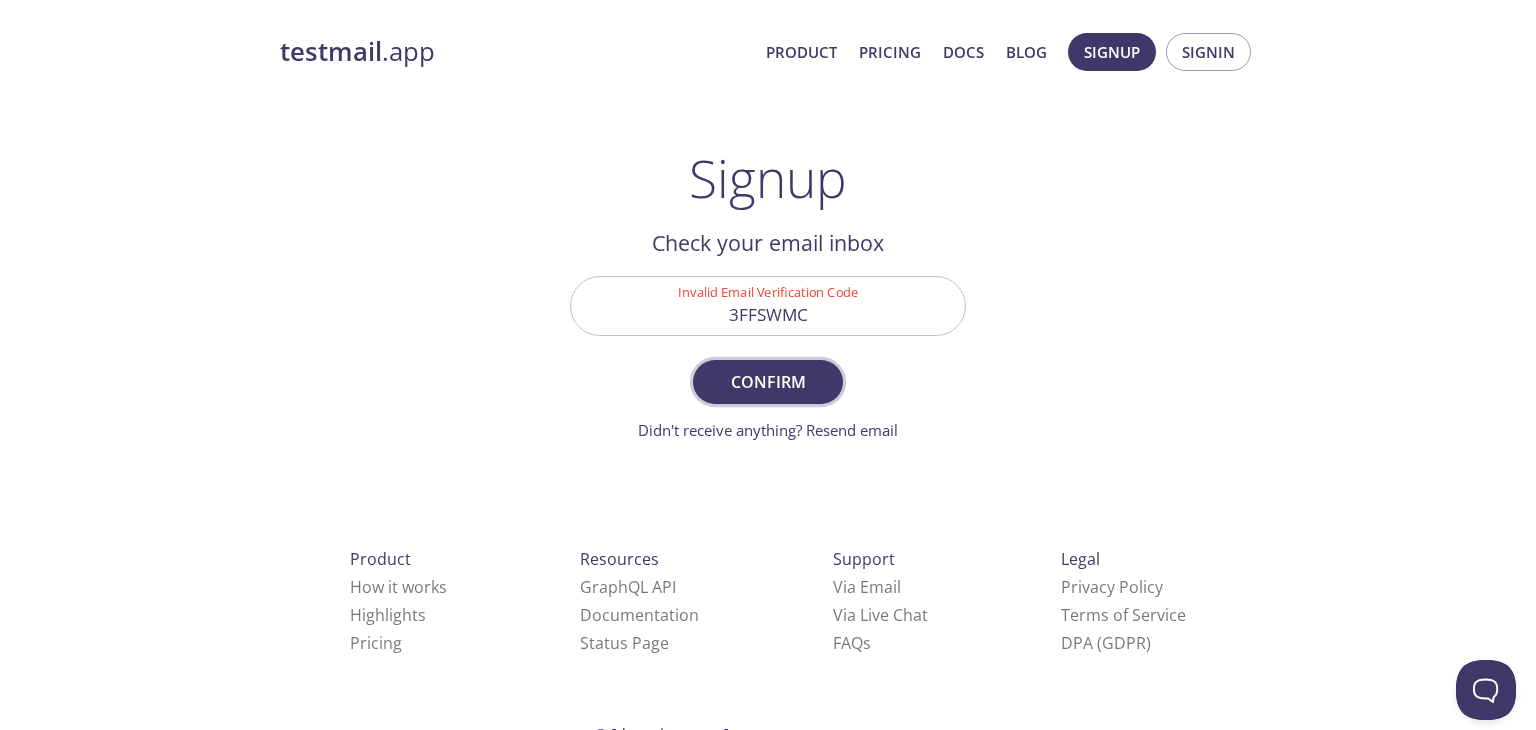 click on "Confirm" at bounding box center (768, 382) 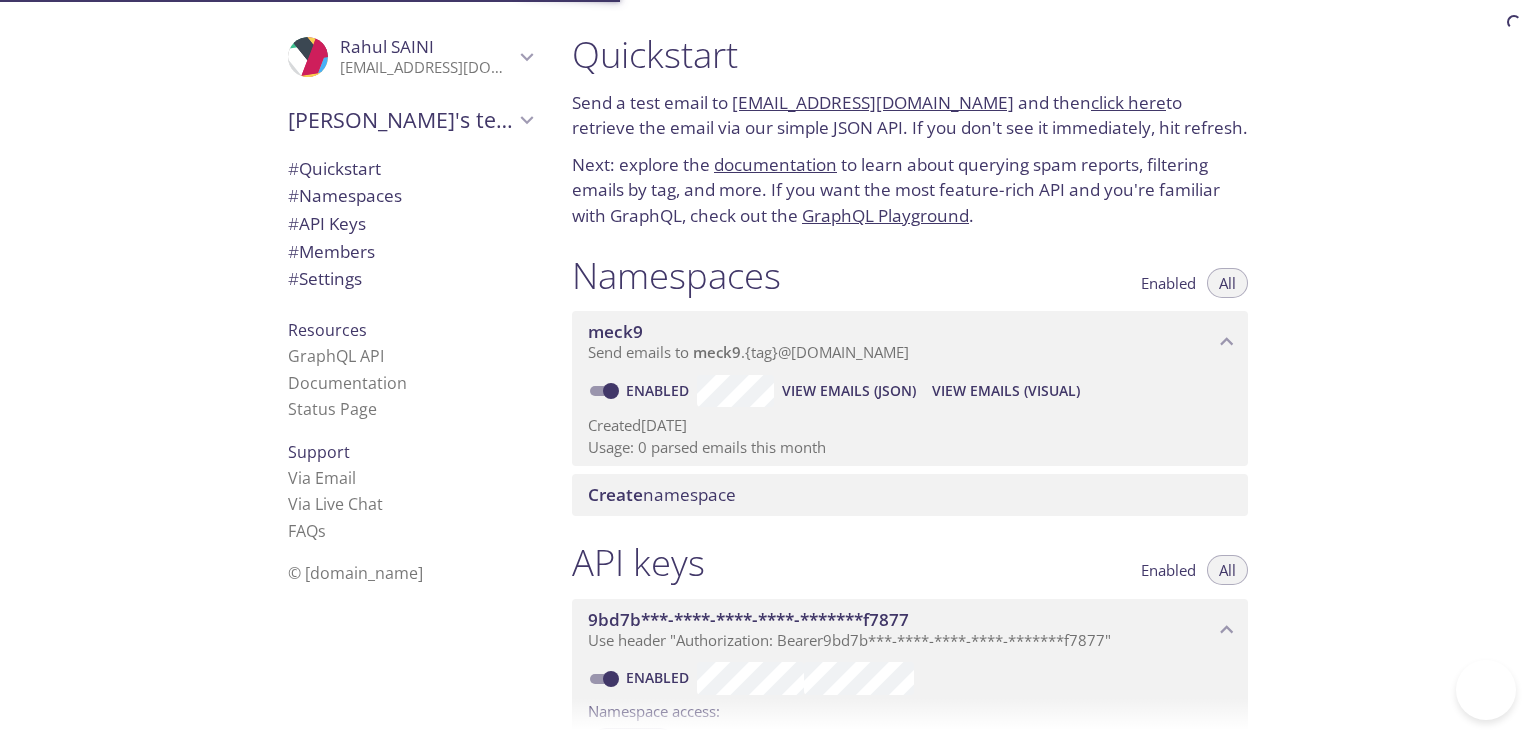 scroll, scrollTop: 0, scrollLeft: 0, axis: both 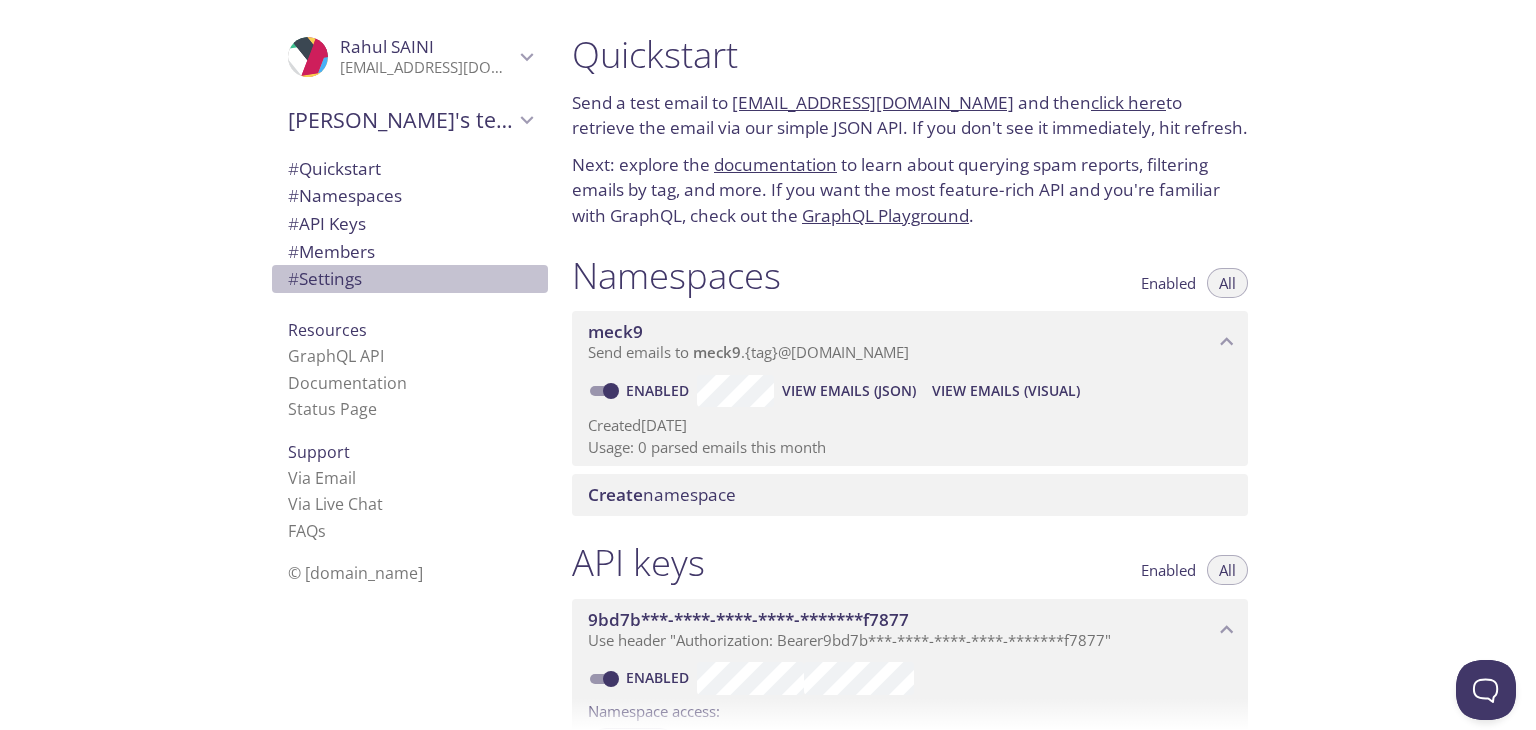 click on "#  Settings" at bounding box center [325, 278] 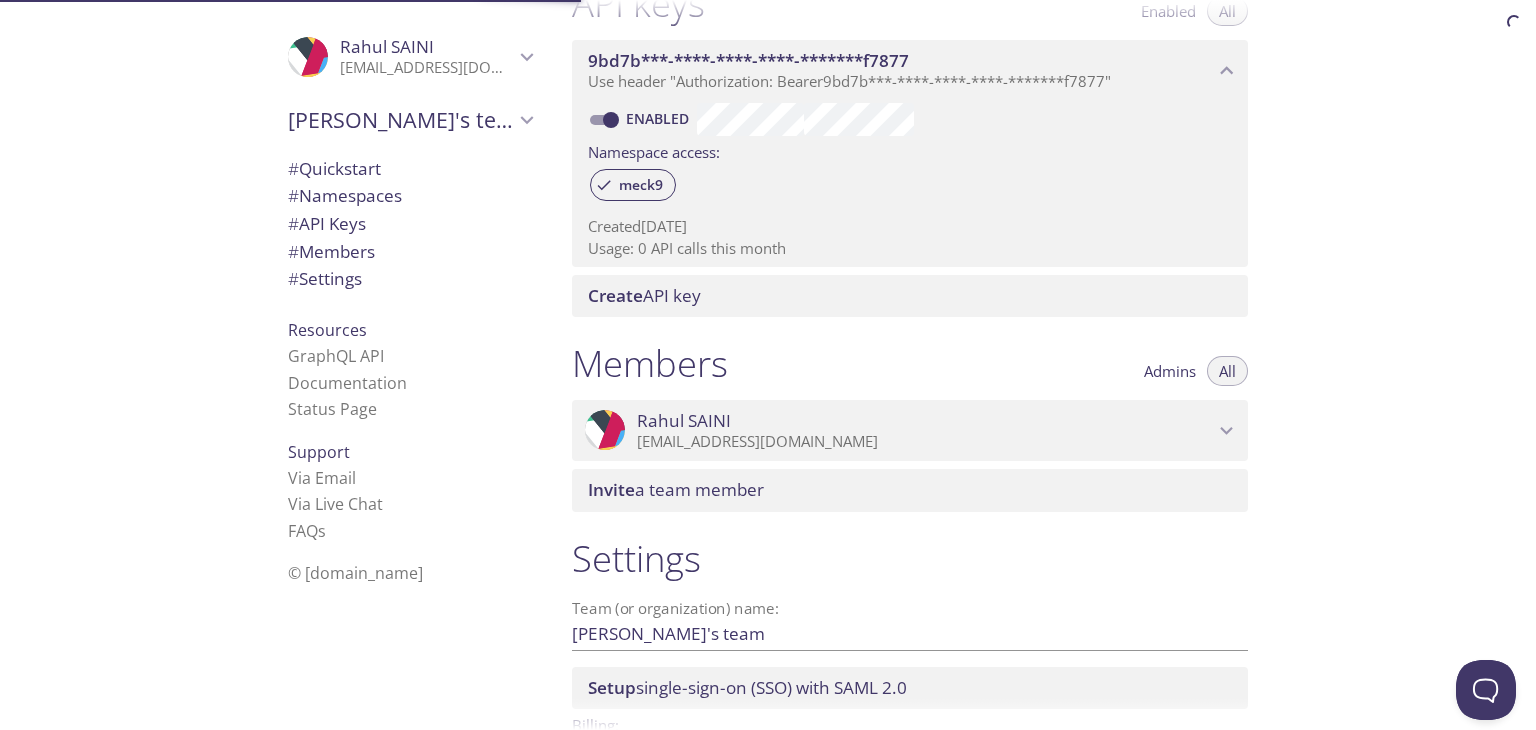 scroll, scrollTop: 692, scrollLeft: 0, axis: vertical 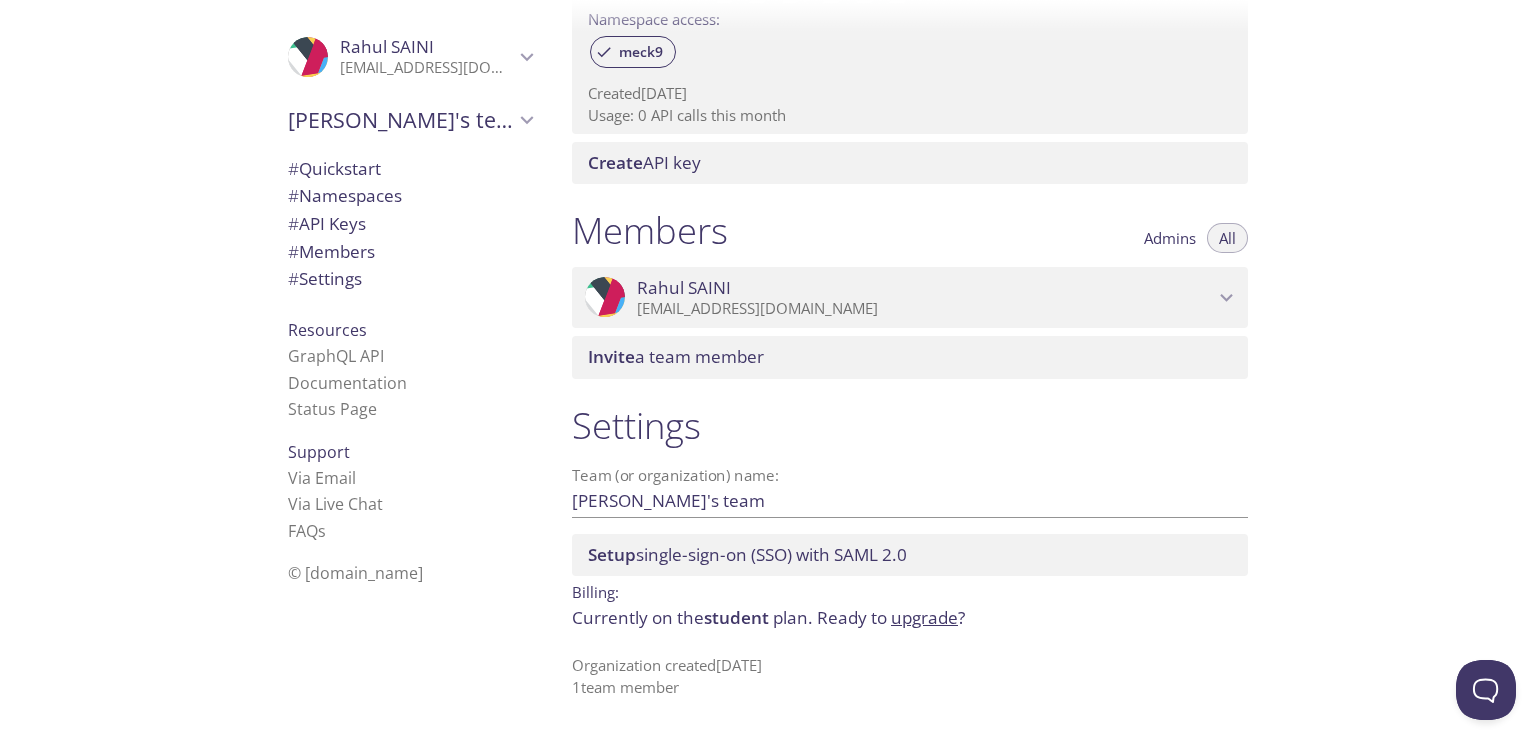 click on "student" at bounding box center [736, 617] 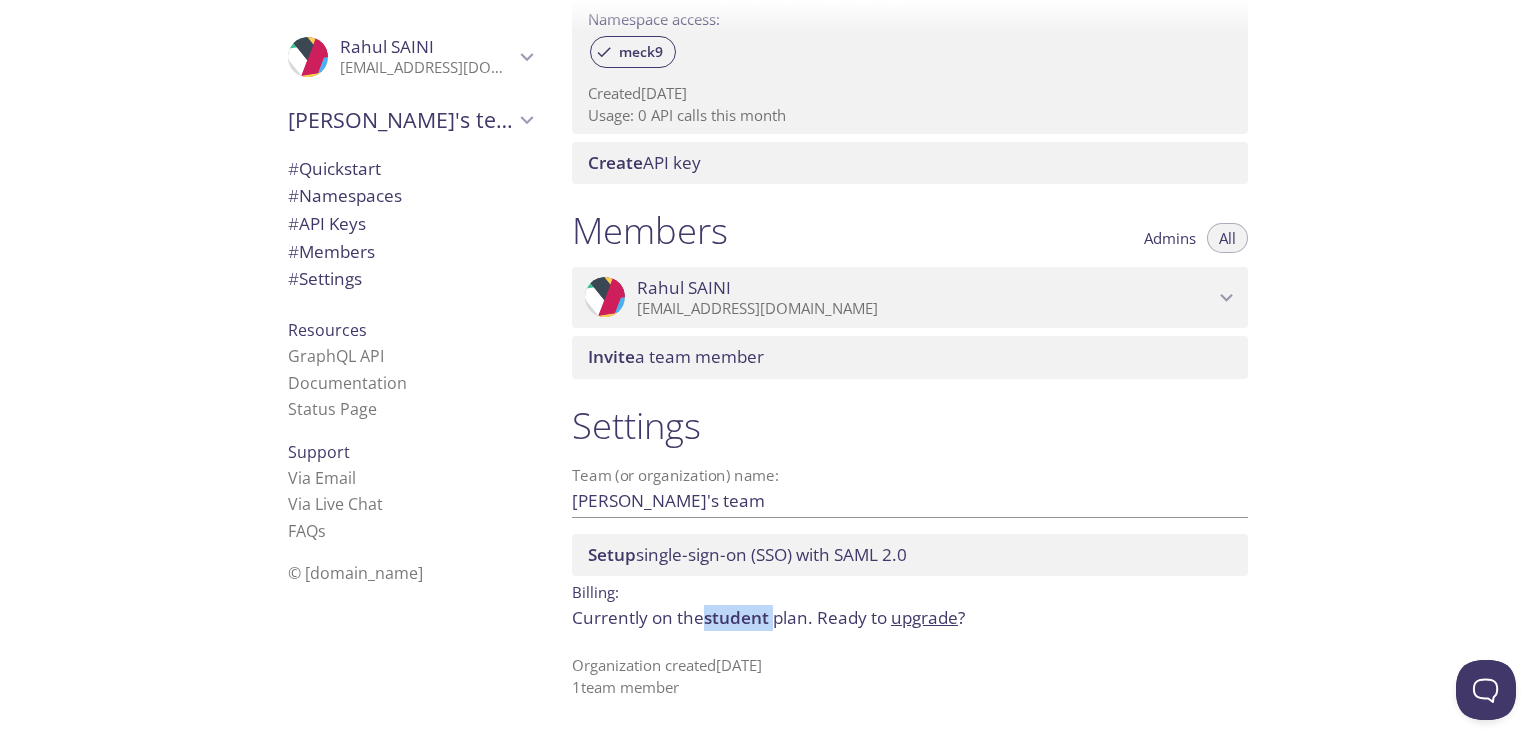 click on "student" at bounding box center (736, 617) 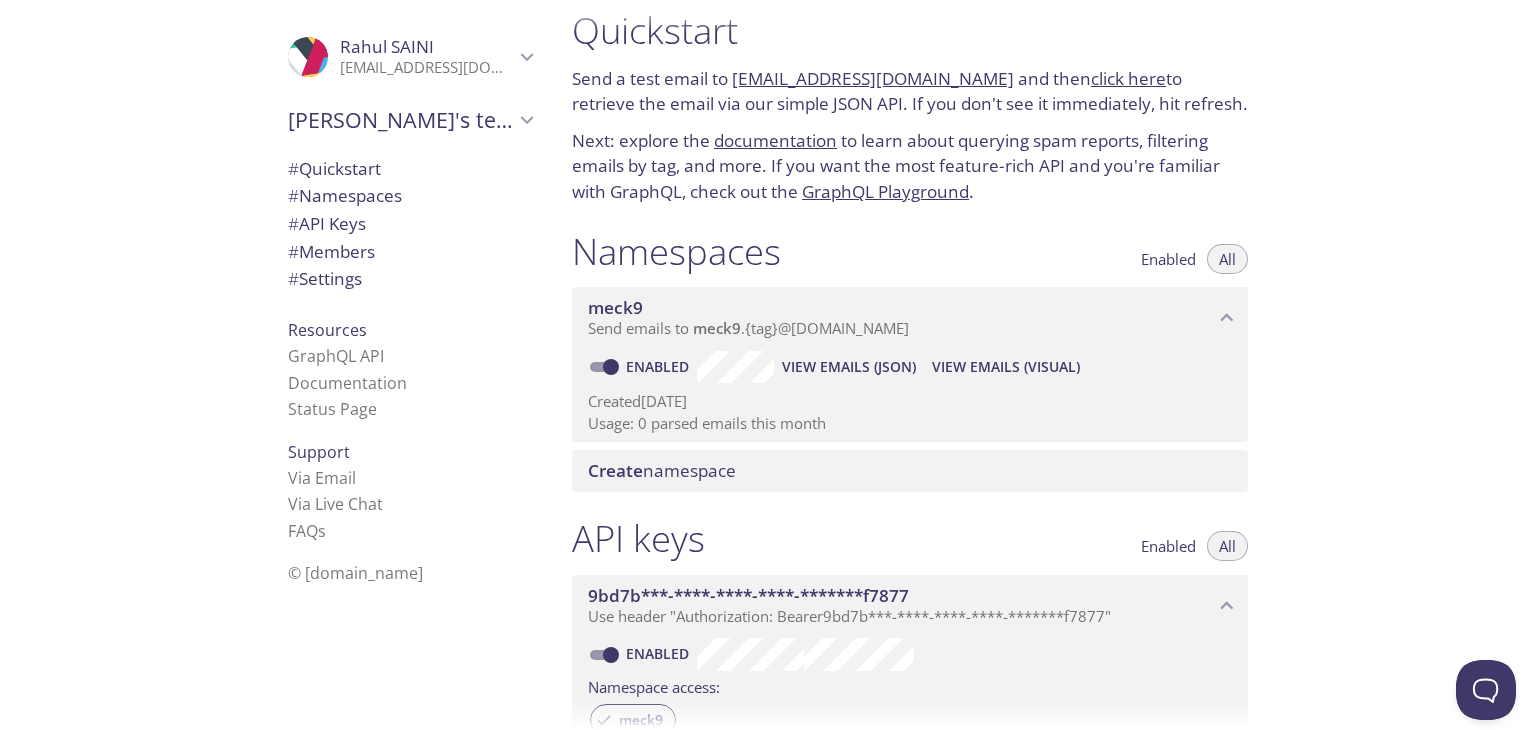 scroll, scrollTop: 0, scrollLeft: 0, axis: both 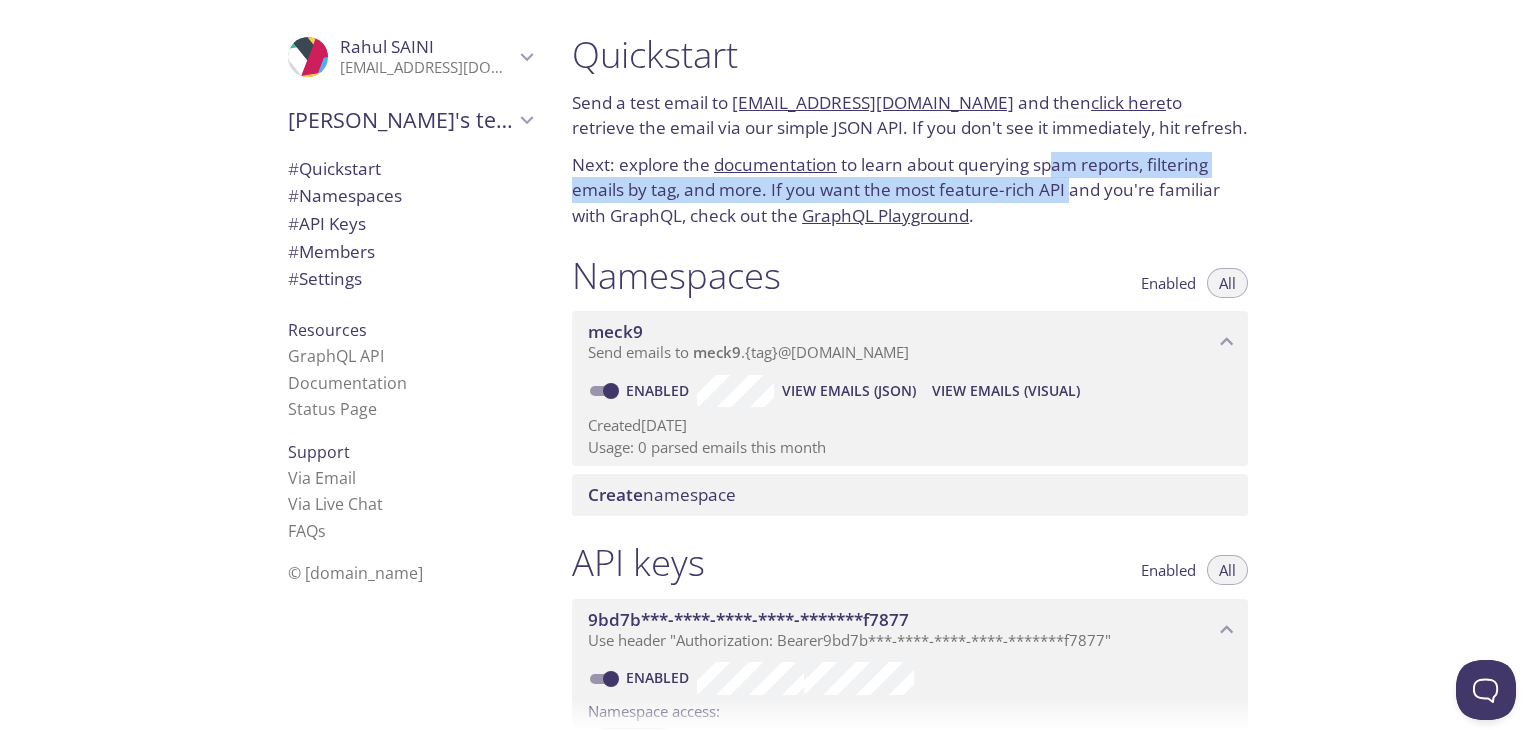 drag, startPoint x: 1050, startPoint y: 153, endPoint x: 1073, endPoint y: 180, distance: 35.468296 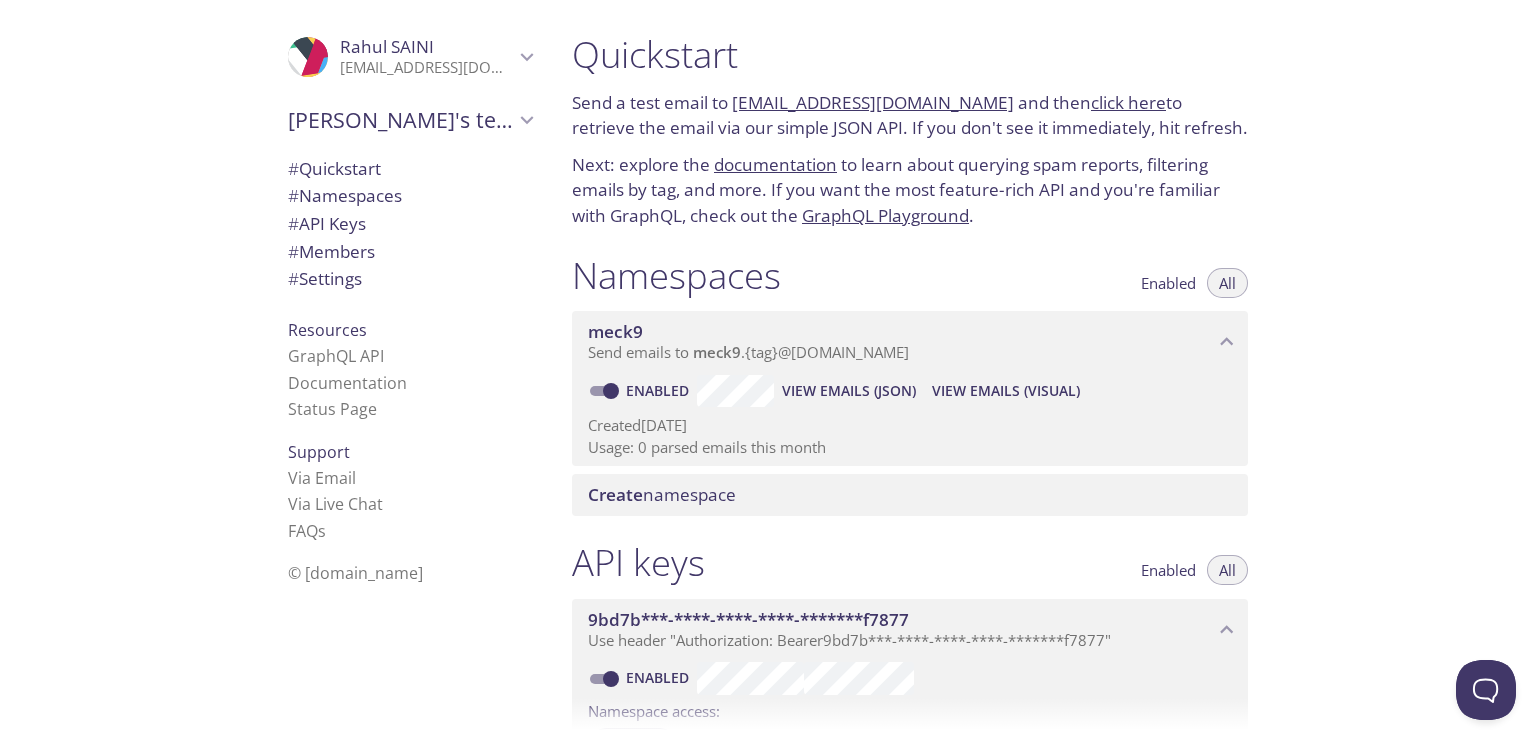 click on "Usage: 0 parsed emails this month" at bounding box center (910, 447) 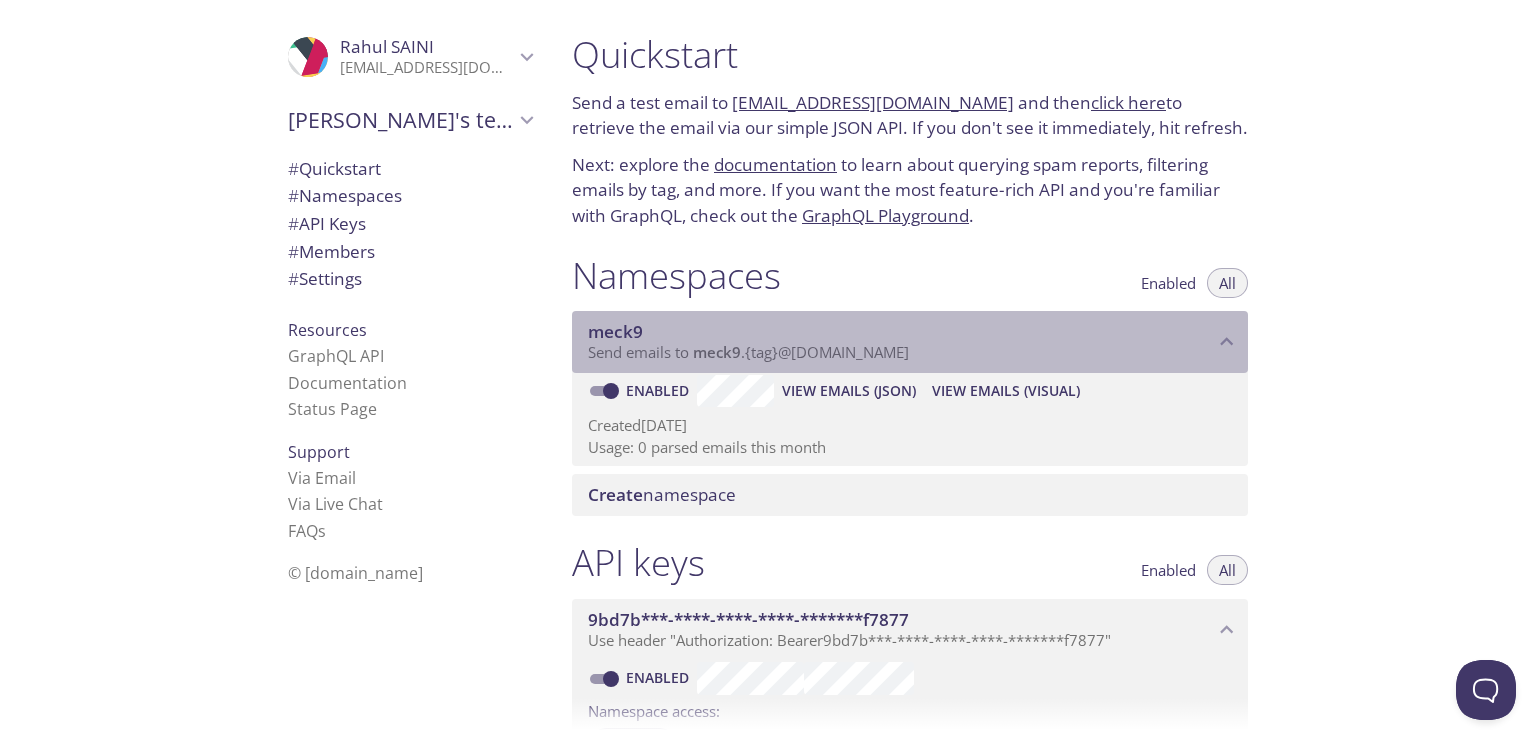 drag, startPoint x: 912, startPoint y: 338, endPoint x: 1107, endPoint y: 364, distance: 196.7257 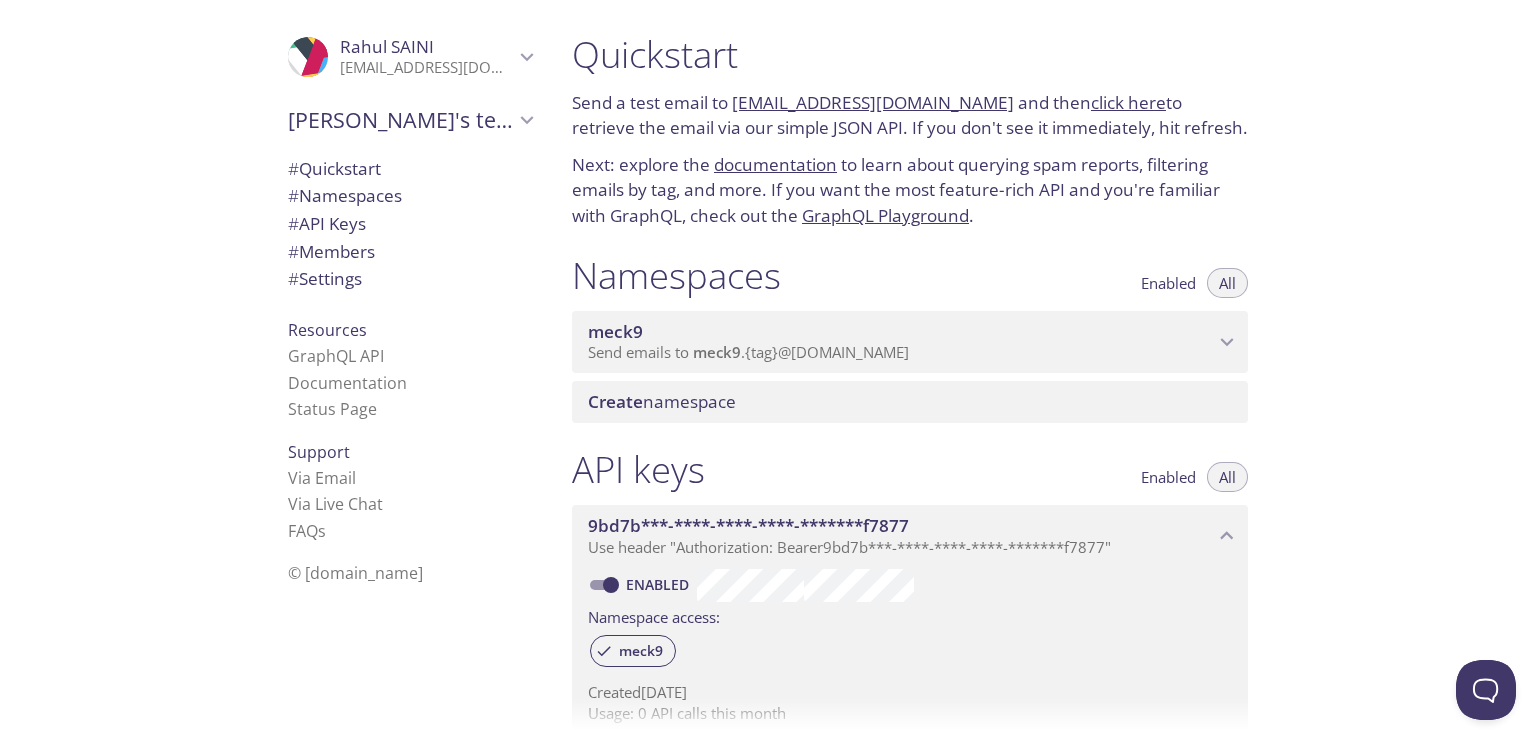 click on "meck9" at bounding box center (901, 332) 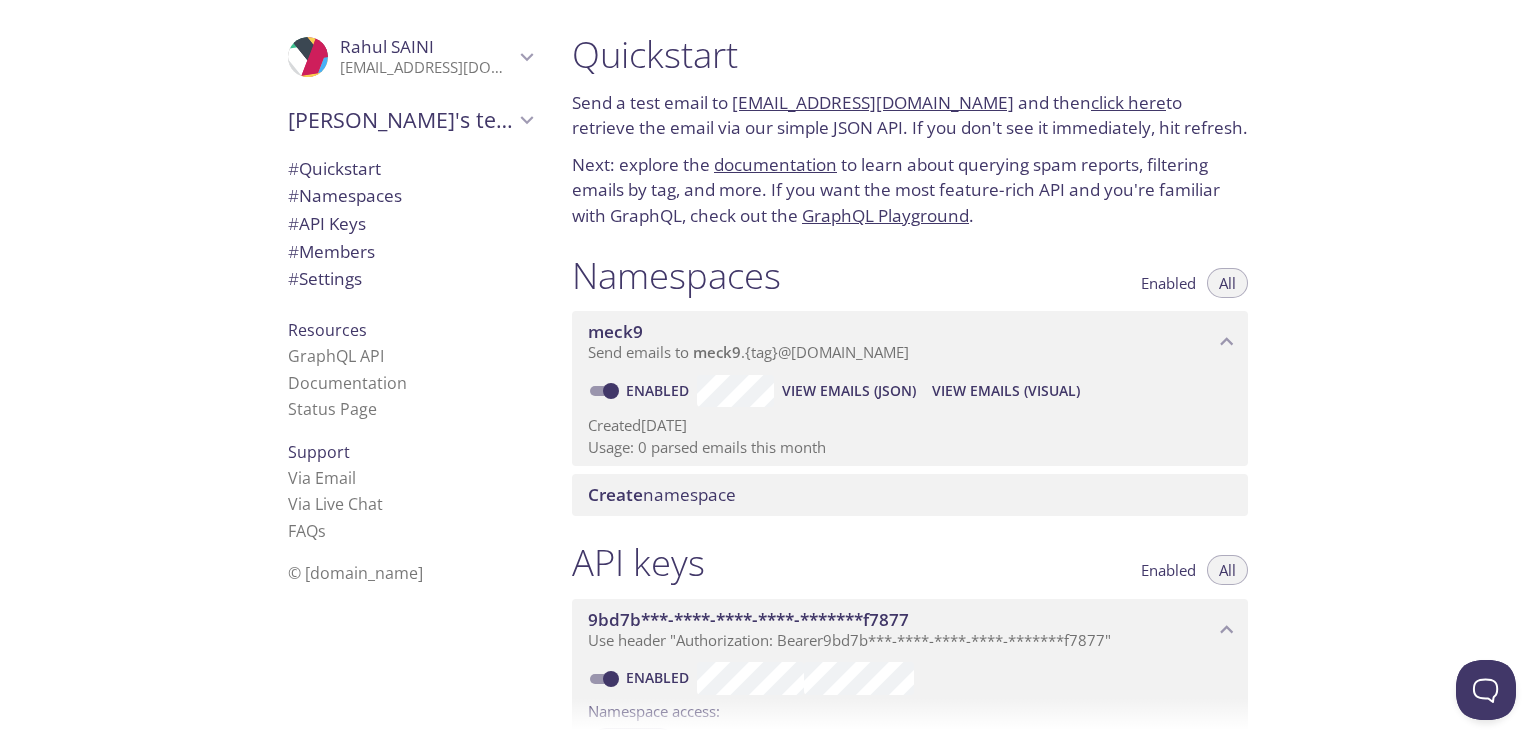 scroll, scrollTop: 500, scrollLeft: 0, axis: vertical 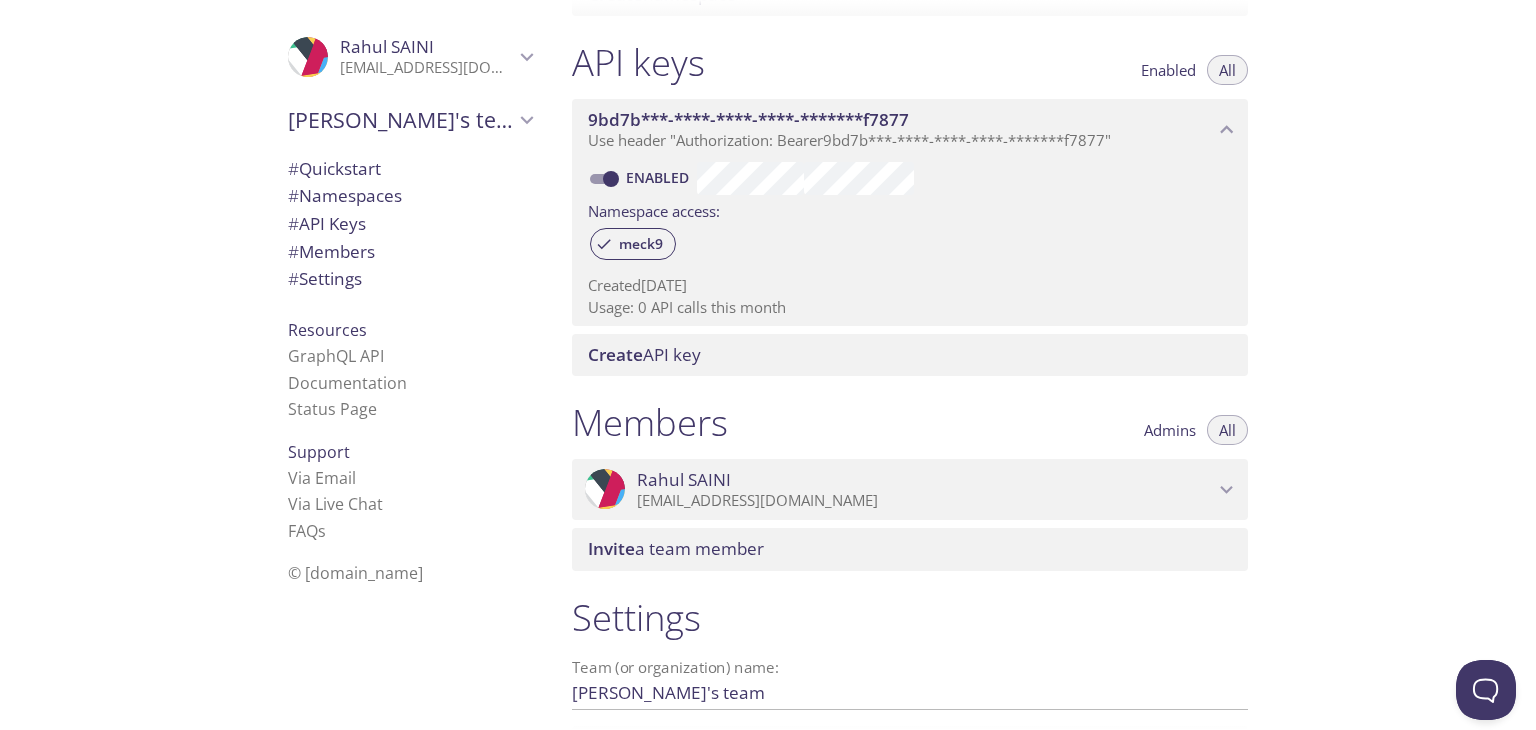 click on "[EMAIL_ADDRESS][DOMAIN_NAME]" at bounding box center [925, 501] 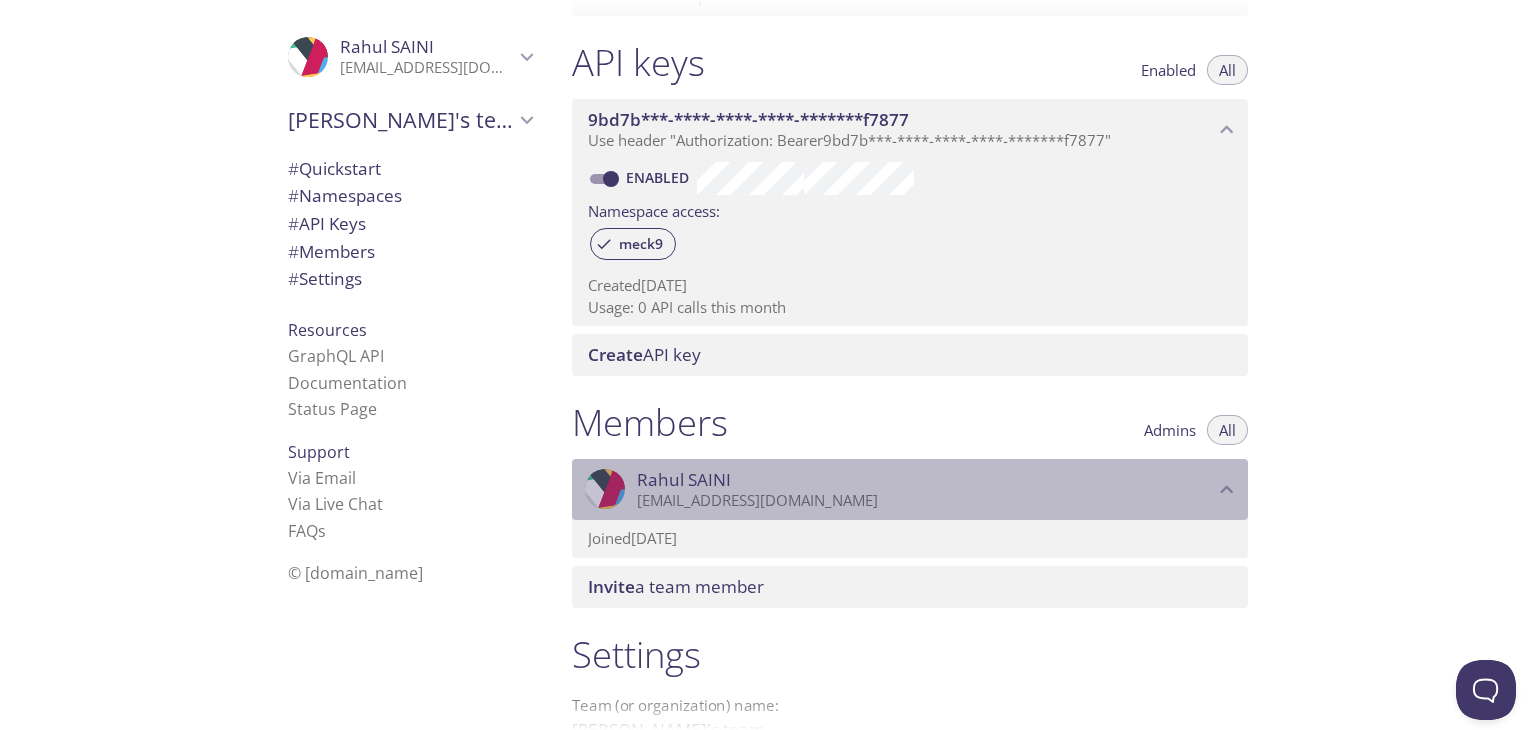 click on "[EMAIL_ADDRESS][DOMAIN_NAME]" at bounding box center (925, 501) 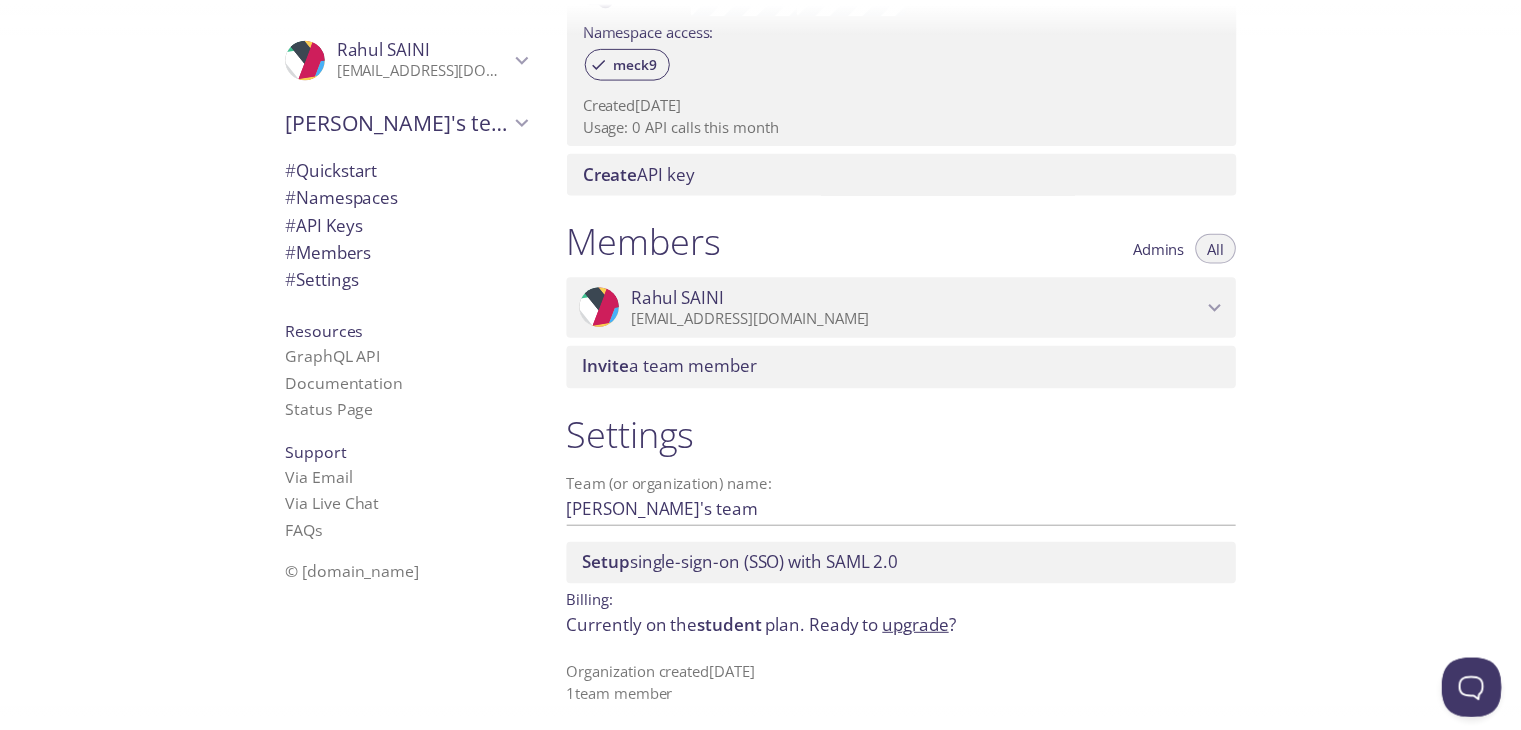 scroll, scrollTop: 692, scrollLeft: 0, axis: vertical 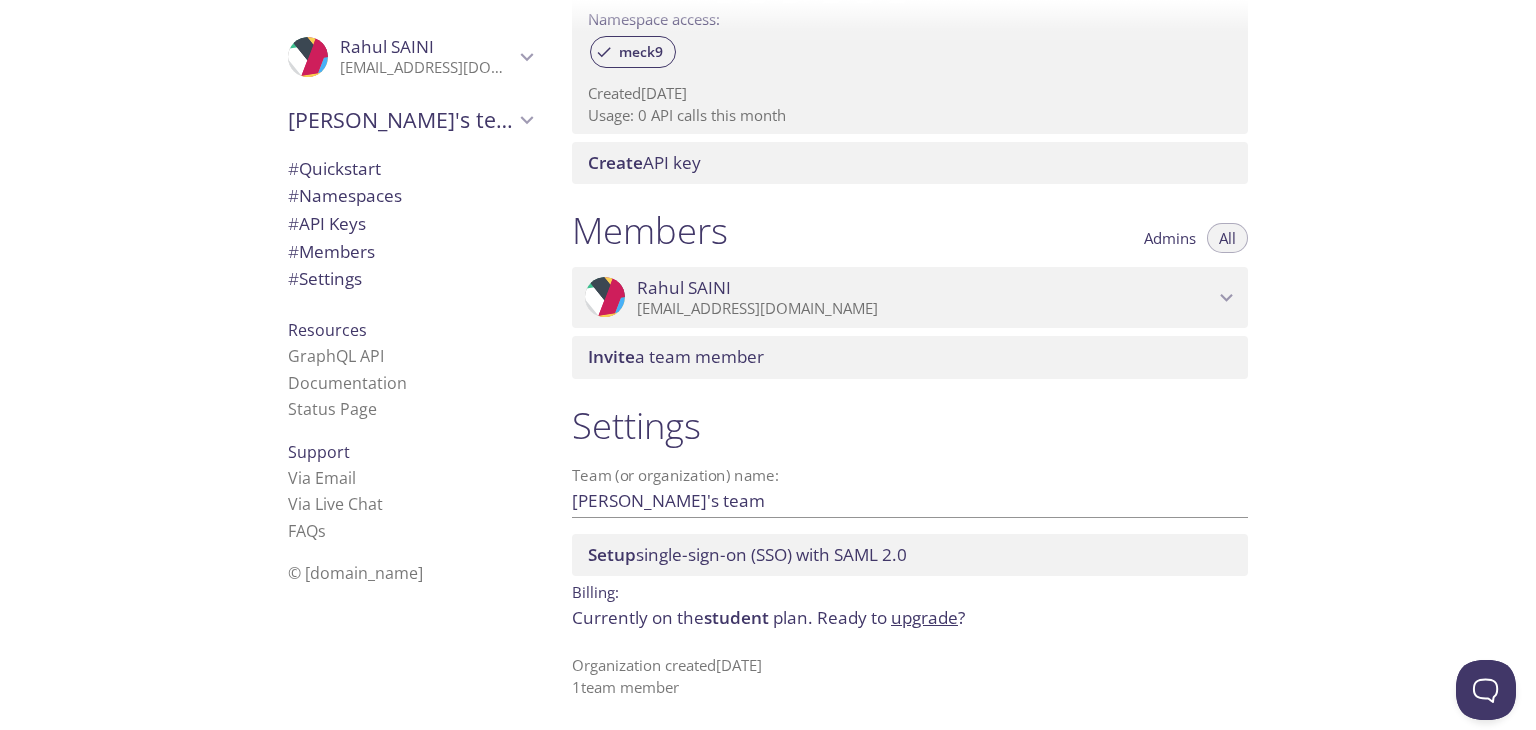 click on "[PERSON_NAME]'s team" at bounding box center [878, 500] 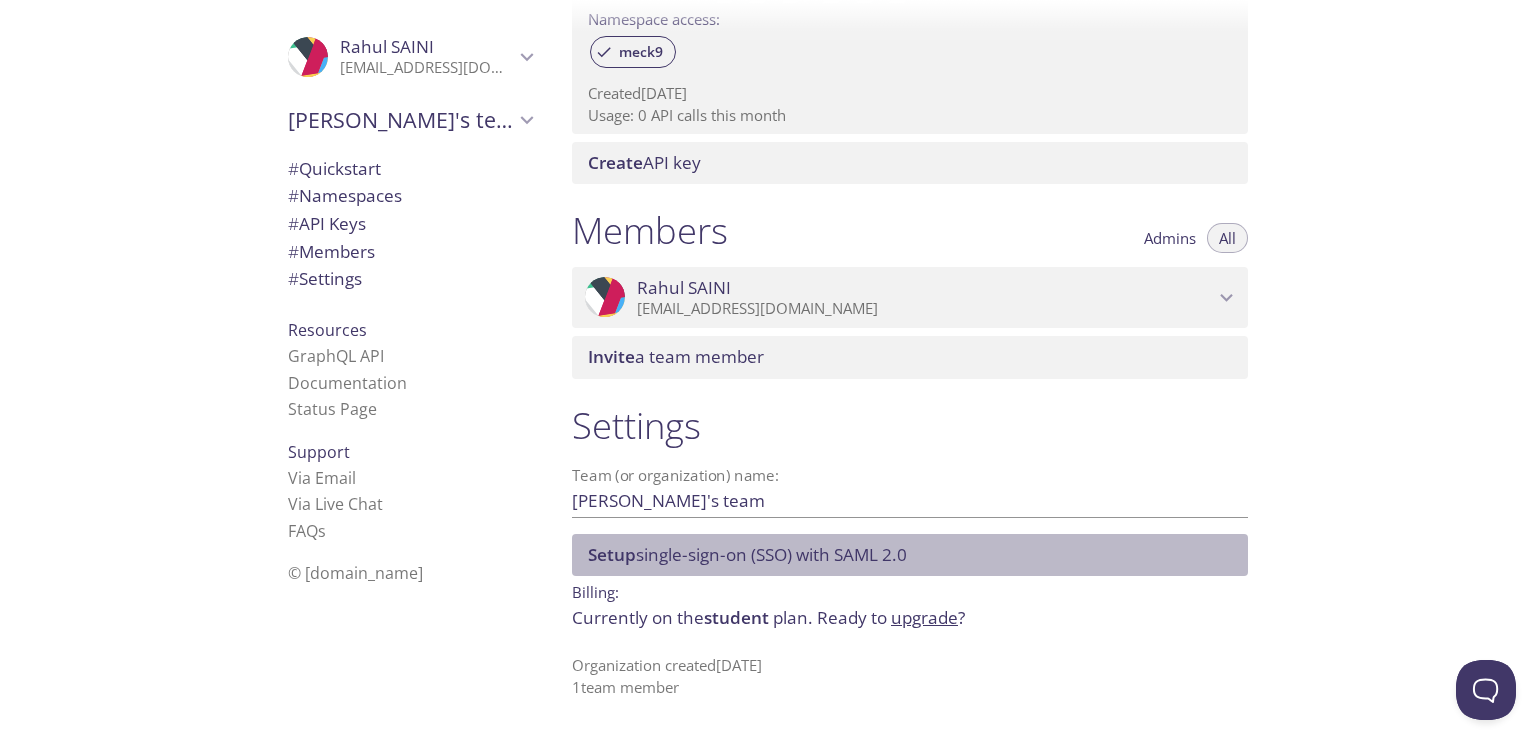 click on "Setup  single-sign-on (SSO) with [PERSON_NAME] 2.0" at bounding box center [747, 554] 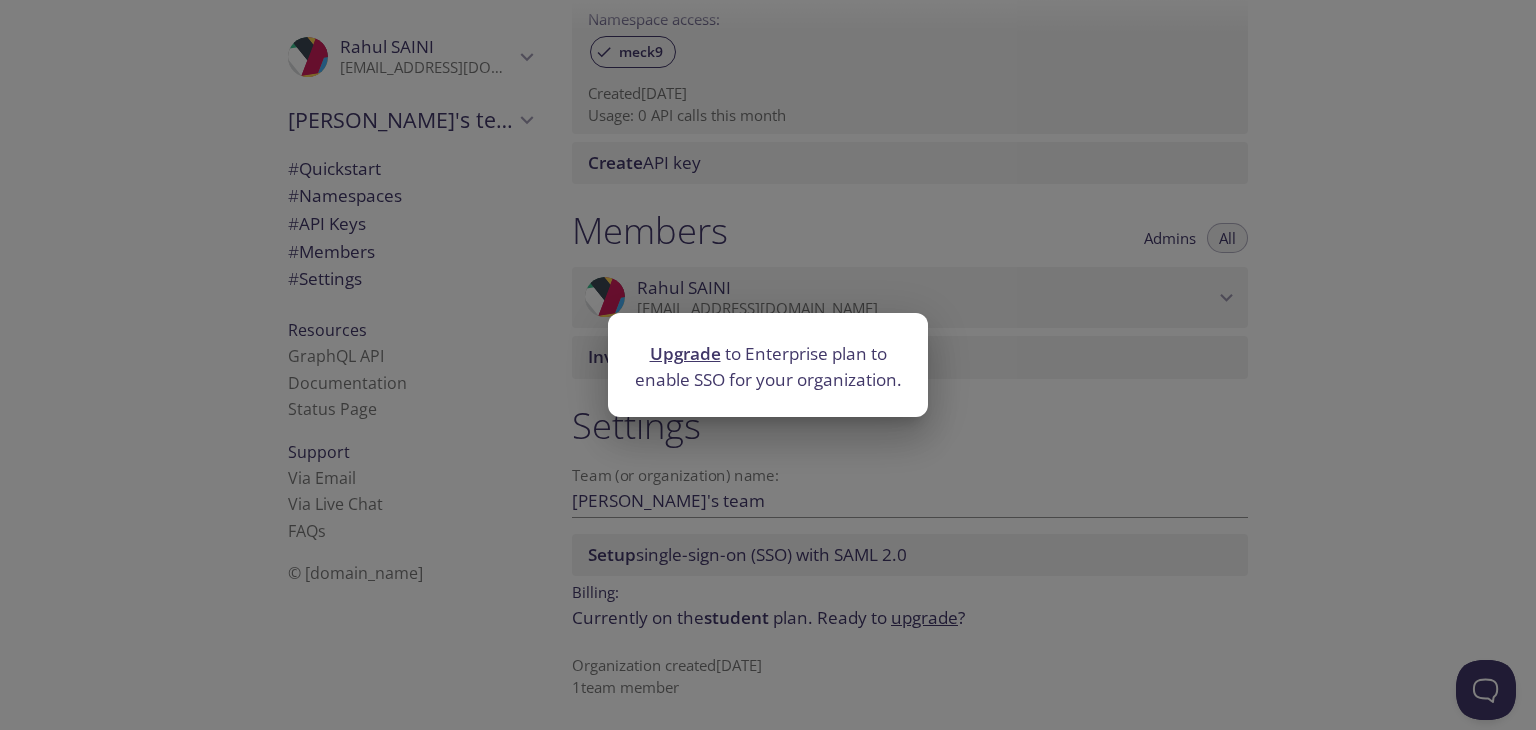 click on "Upgrade   to Enterprise plan to enable SSO for your organization." at bounding box center (768, 365) 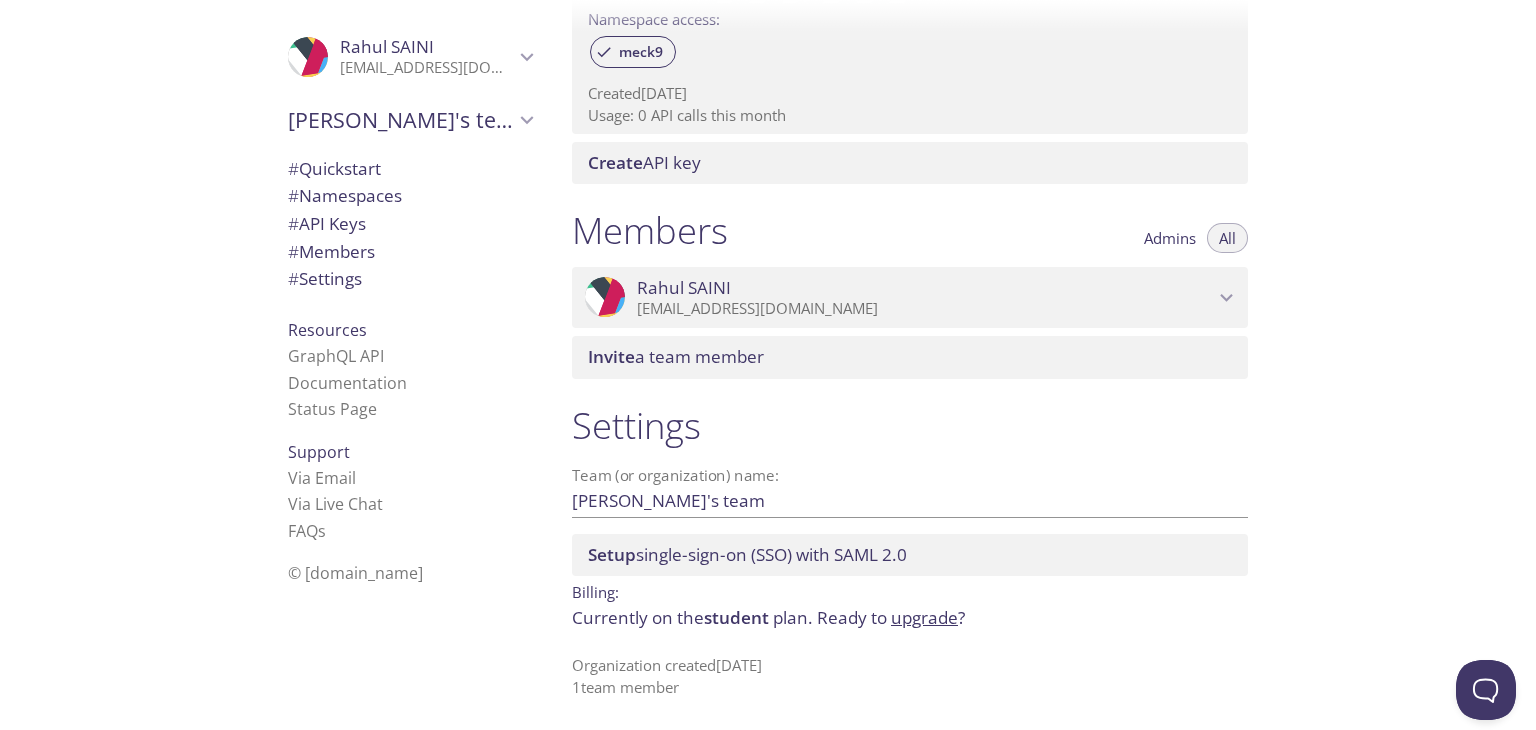 click on "student" at bounding box center [736, 617] 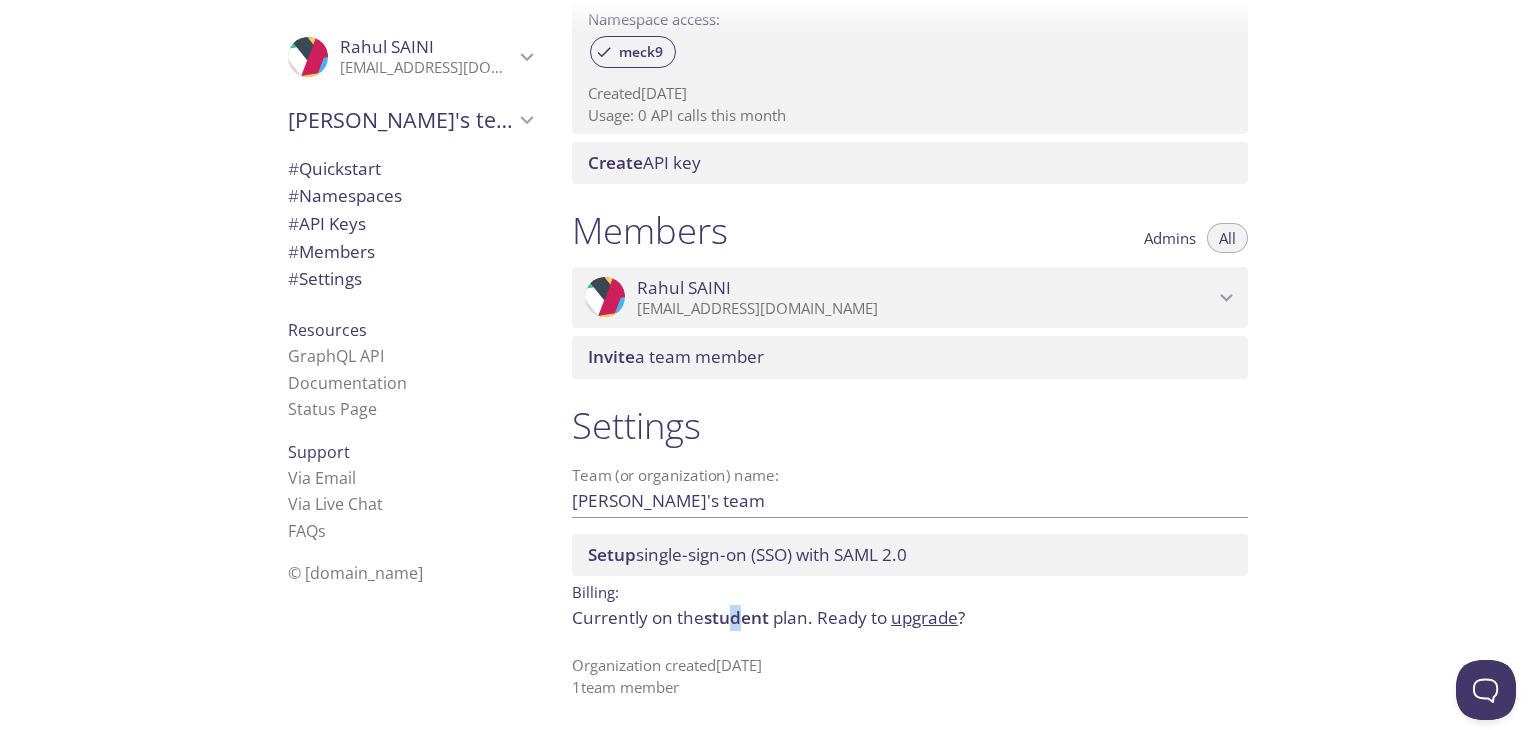 click on "student" at bounding box center [736, 617] 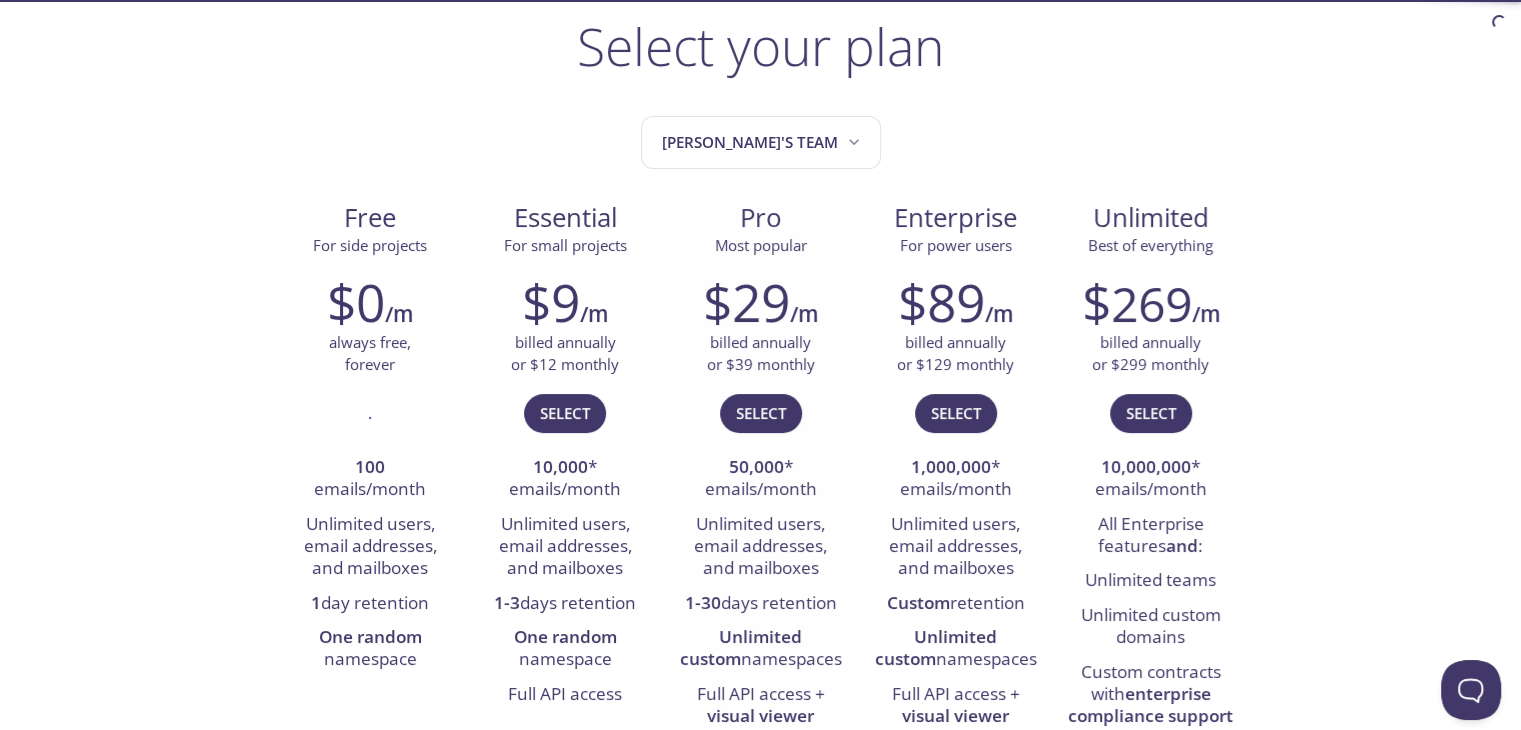 scroll, scrollTop: 166, scrollLeft: 0, axis: vertical 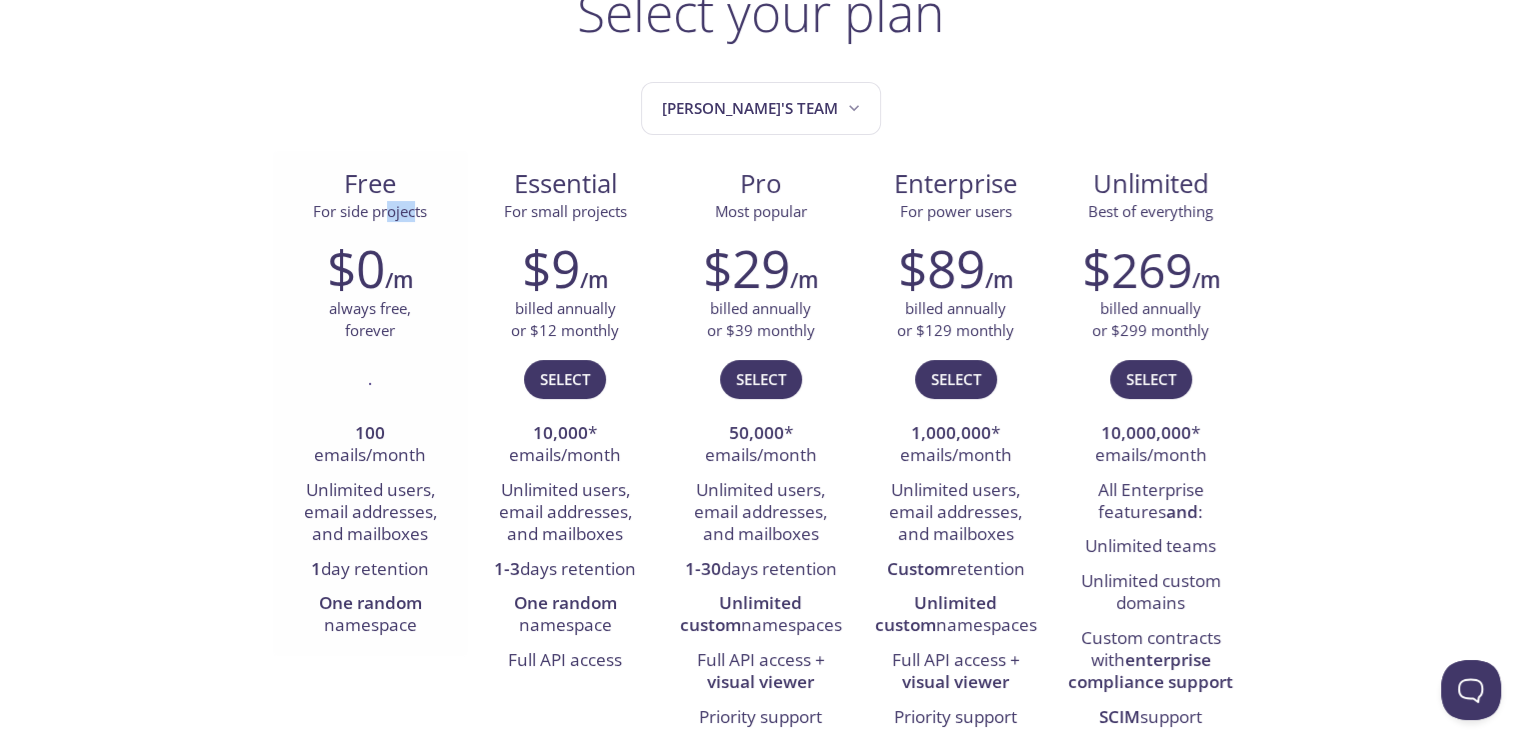 drag, startPoint x: 404, startPoint y: 221, endPoint x: 387, endPoint y: 219, distance: 17.117243 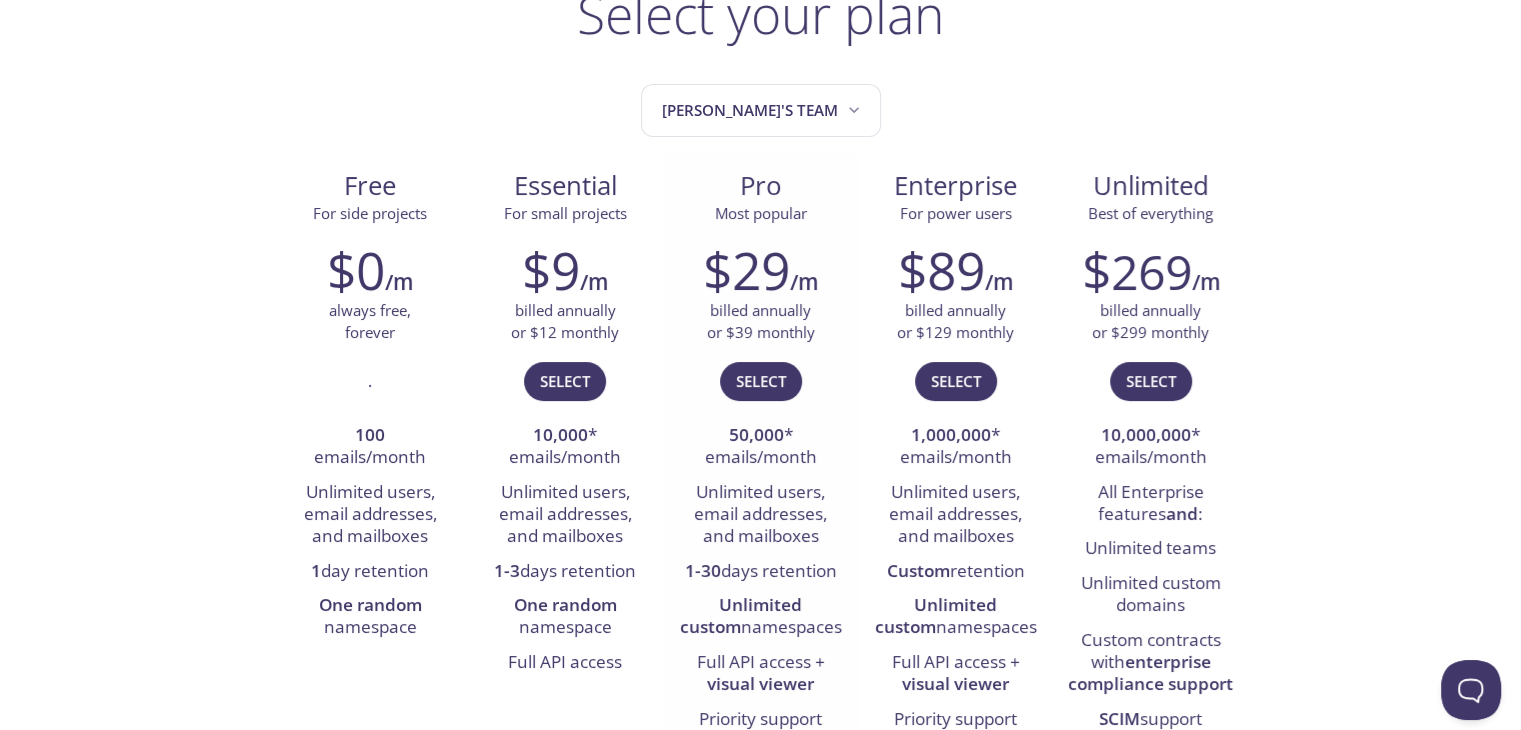 scroll, scrollTop: 166, scrollLeft: 0, axis: vertical 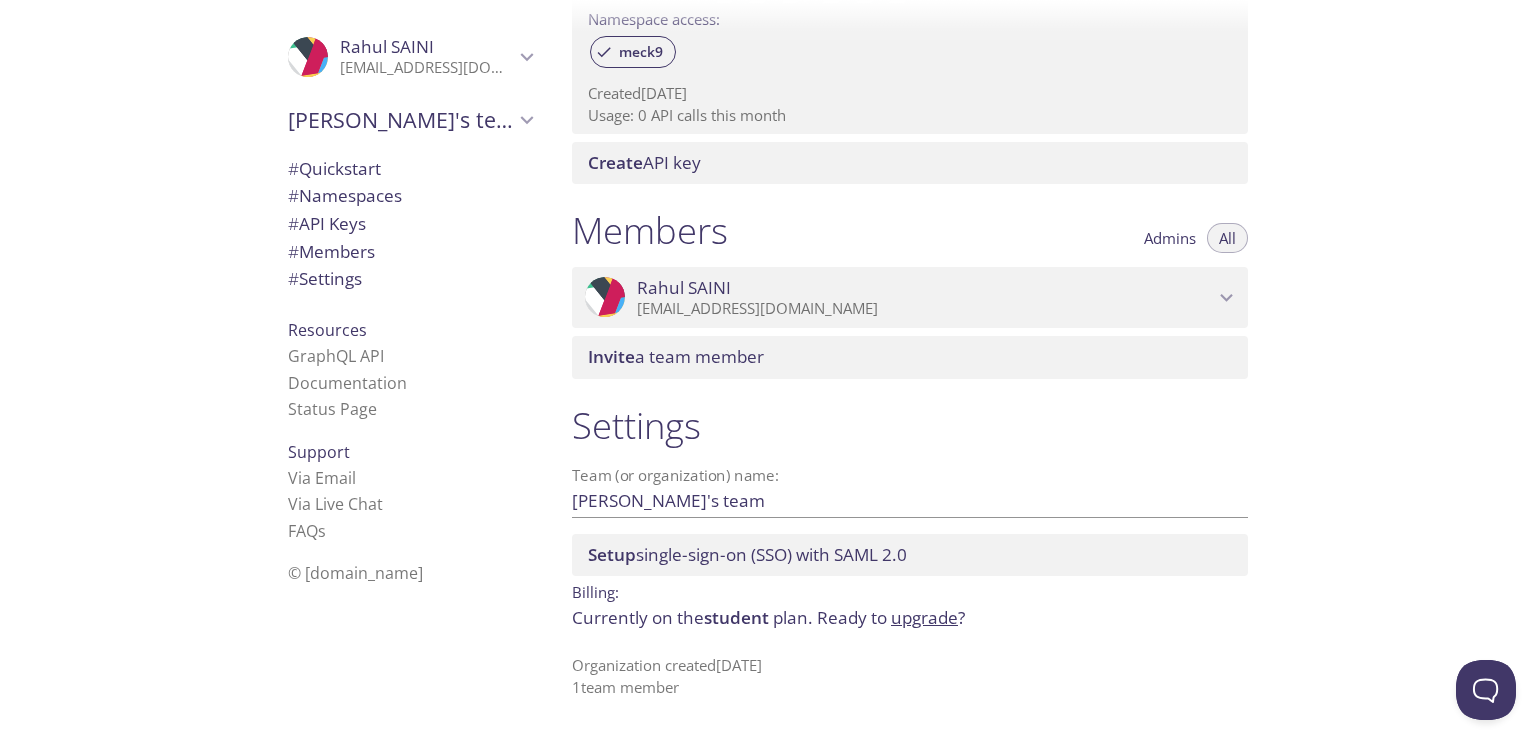 click on "student" at bounding box center [736, 617] 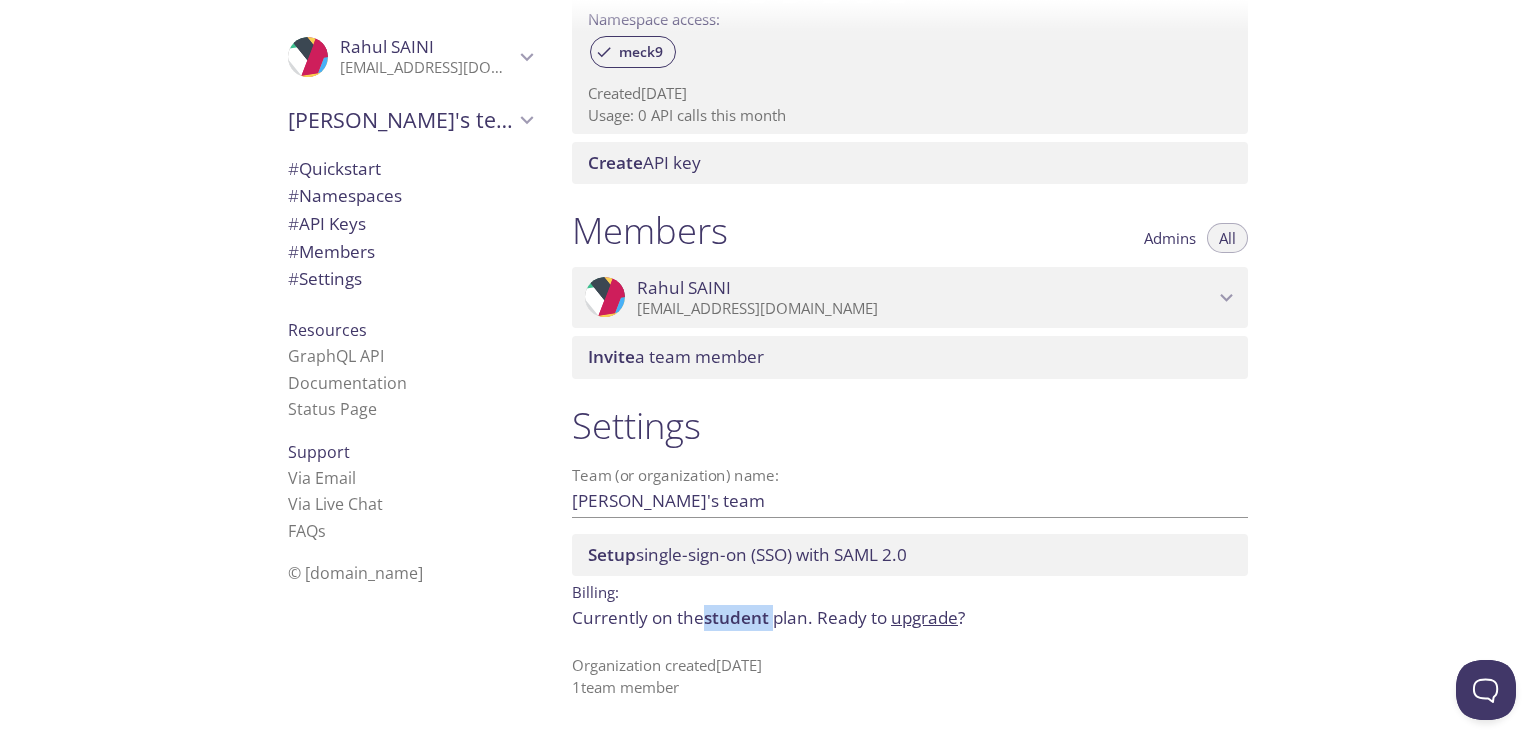 click on "student" at bounding box center [736, 617] 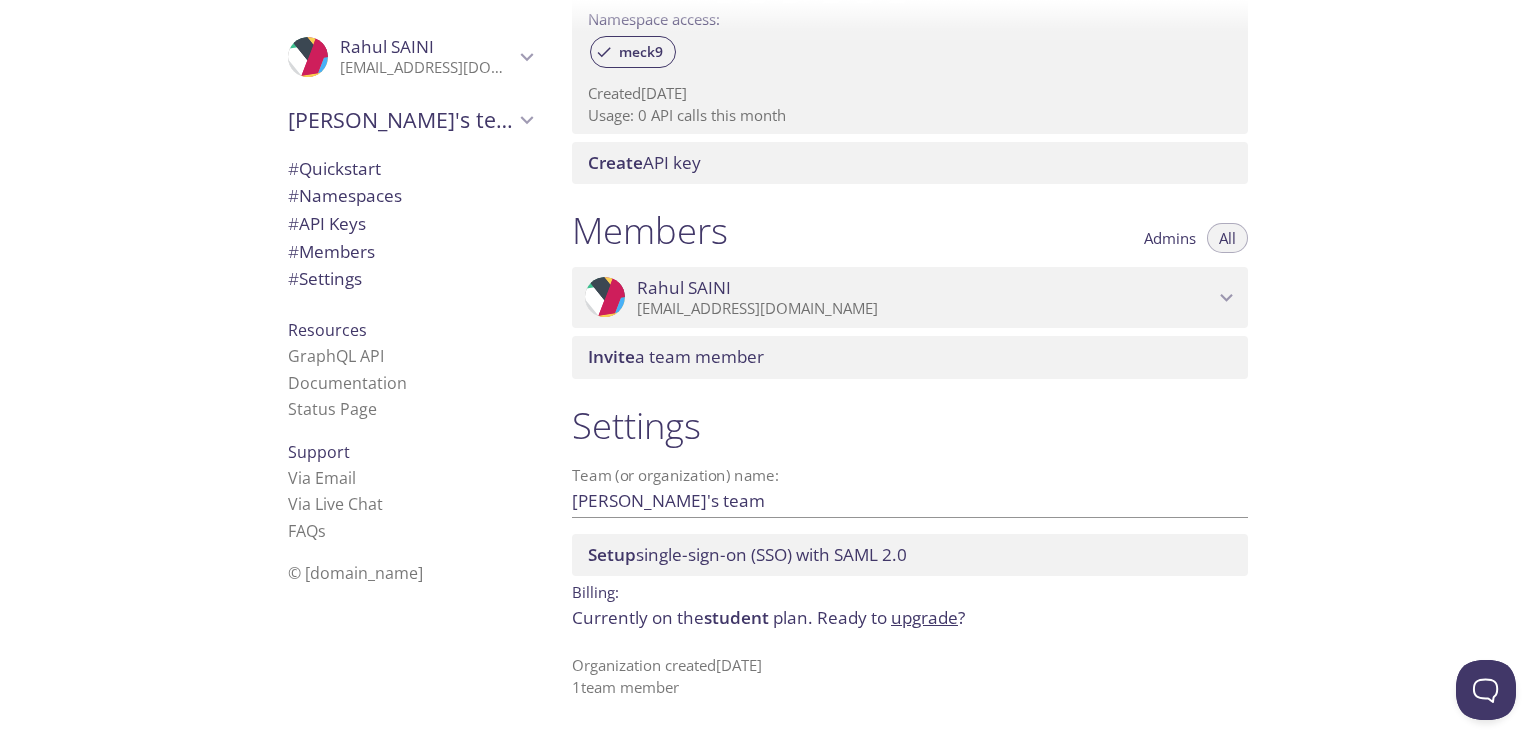 click on "student" at bounding box center (736, 617) 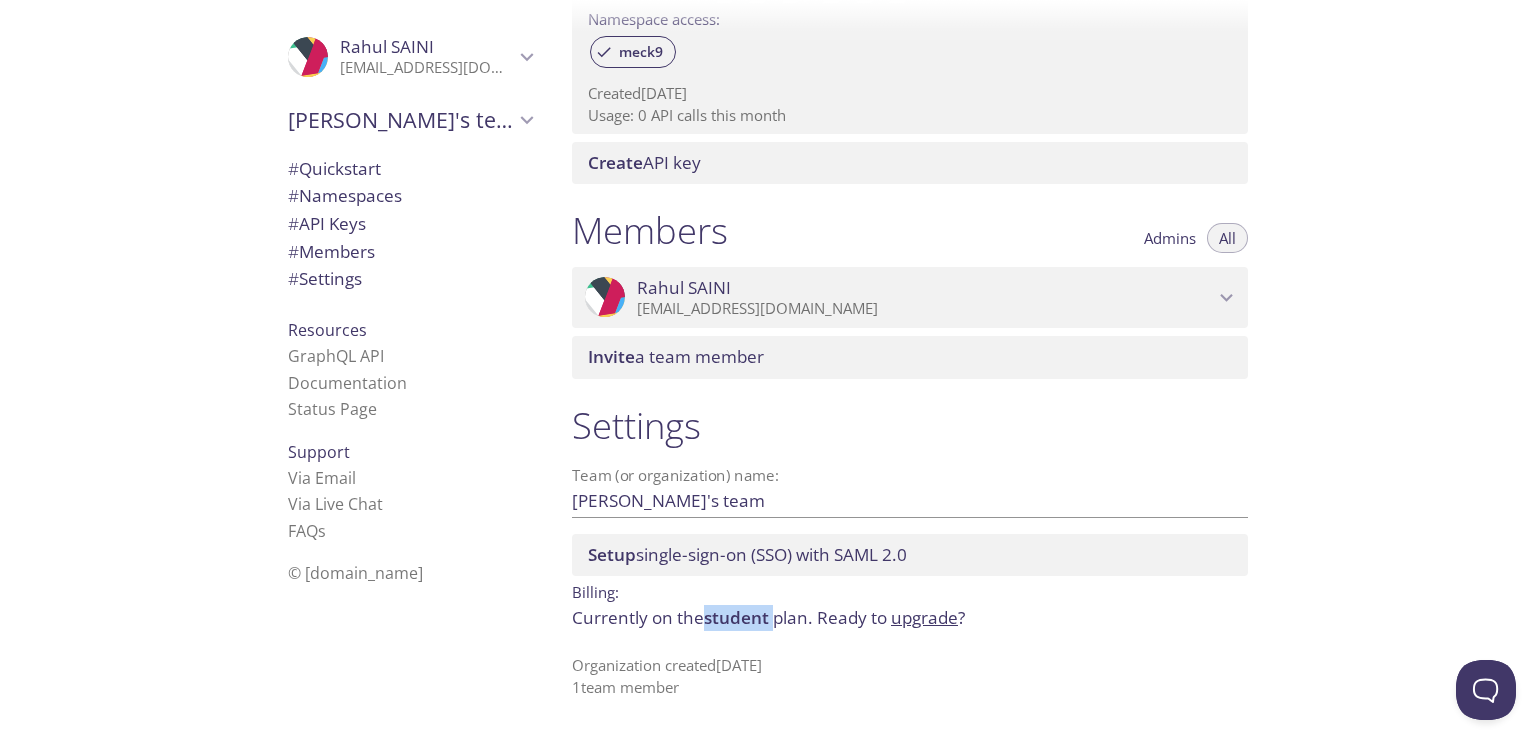 click on "student" at bounding box center [736, 617] 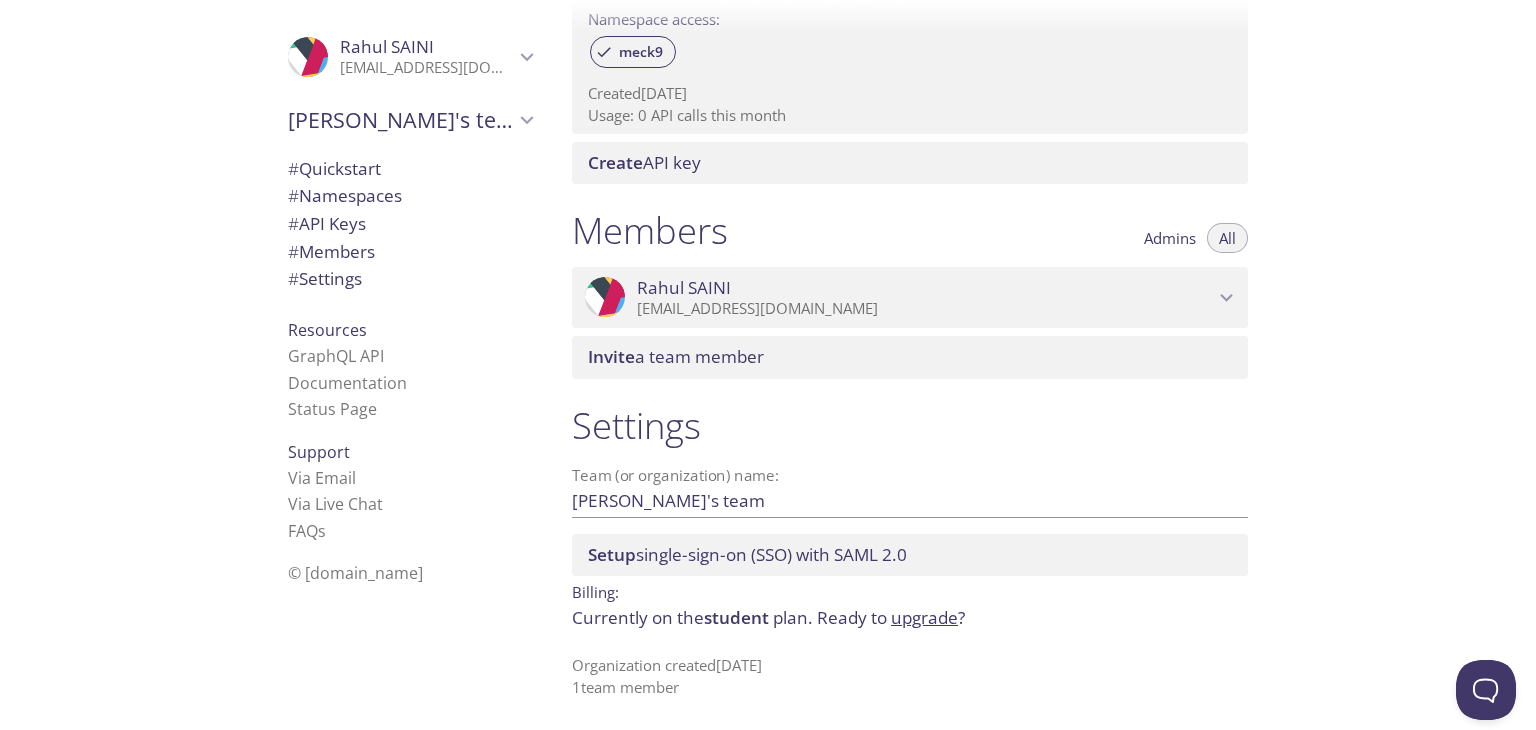 click on "Quickstart Send a test email to   [EMAIL_ADDRESS][DOMAIN_NAME]   and then  click here  to retrieve the email via our simple JSON API. If you don't see it immediately, hit refresh. Next: explore the   documentation   to learn about querying spam reports, filtering emails by tag, and more. If you want the most feature-rich API and you're familiar with GraphQL, check out the   GraphQL Playground . Namespaces Enabled All meck9 Send emails to   meck9 . {tag} @[DOMAIN_NAME] Enabled View Emails (JSON) View Emails (Visual) Created  [DATE] Usage: 0 parsed emails this month Create  namespace API keys Enabled All 9bd7b***-****-****-****-*******f7877 Use header "Authorization: Bearer  9bd7b***-****-****-****-*******f7877 " Enabled Namespace access: meck9 Created  [DATE] Usage: 0 API calls this month Create  API key Members Admins All   ProfilePic [PERSON_NAME] [EMAIL_ADDRESS][DOMAIN_NAME] Joined  [DATE] Invite  a team member Settings Team (or organization) name: [PERSON_NAME]'s team Save Setup Billing: student" at bounding box center [1046, 365] 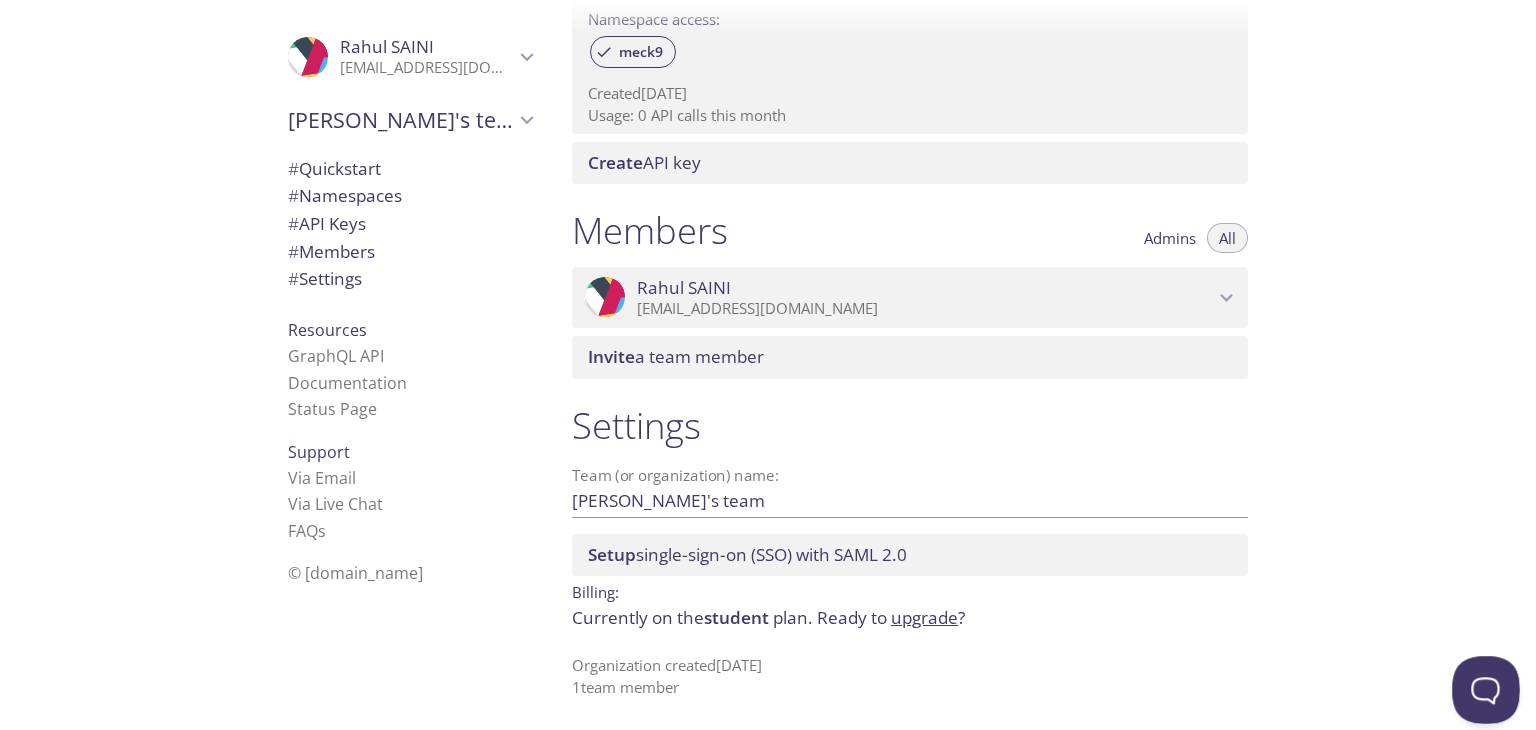 click at bounding box center (1482, 686) 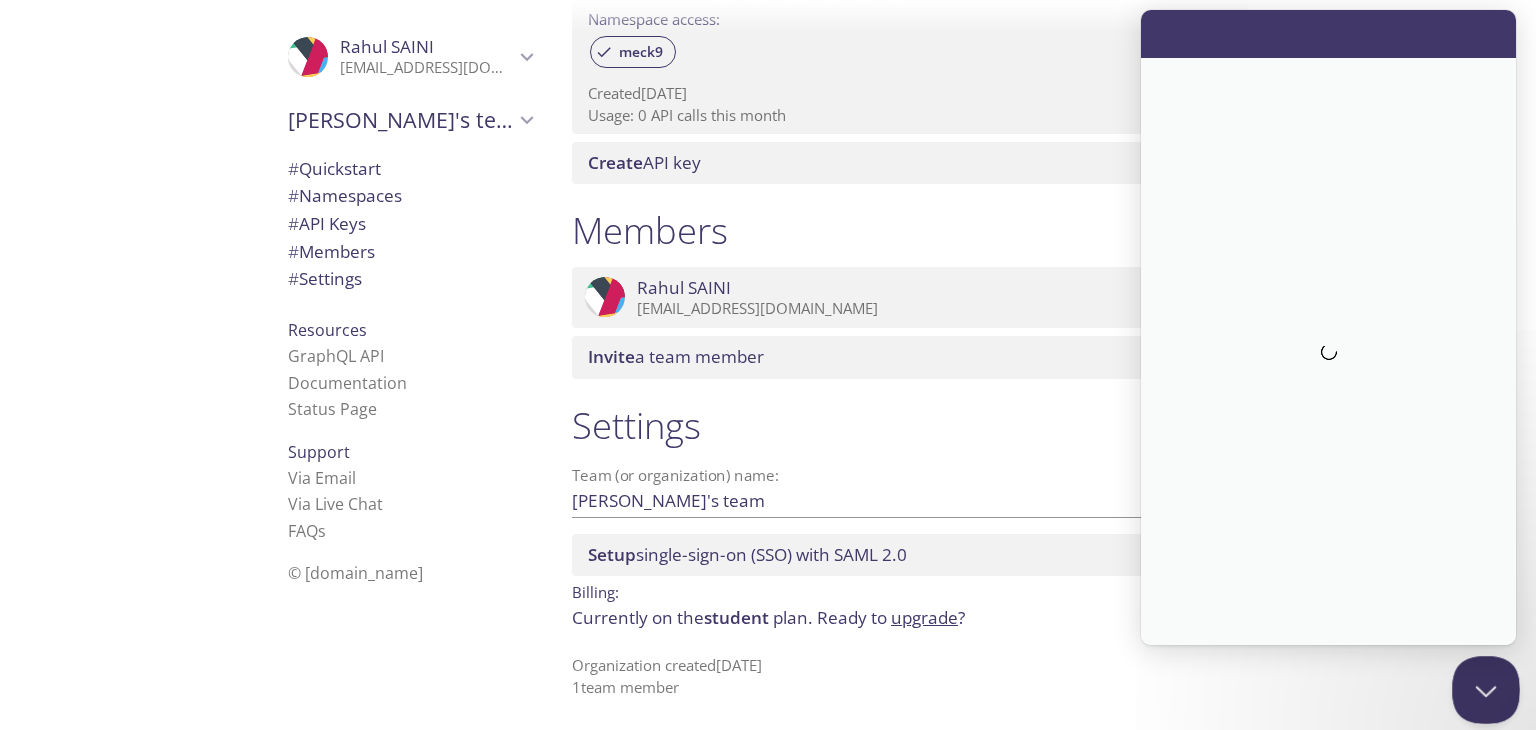 scroll, scrollTop: 0, scrollLeft: 0, axis: both 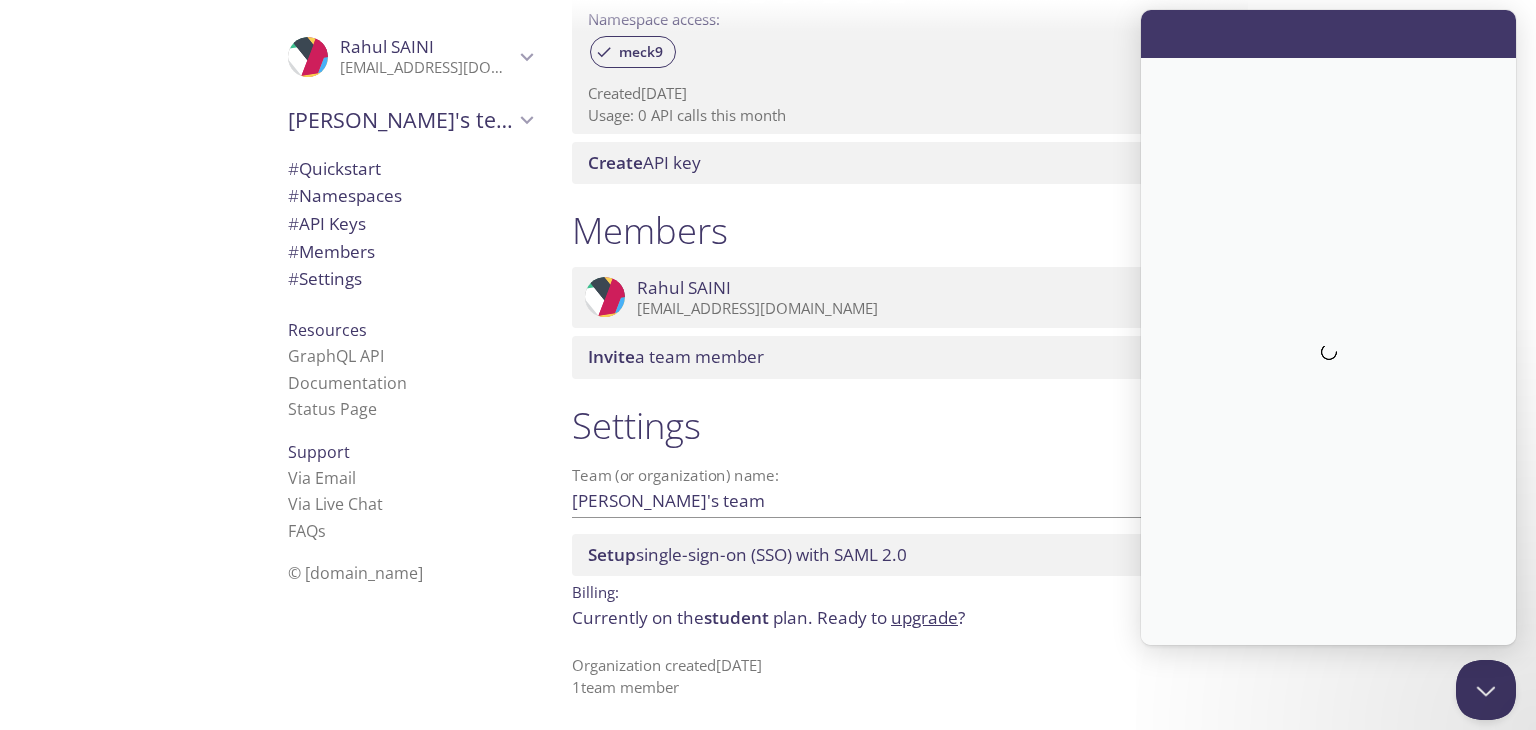 drag, startPoint x: 1339, startPoint y: 357, endPoint x: 1470, endPoint y: 505, distance: 197.64868 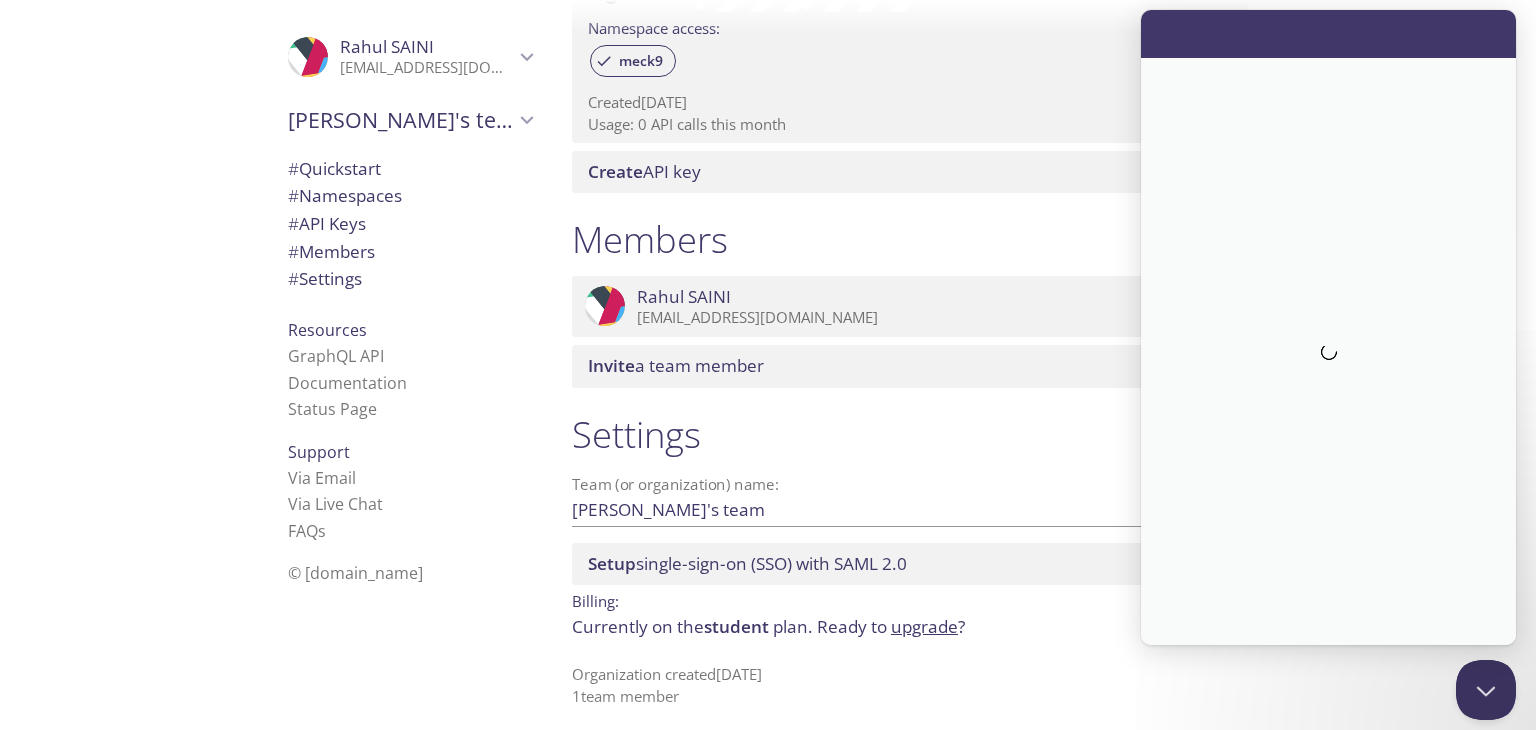 scroll, scrollTop: 692, scrollLeft: 0, axis: vertical 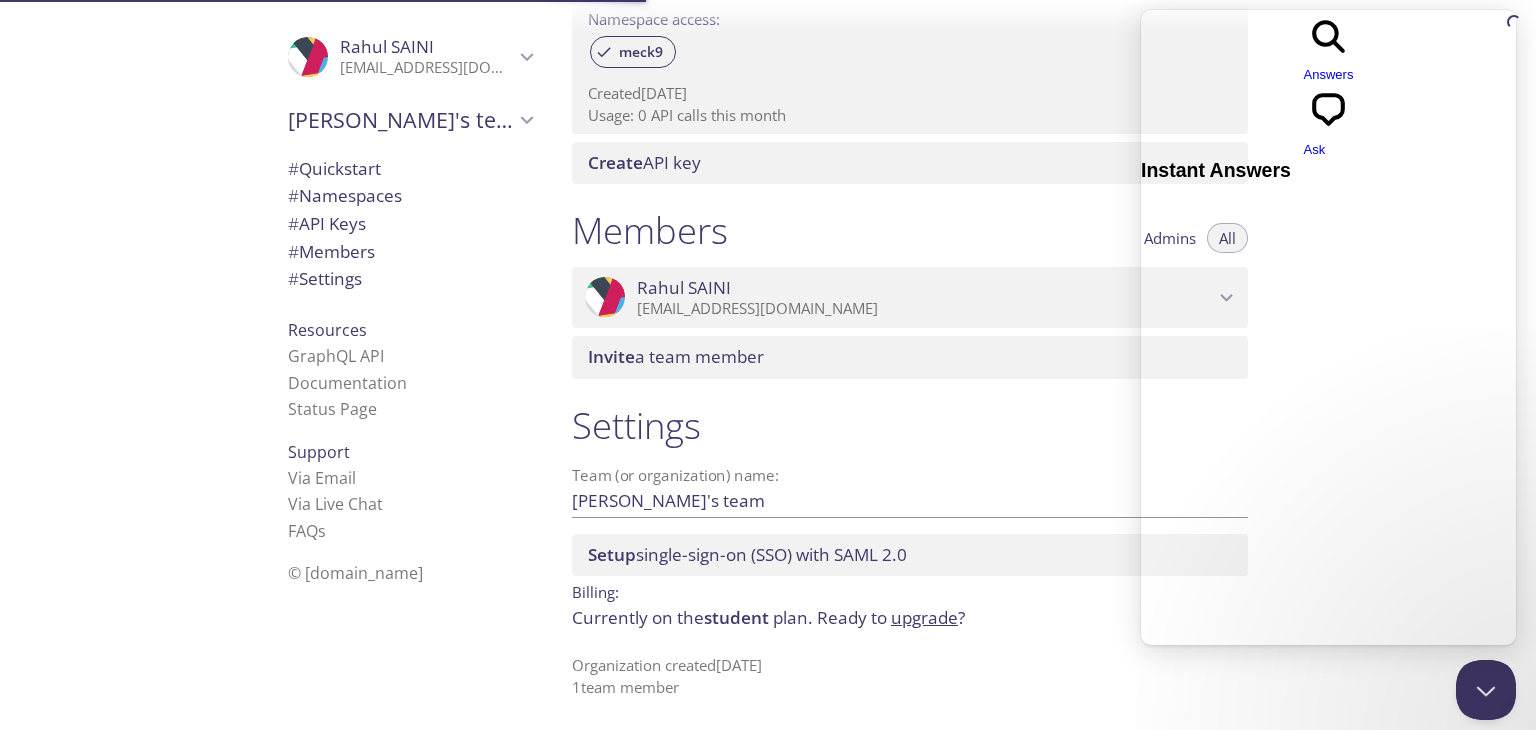 click at bounding box center (1229, 852) 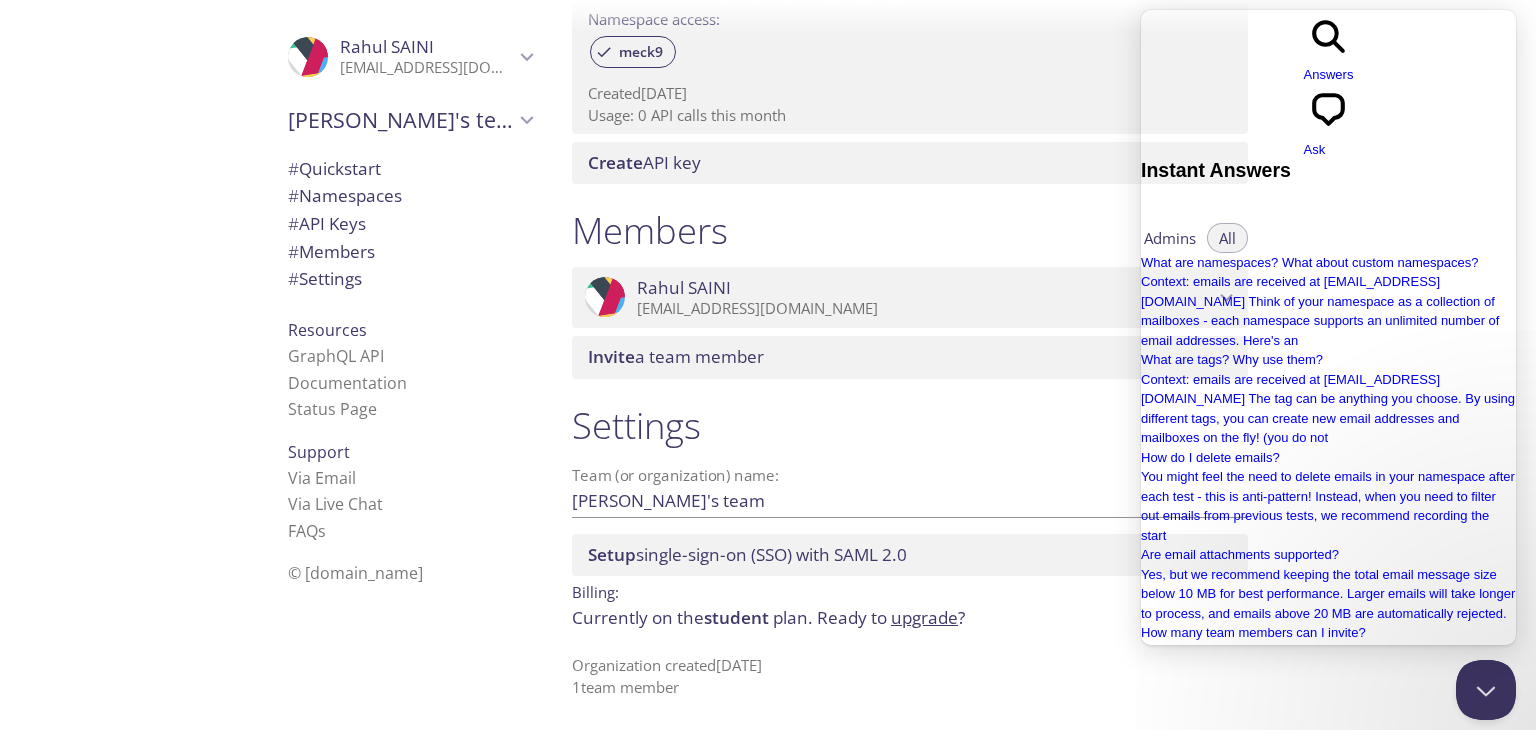 type on "what is the plan for student plan" 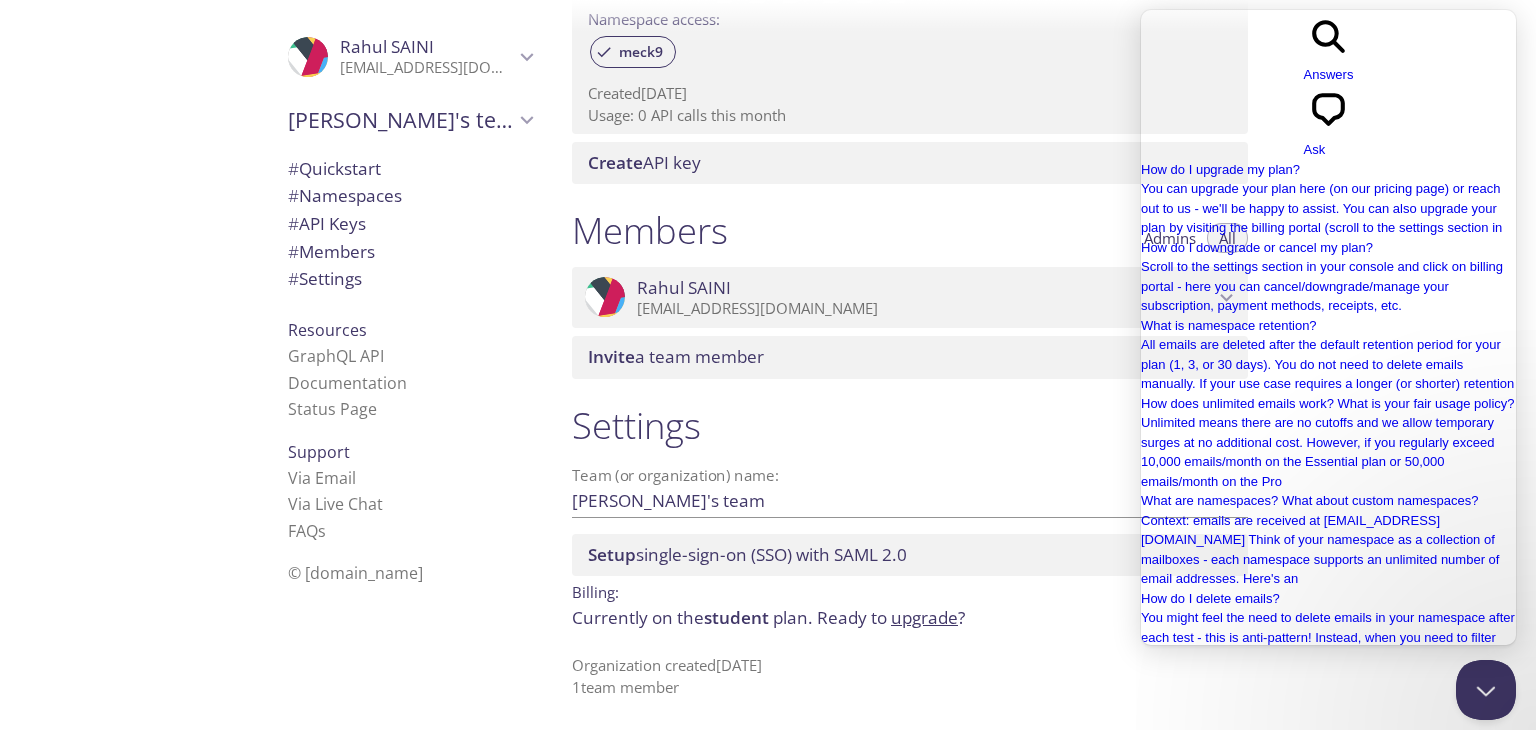 scroll, scrollTop: 1248, scrollLeft: 0, axis: vertical 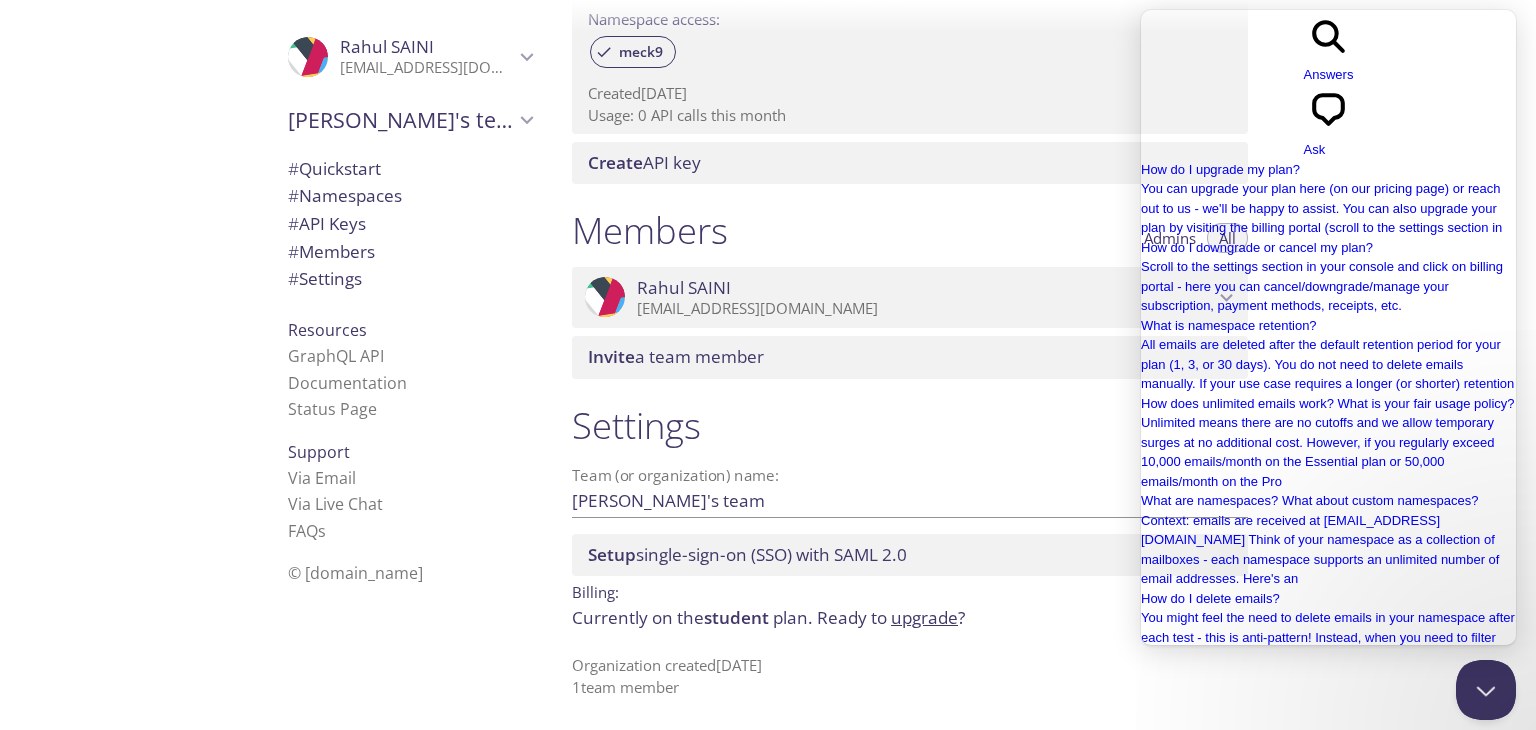 type on "how many mails i can send in student plan" 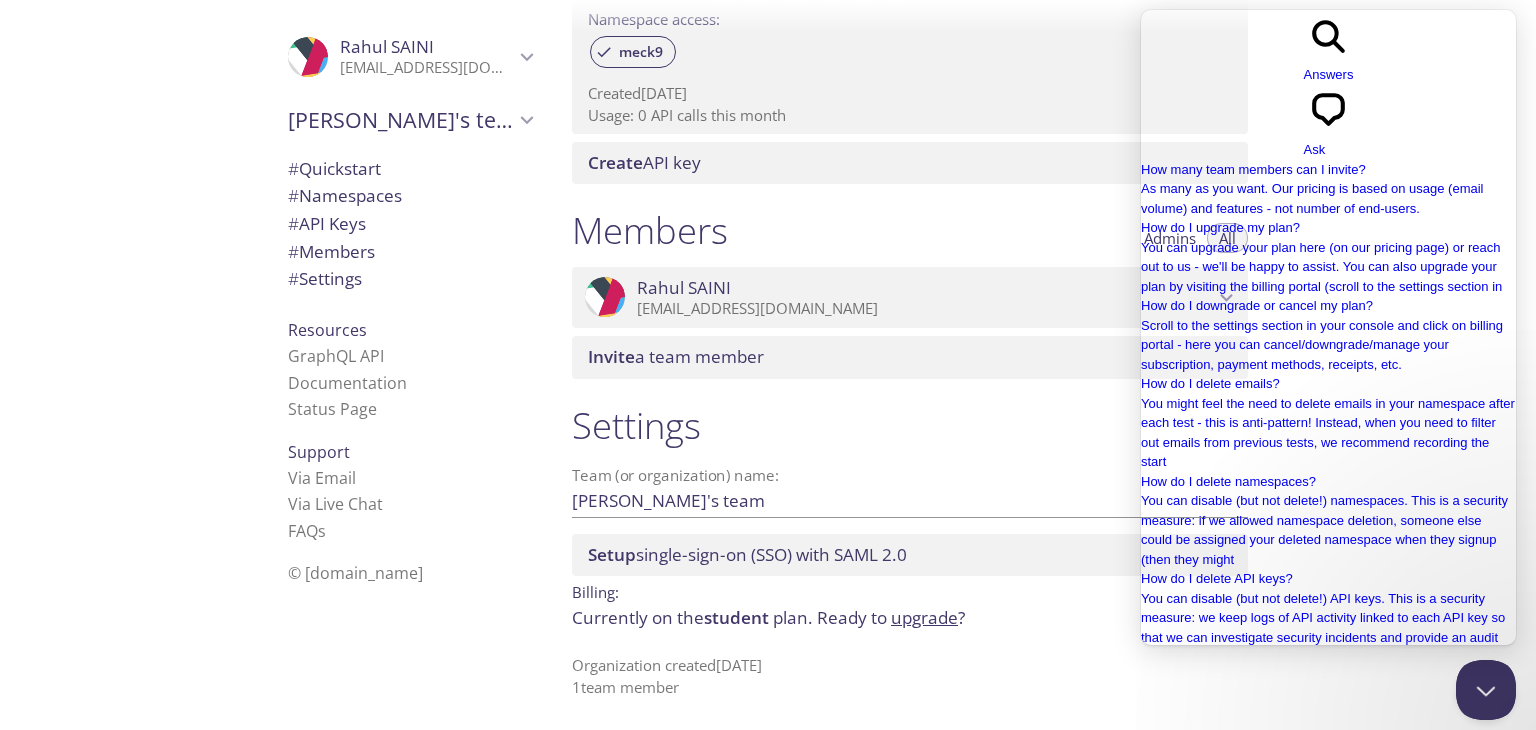 scroll, scrollTop: 0, scrollLeft: 0, axis: both 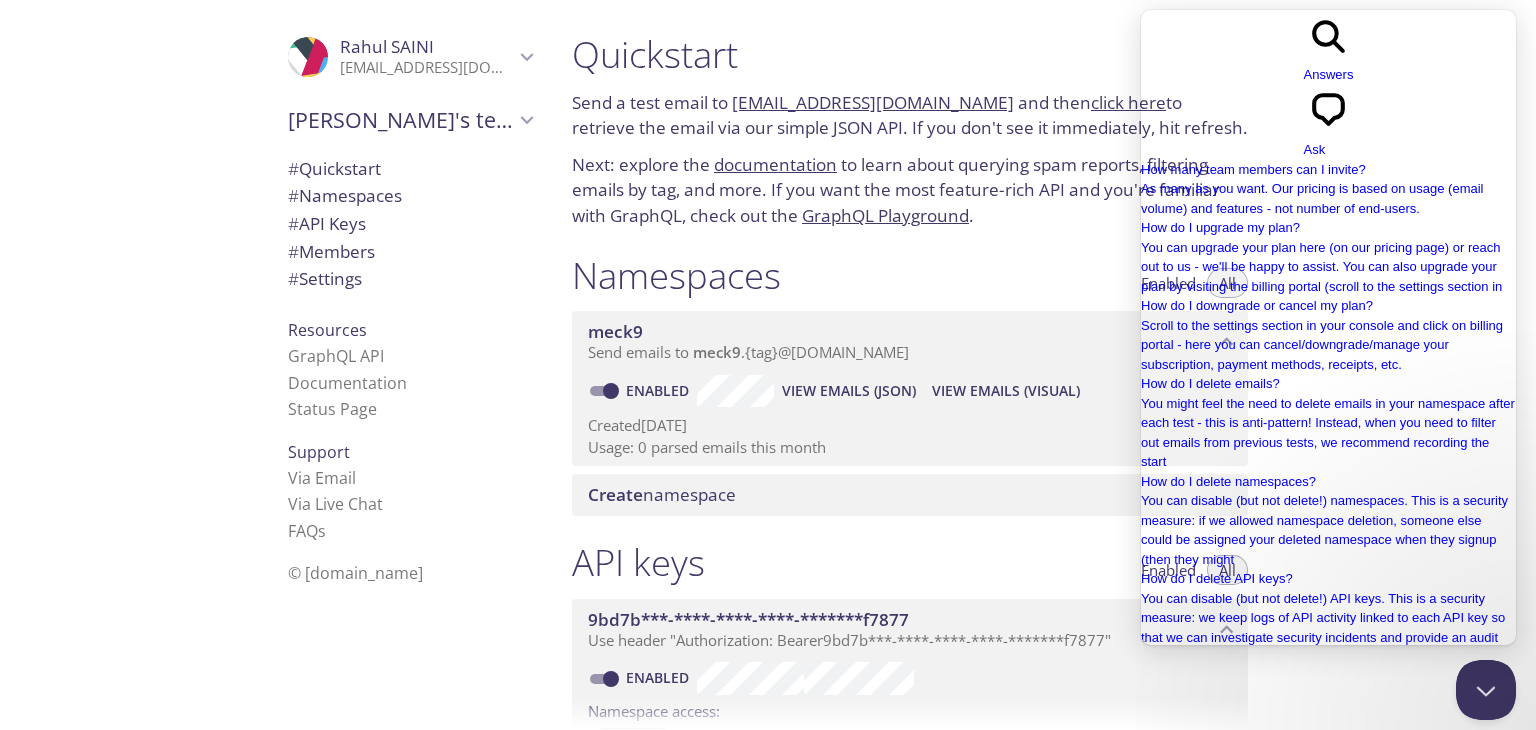 drag, startPoint x: 1383, startPoint y: 610, endPoint x: 1143, endPoint y: 591, distance: 240.75092 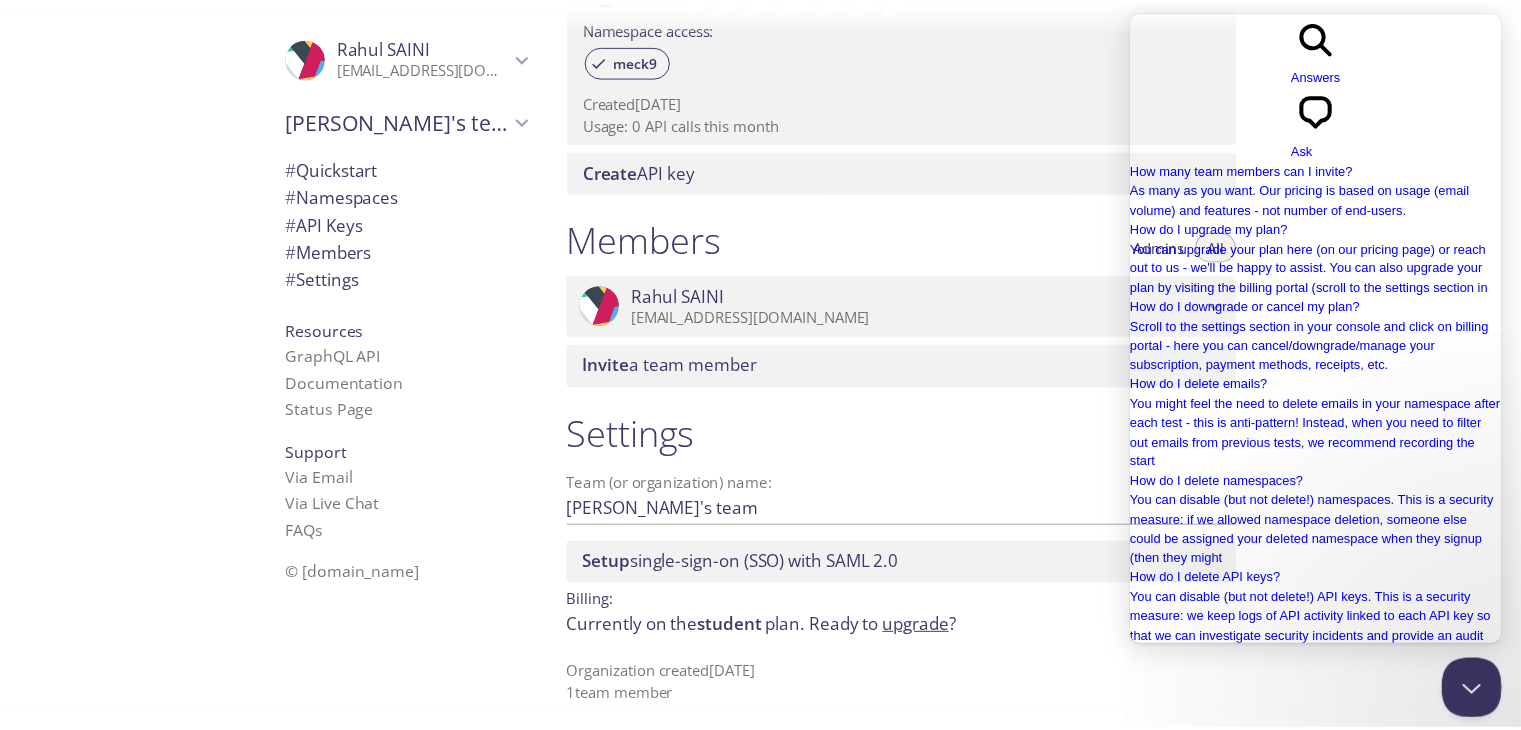 scroll, scrollTop: 692, scrollLeft: 0, axis: vertical 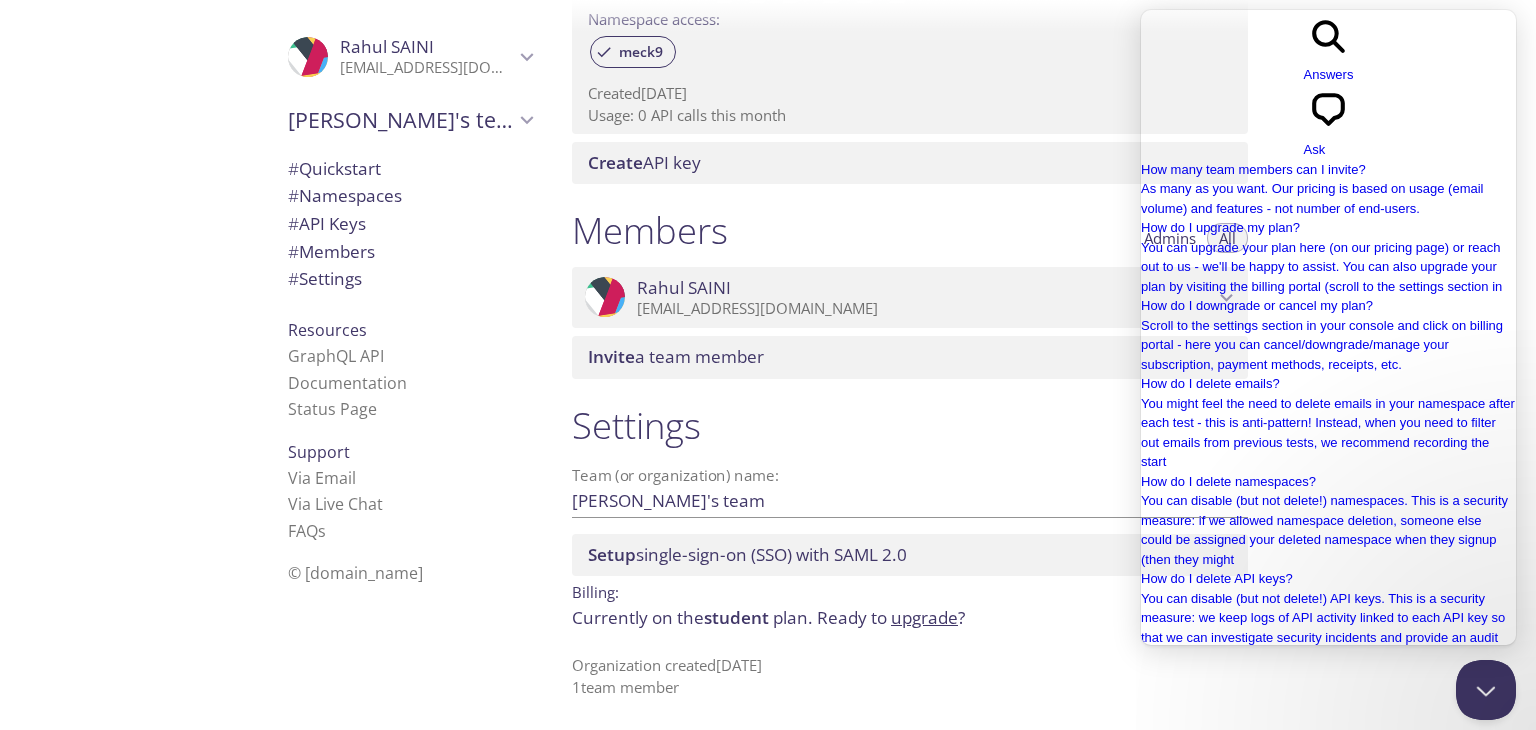 click on "upgrade" at bounding box center (924, 617) 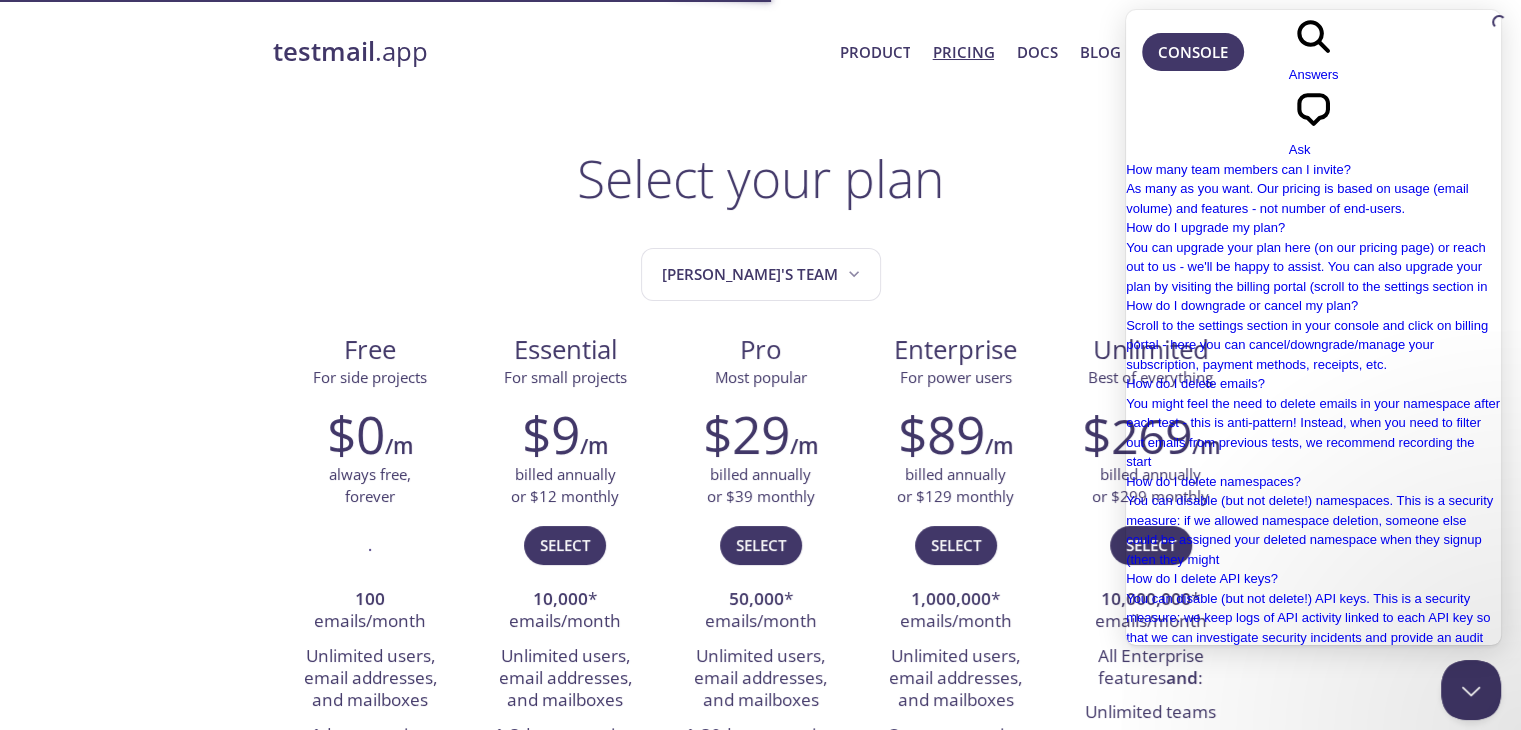 click on "Select your plan [PERSON_NAME]'s team Free For side projects $0 /m always free, forever . 100 emails/month Unlimited users, email addresses, and mailboxes 1  day retention One random namespace Essential For small projects $9 /m billed annually or $12 monthly Select 10,000 * emails/month Unlimited users, email addresses, and mailboxes 1-3  days retention One random namespace Full API access Pro Most popular $29 /m billed annually or $39 monthly Select 50,000 * emails/month Unlimited users, email addresses, and mailboxes 1-30  days retention Unlimited custom  namespaces Full API access + visual viewer Priority support Enterprise For power users $89 /m billed annually or $129 monthly Select 1,000,000 * emails/month Unlimited users, email addresses, and mailboxes Custom  retention Unlimited custom  namespaces Full API access + visual viewer Priority support SSO with  [PERSON_NAME] 2.0  or  OIDC Enterprise invoicing 99.99%  uptime SLA Plus  add-ons Unlimited Best of everything $ 269 /m billed annually or $299 monthly Select * and" at bounding box center [761, 1211] 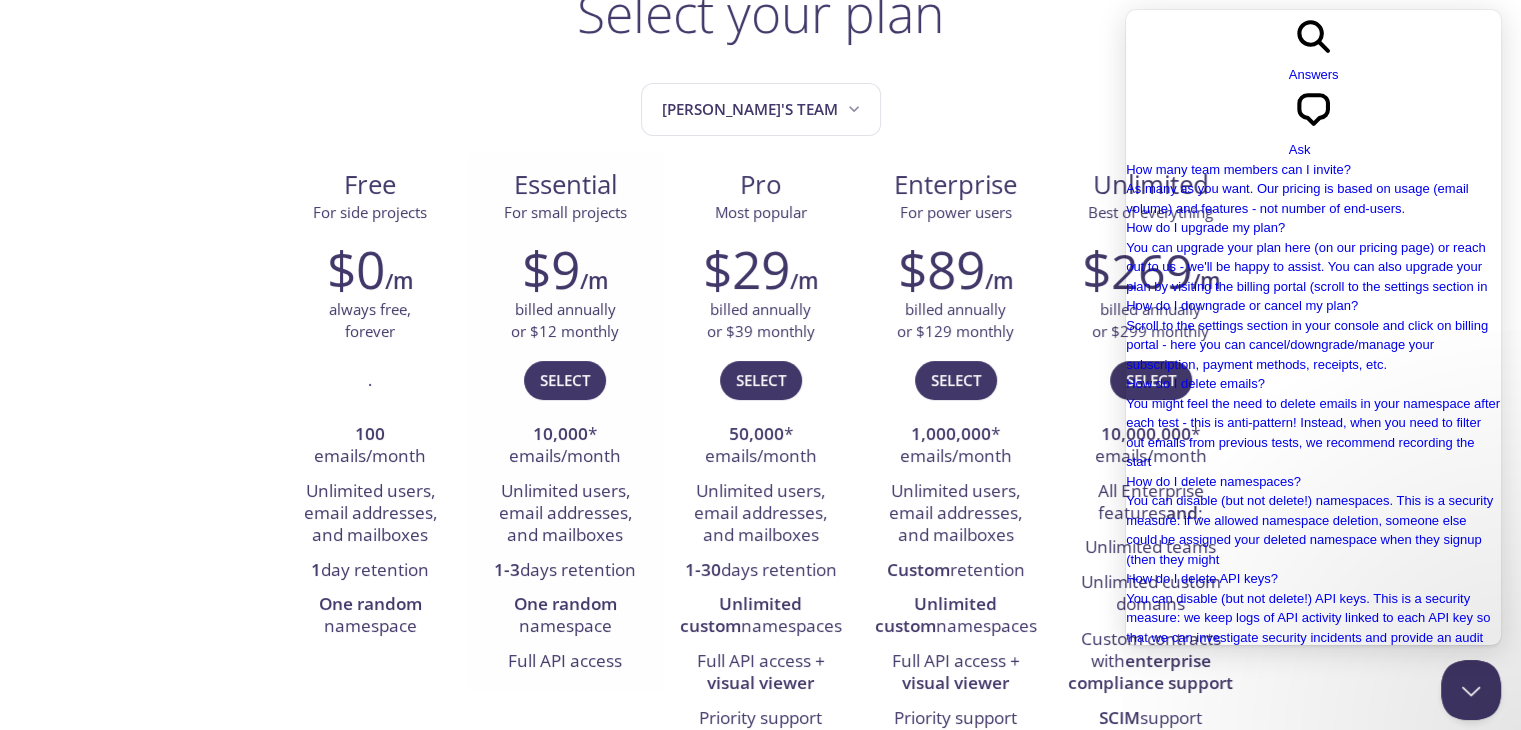 scroll, scrollTop: 166, scrollLeft: 0, axis: vertical 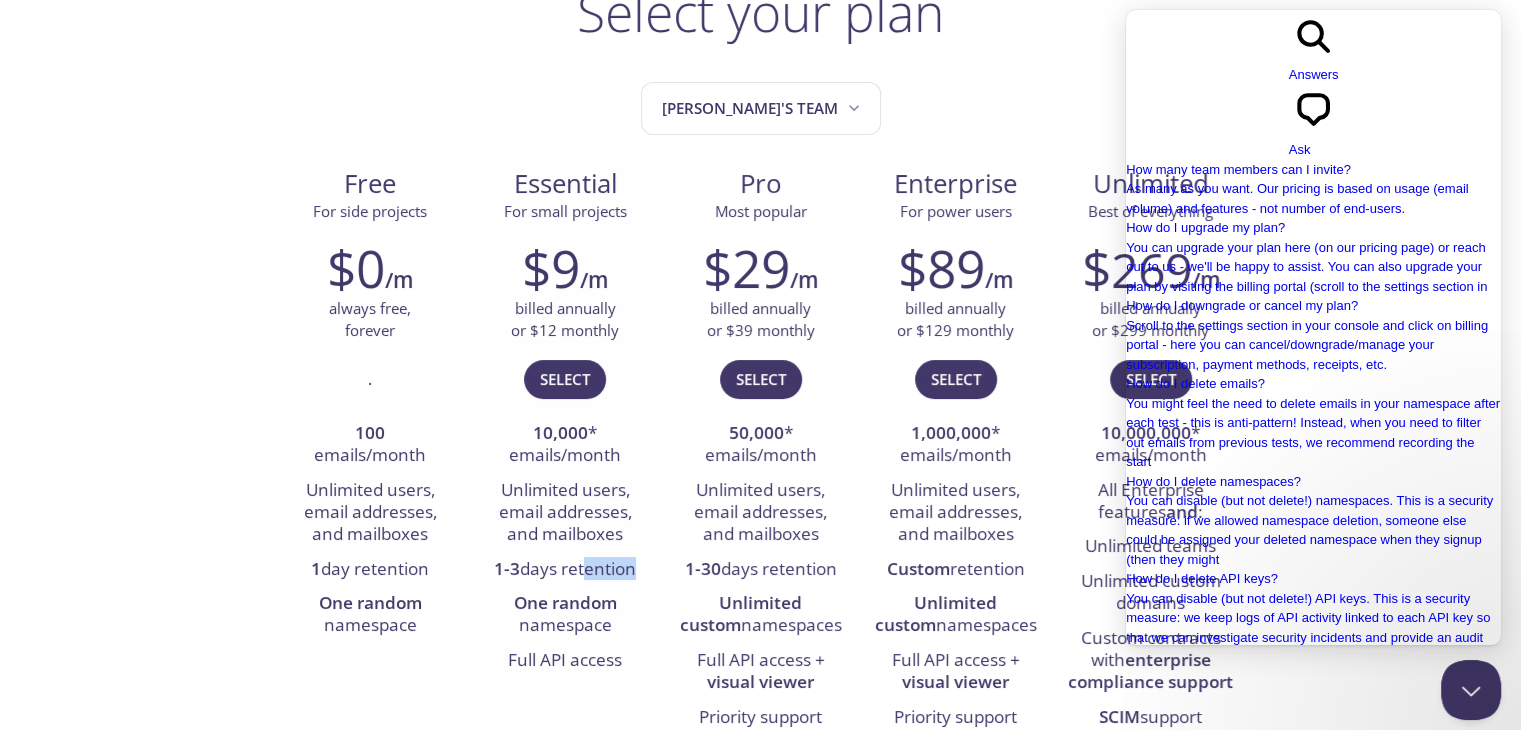 drag, startPoint x: 622, startPoint y: 583, endPoint x: 583, endPoint y: 581, distance: 39.051247 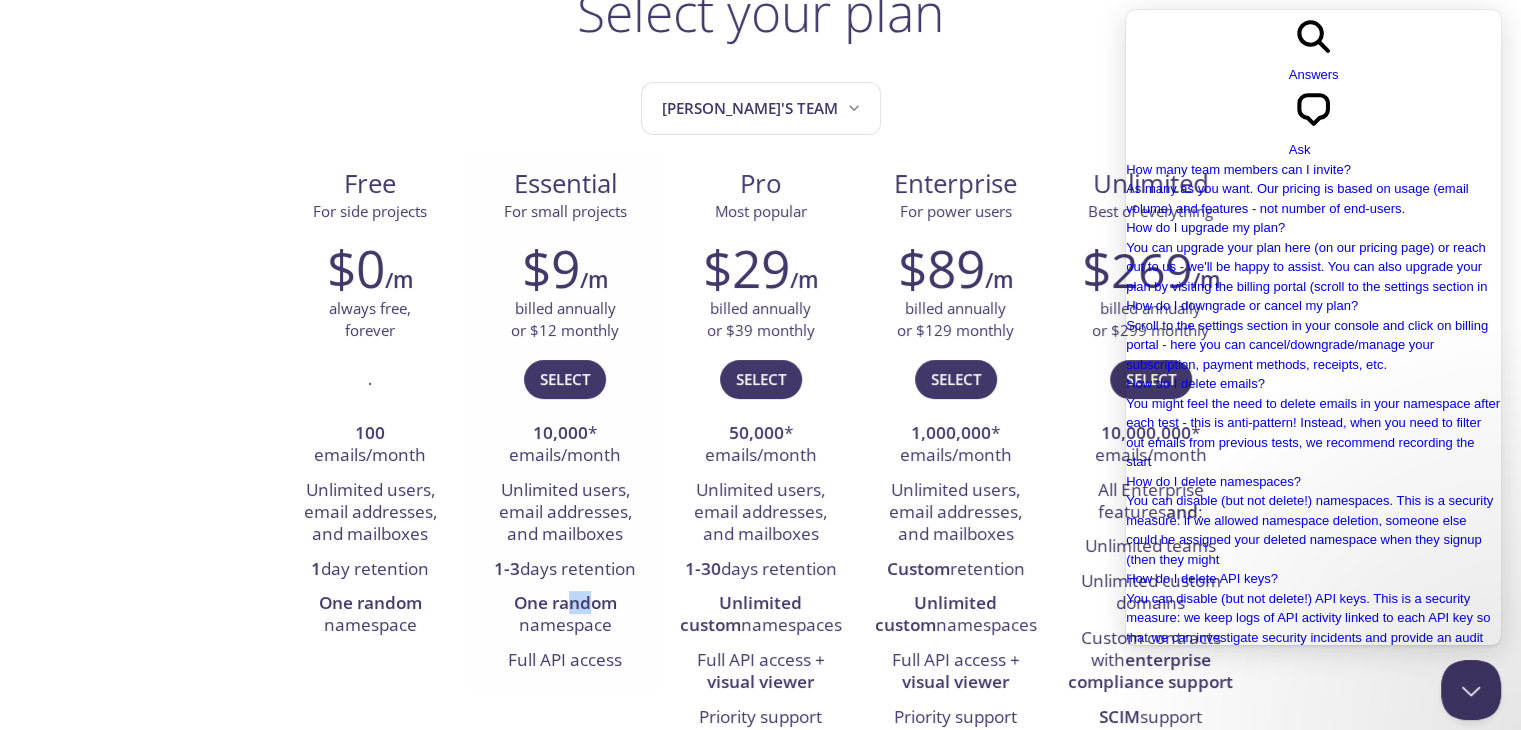drag, startPoint x: 594, startPoint y: 609, endPoint x: 573, endPoint y: 609, distance: 21 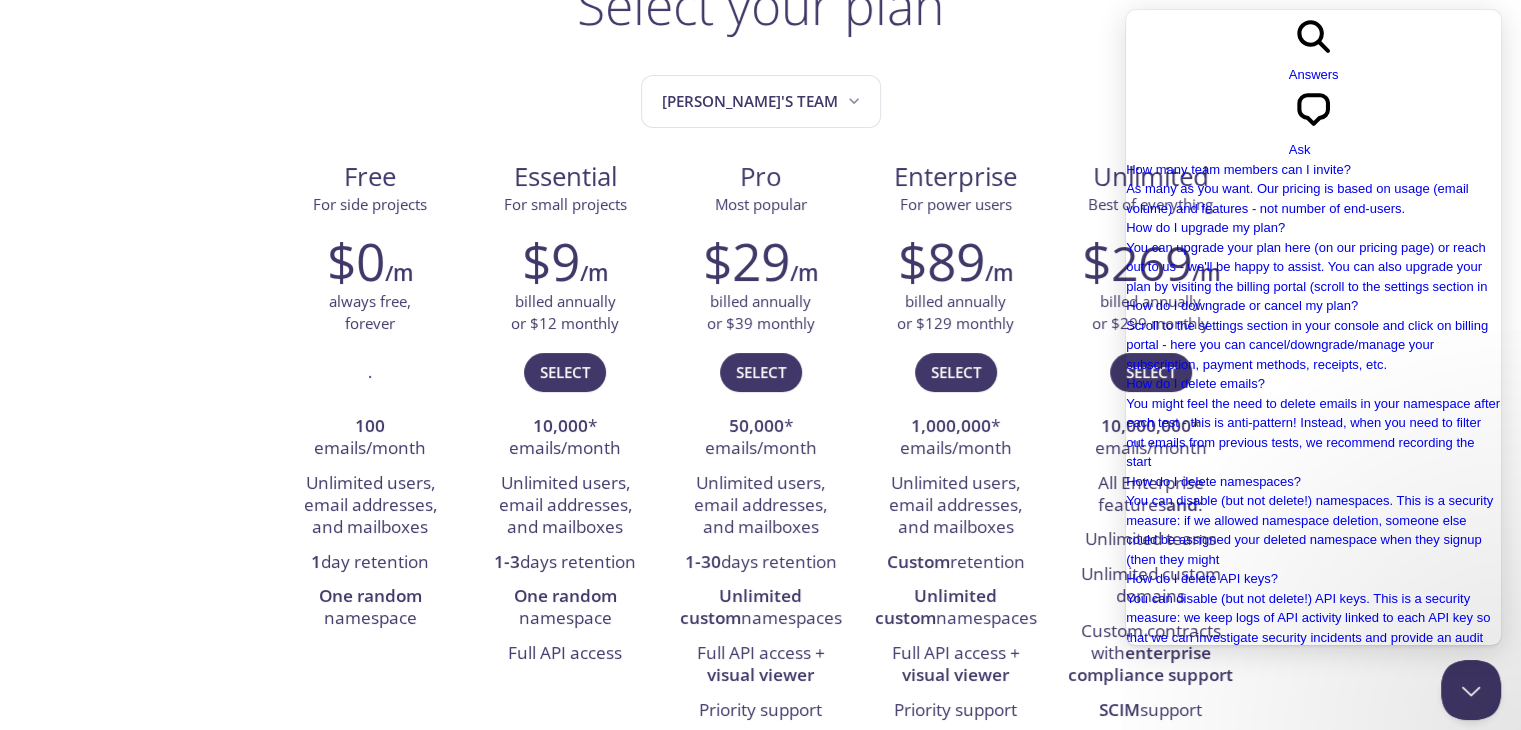 scroll, scrollTop: 166, scrollLeft: 0, axis: vertical 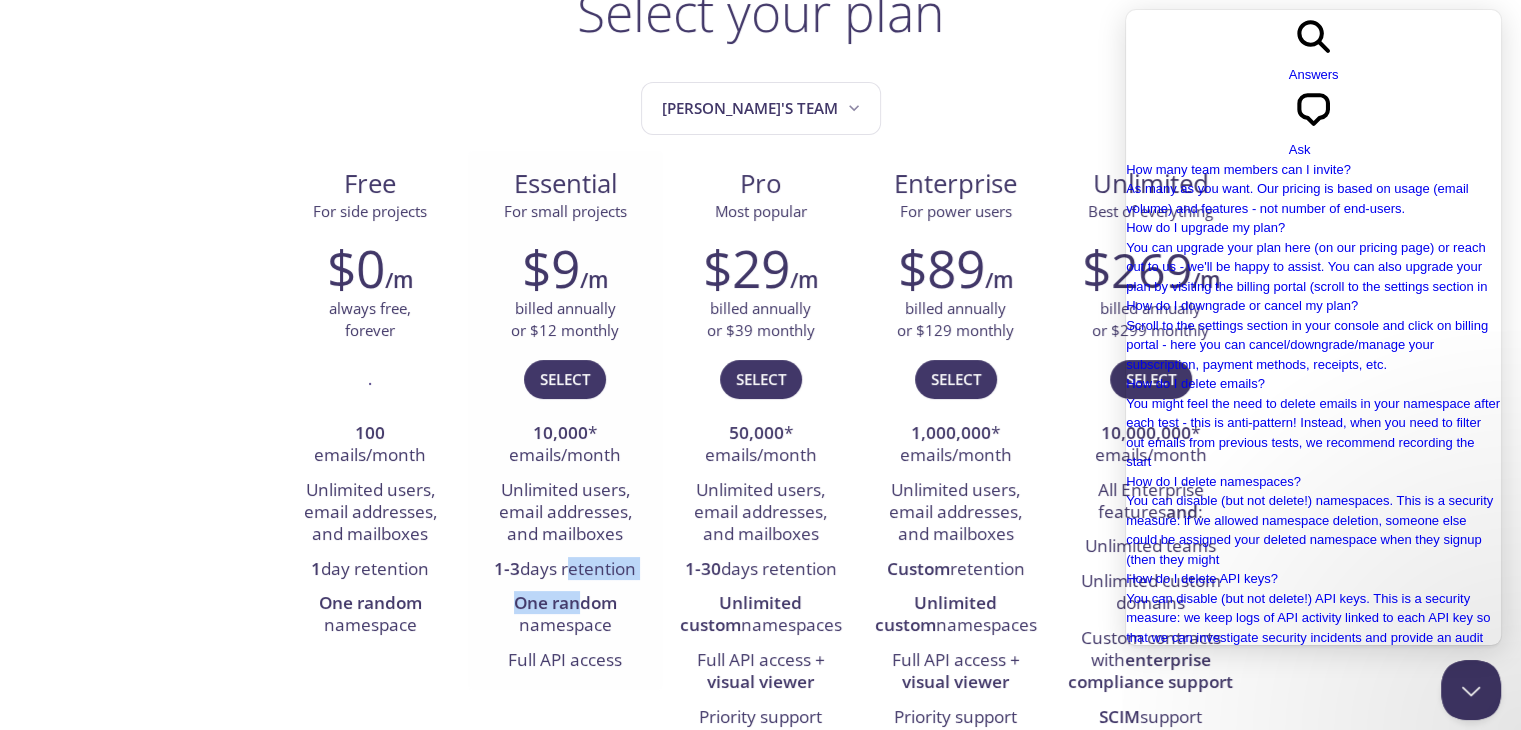 drag, startPoint x: 576, startPoint y: 609, endPoint x: 565, endPoint y: 560, distance: 50.219517 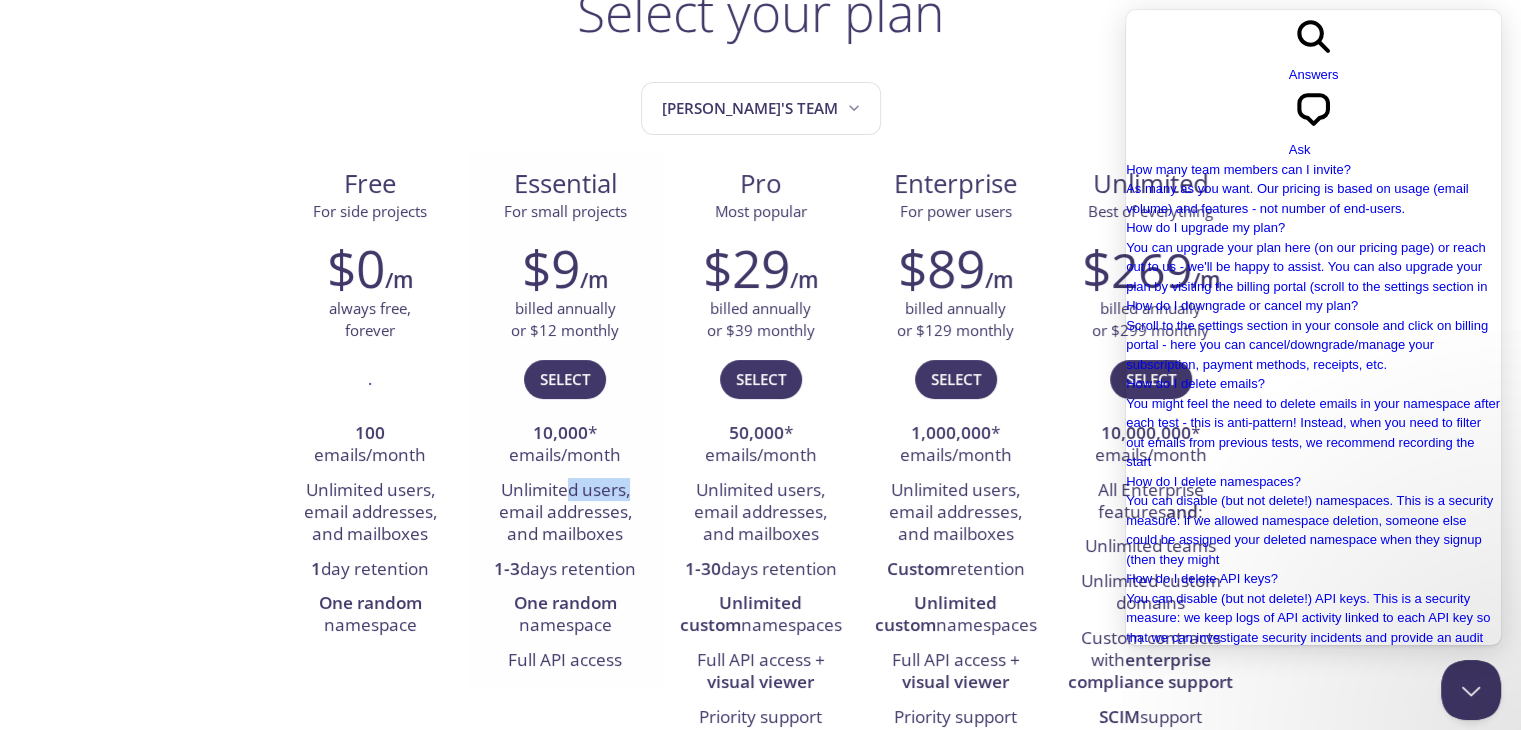 drag, startPoint x: 638, startPoint y: 494, endPoint x: 565, endPoint y: 493, distance: 73.00685 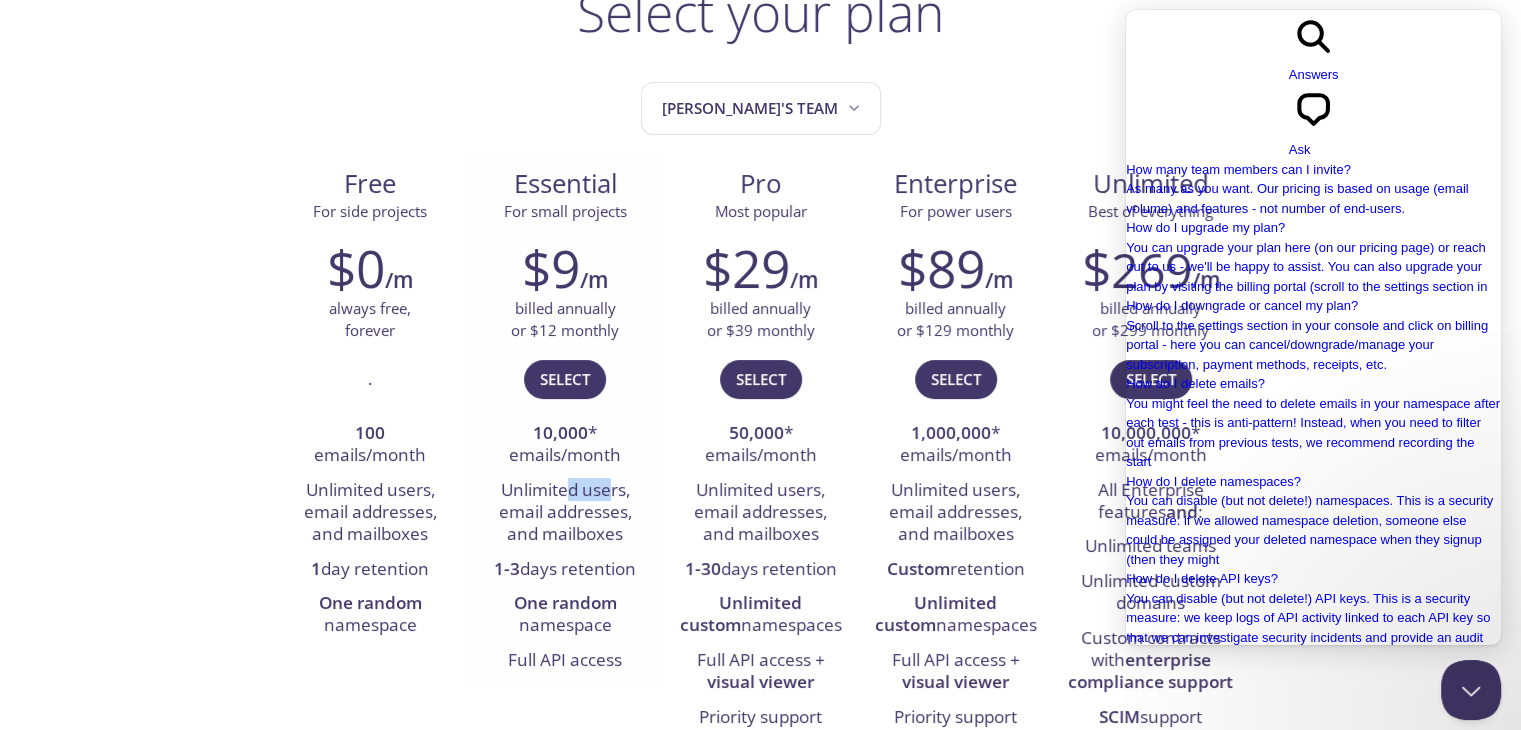drag, startPoint x: 565, startPoint y: 493, endPoint x: 612, endPoint y: 493, distance: 47 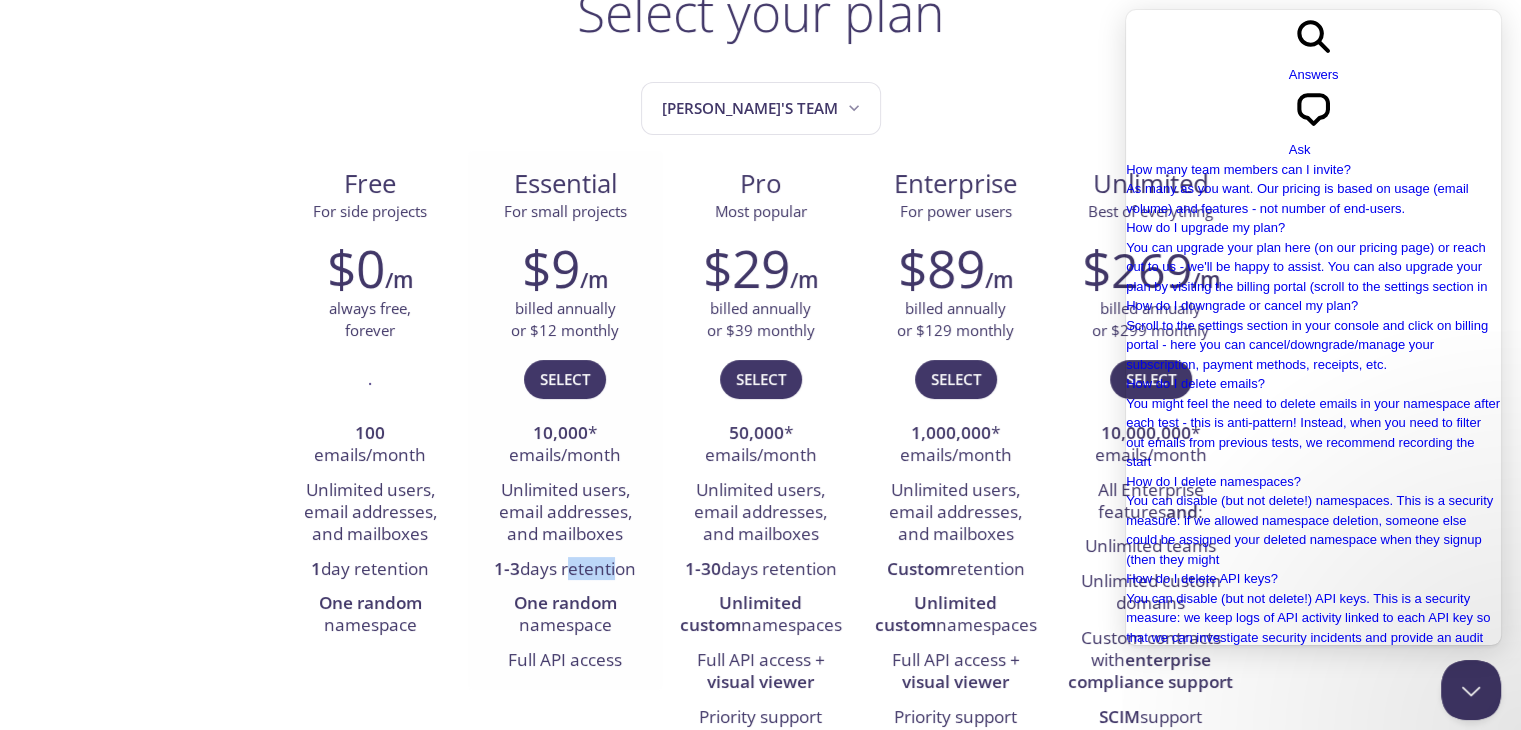 drag, startPoint x: 610, startPoint y: 571, endPoint x: 564, endPoint y: 571, distance: 46 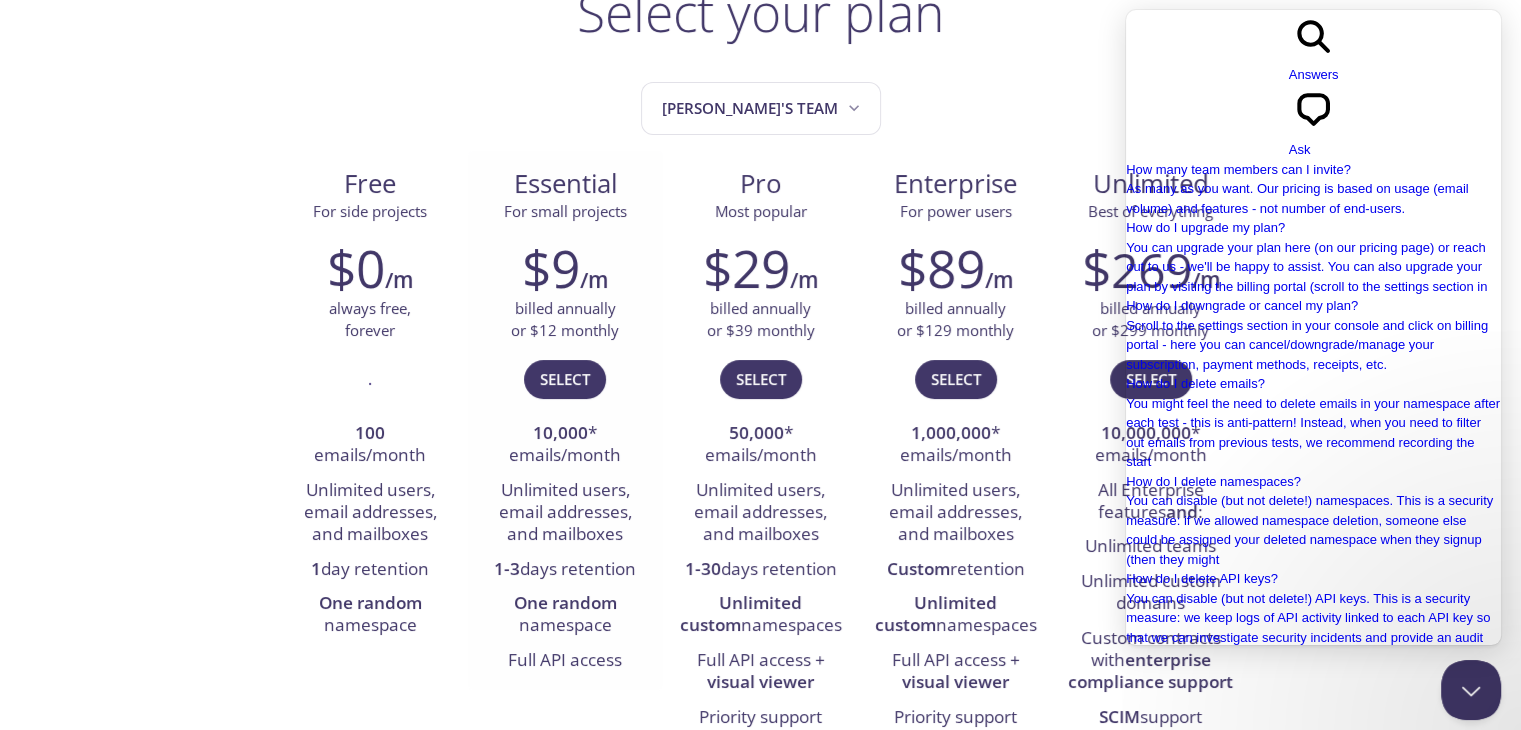 scroll, scrollTop: 333, scrollLeft: 0, axis: vertical 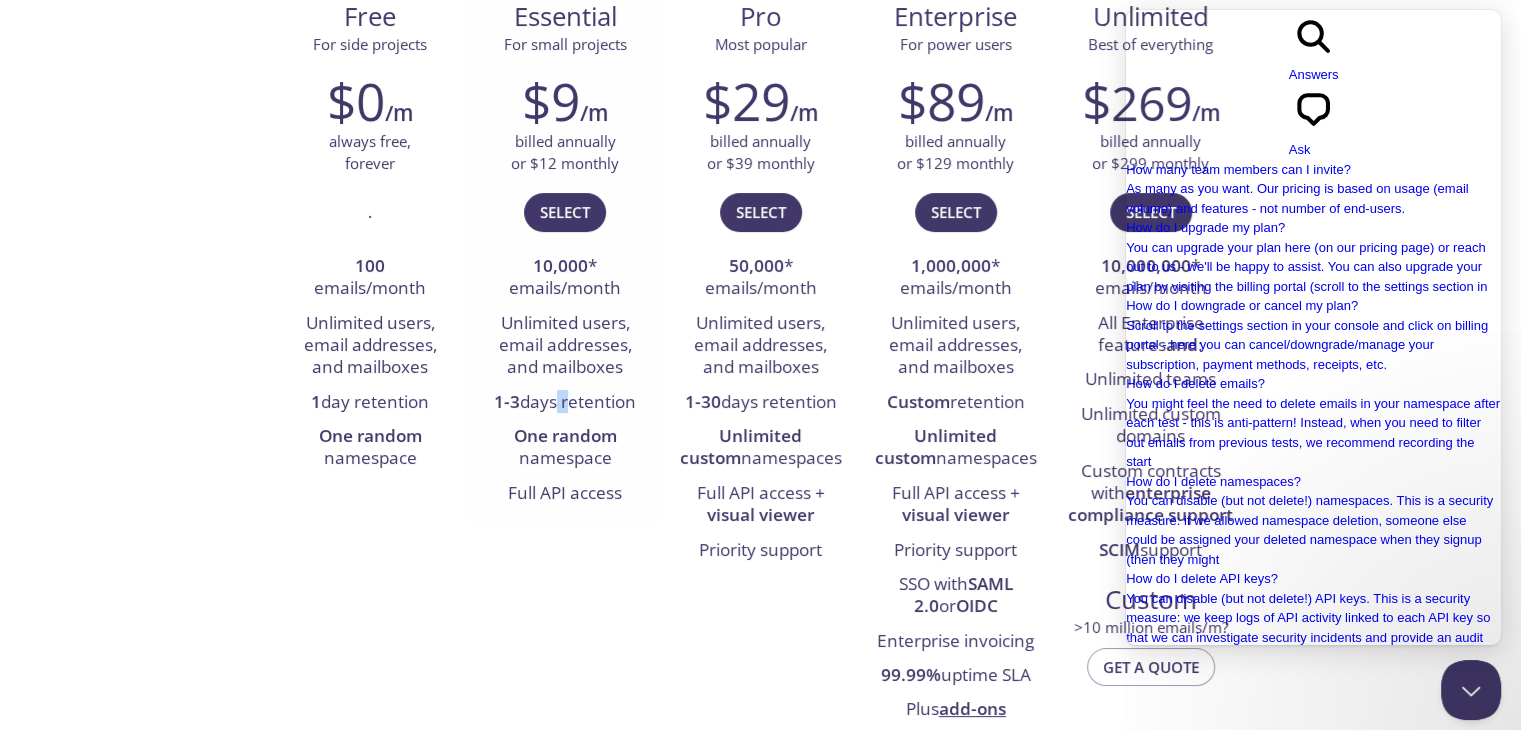 drag, startPoint x: 561, startPoint y: 416, endPoint x: 547, endPoint y: 416, distance: 14 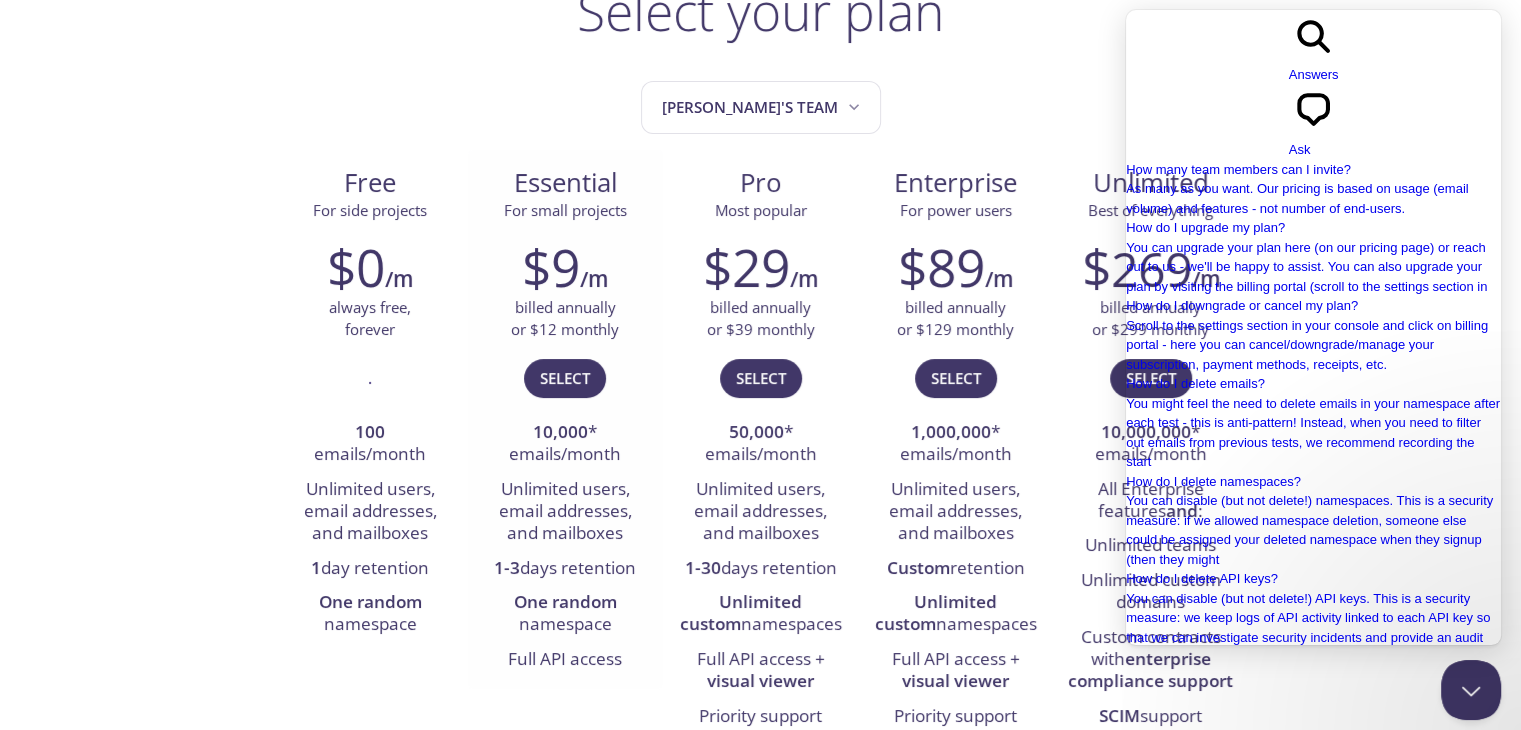 scroll, scrollTop: 166, scrollLeft: 0, axis: vertical 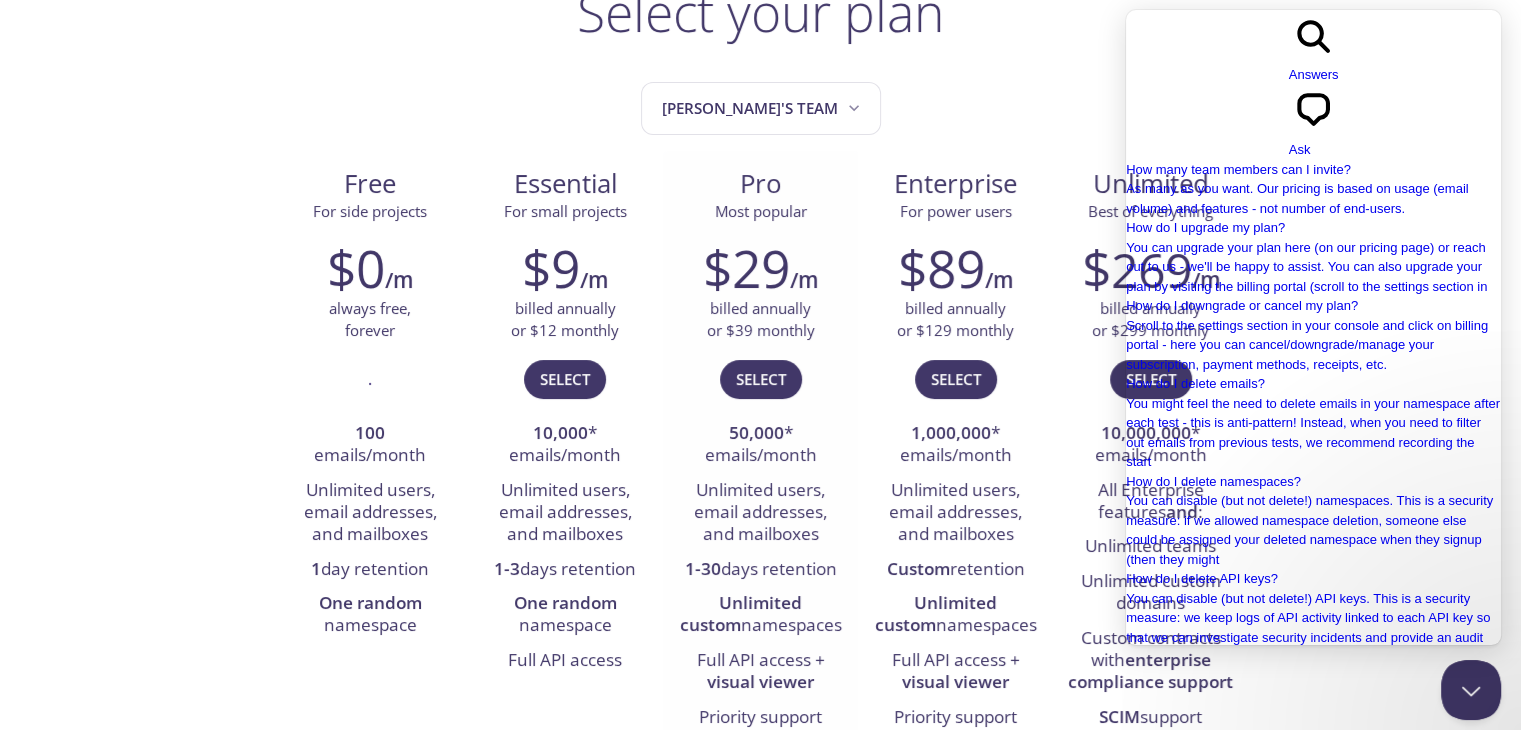 click on "Pro Most popular" at bounding box center (760, 188) 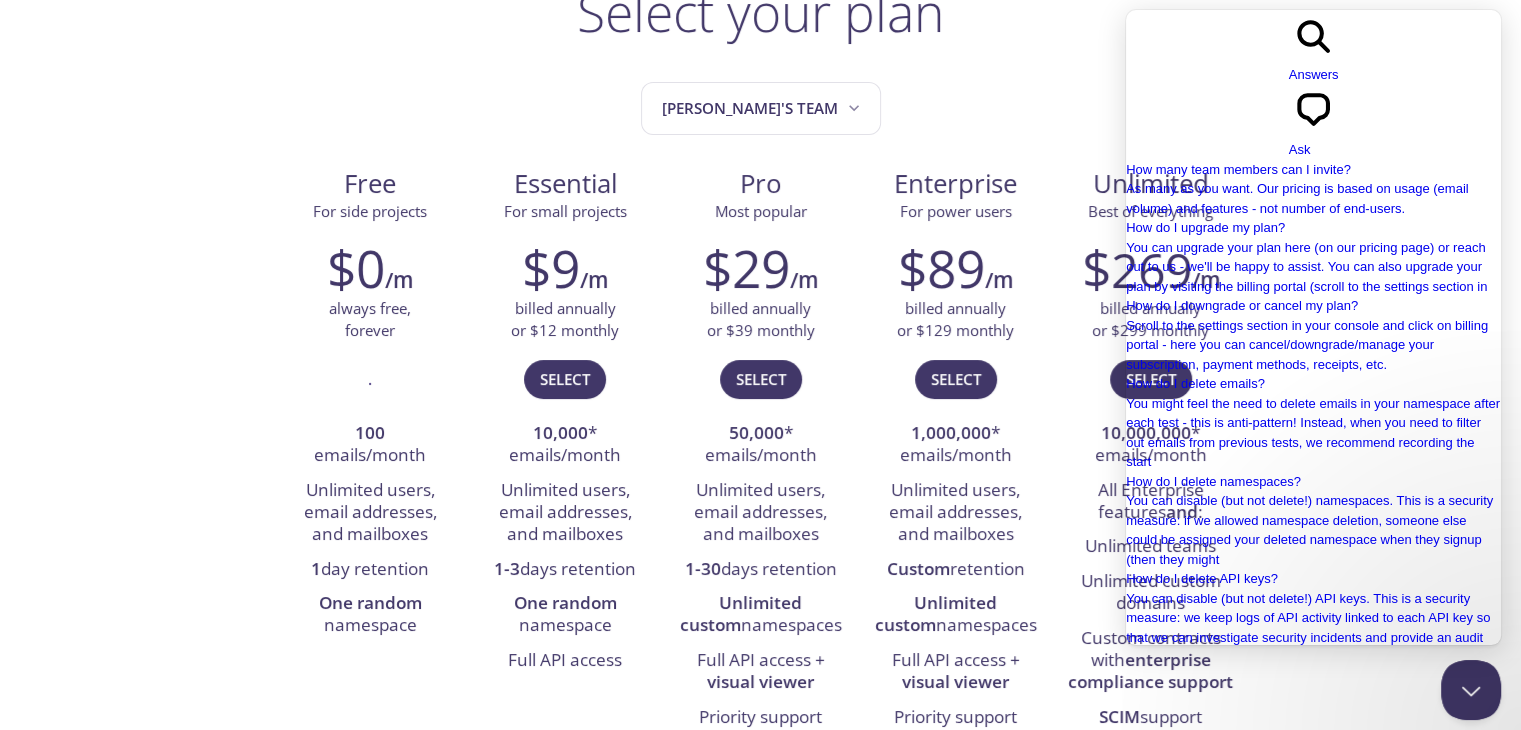 click on "Go back" at bounding box center [1289, 95] 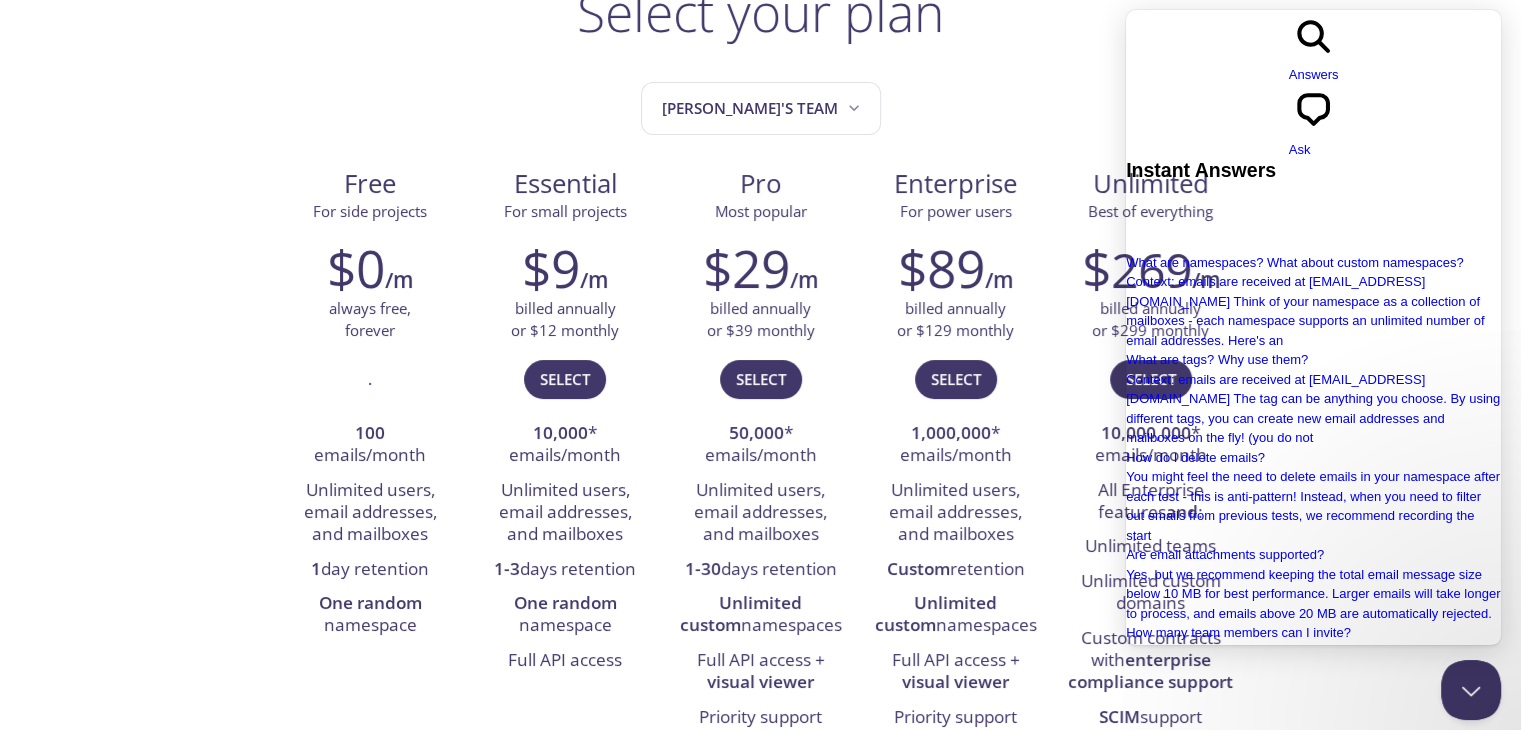 click on "search-medium Answers chat-square Ask" at bounding box center (1313, 85) 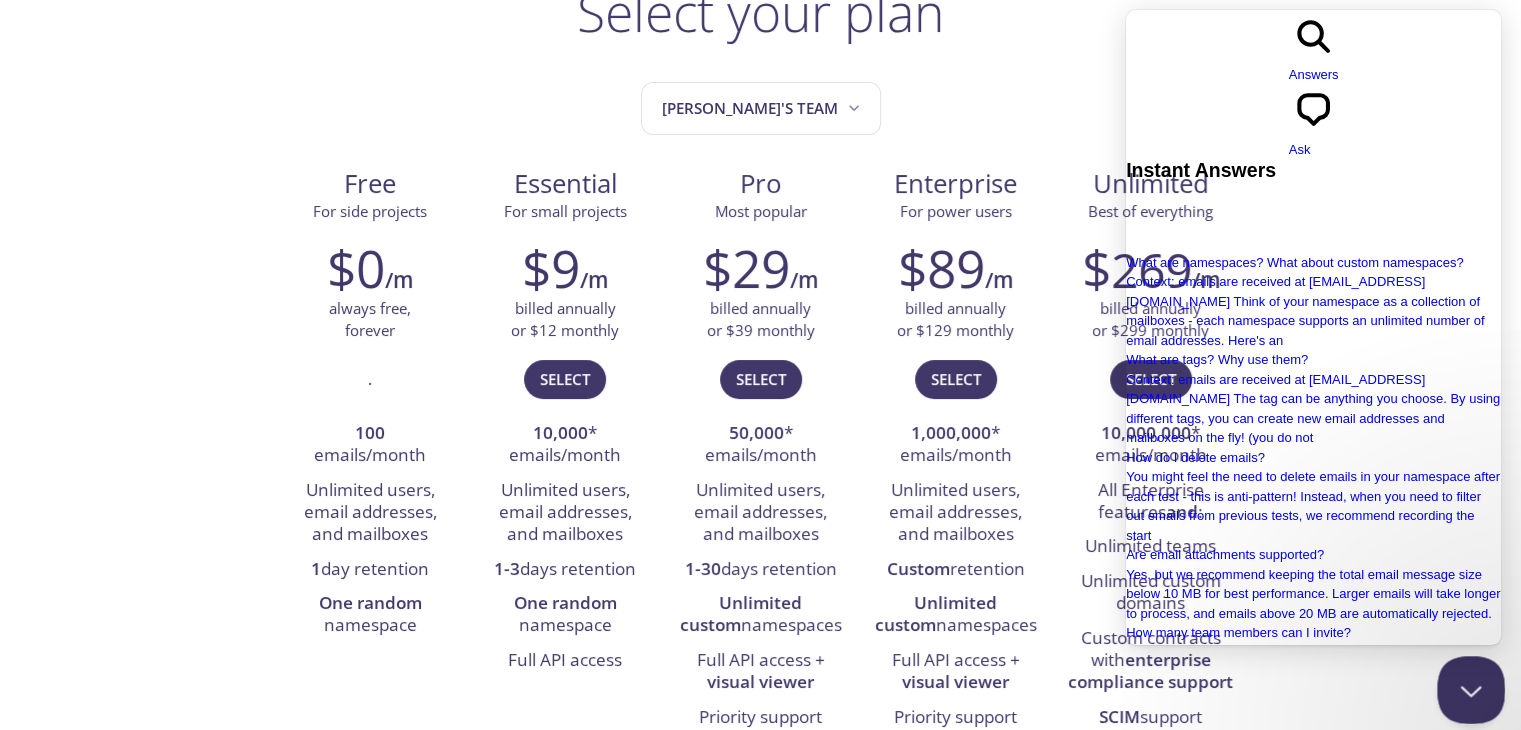 click at bounding box center (1467, 686) 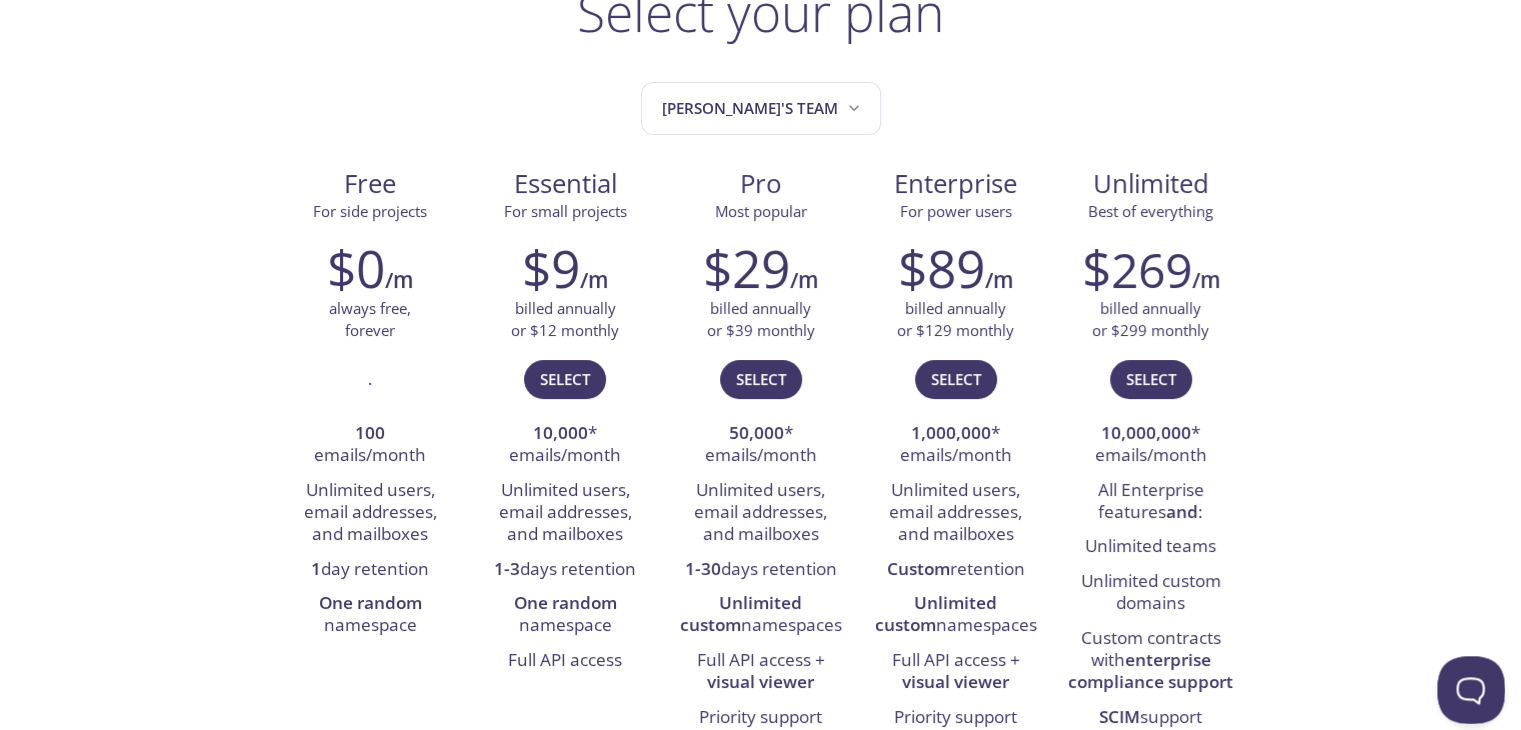click at bounding box center (1467, 686) 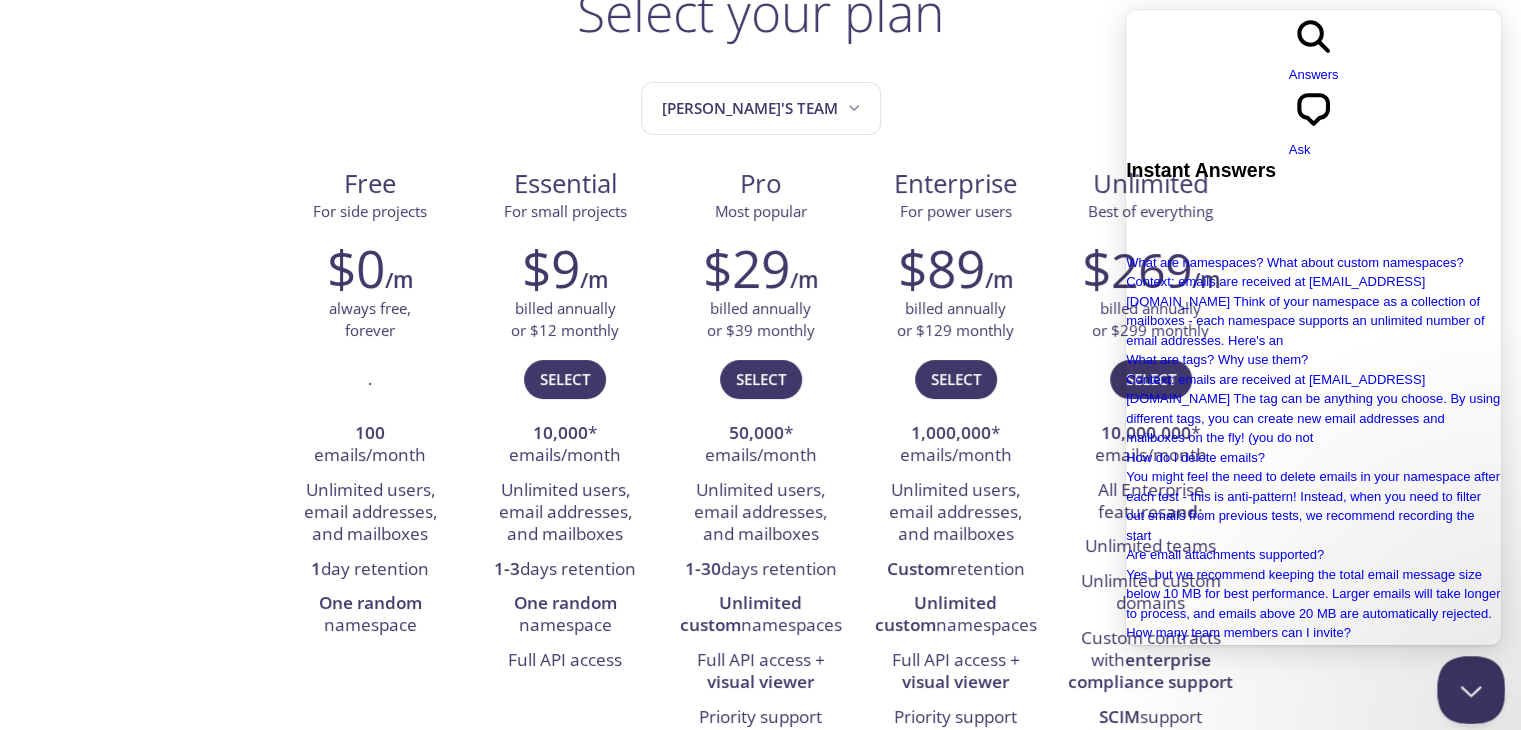click at bounding box center (1467, 686) 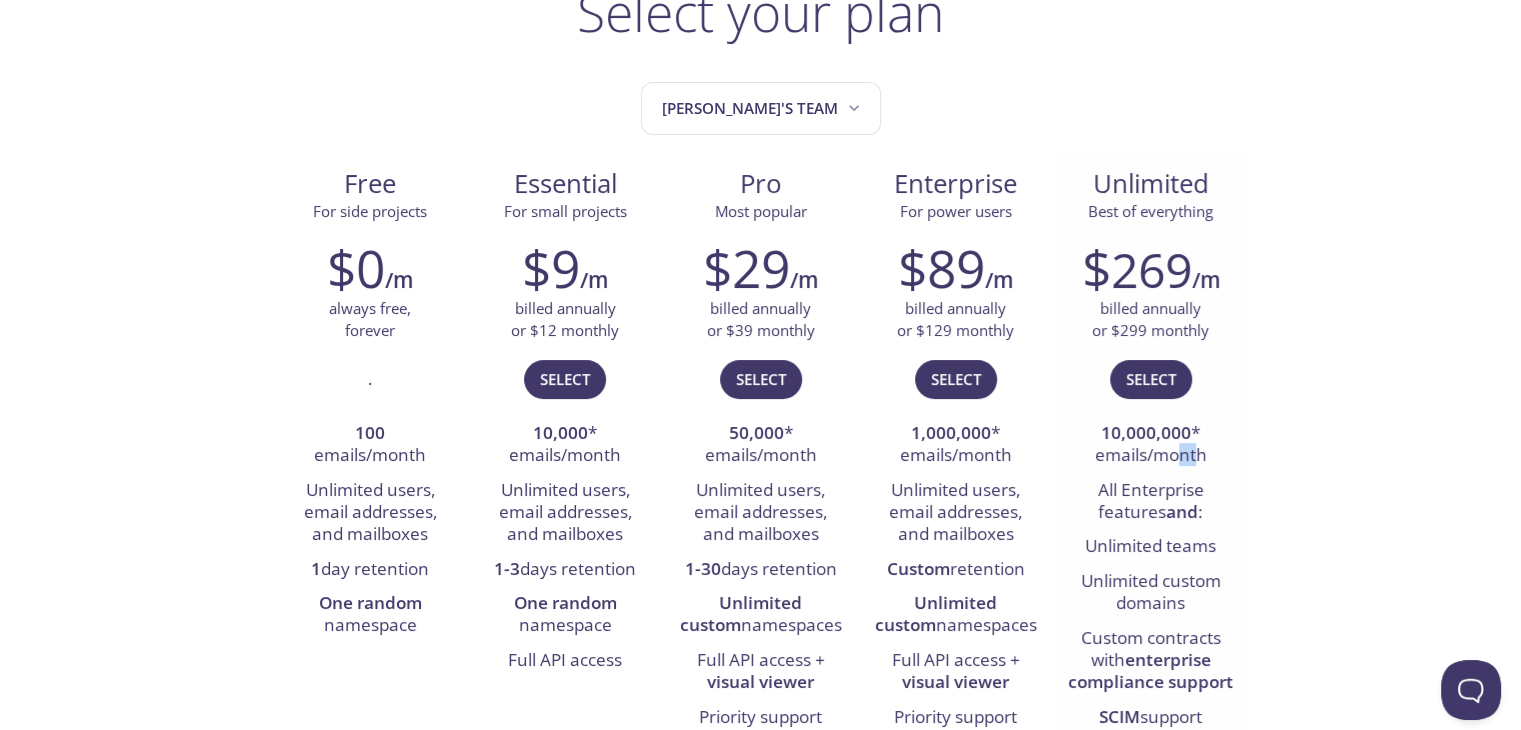 drag, startPoint x: 1196, startPoint y: 453, endPoint x: 1175, endPoint y: 453, distance: 21 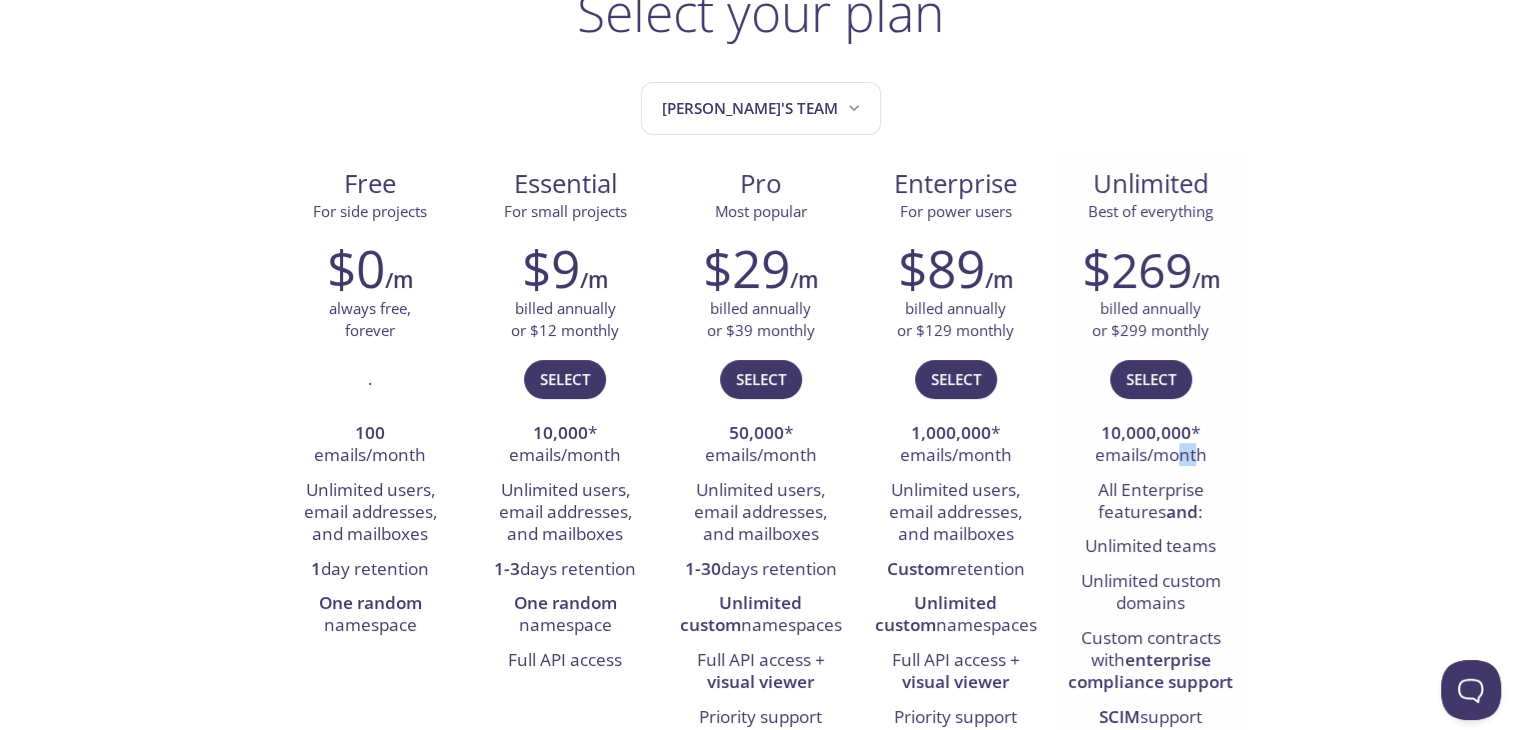 click on "10,000,000 * emails/month" at bounding box center (1150, 445) 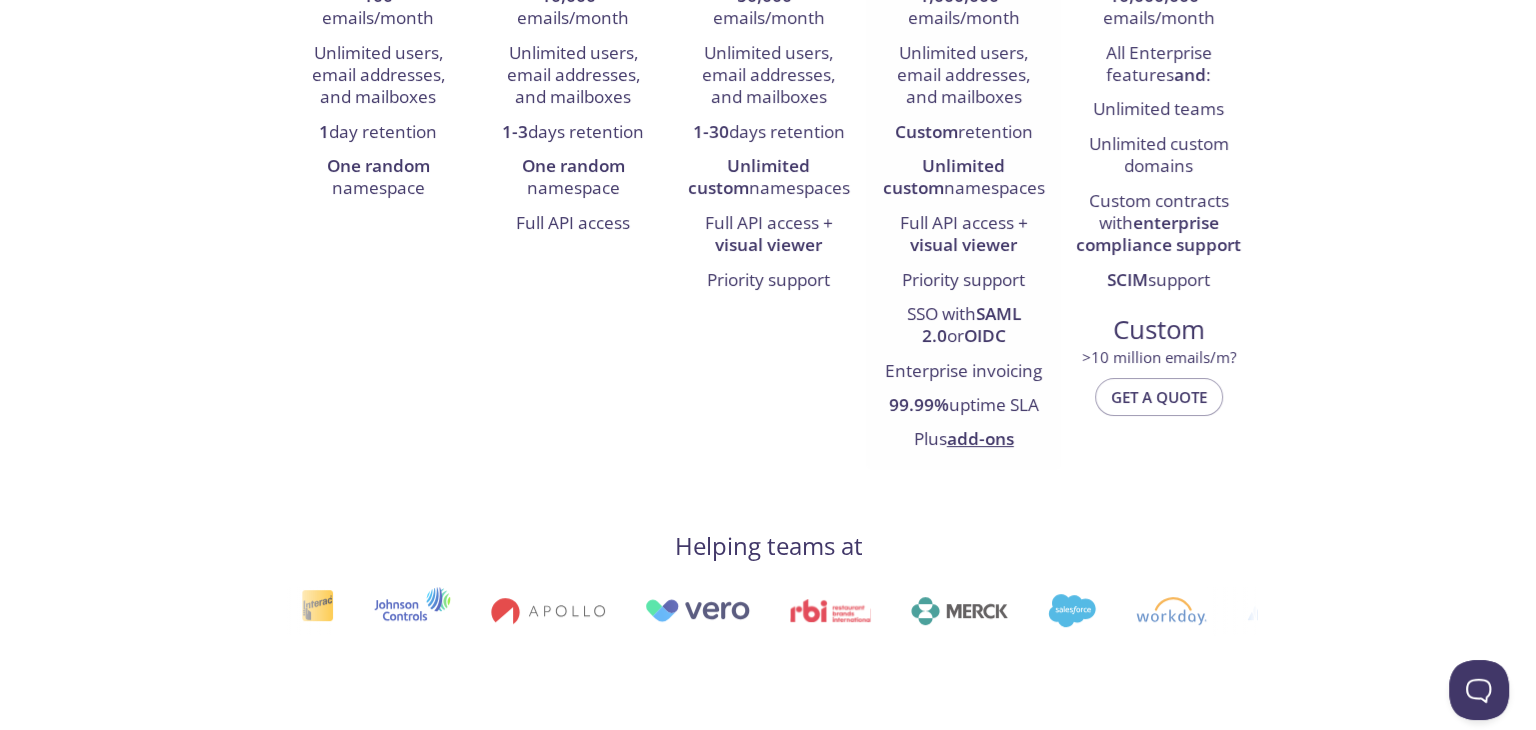 scroll, scrollTop: 0, scrollLeft: 0, axis: both 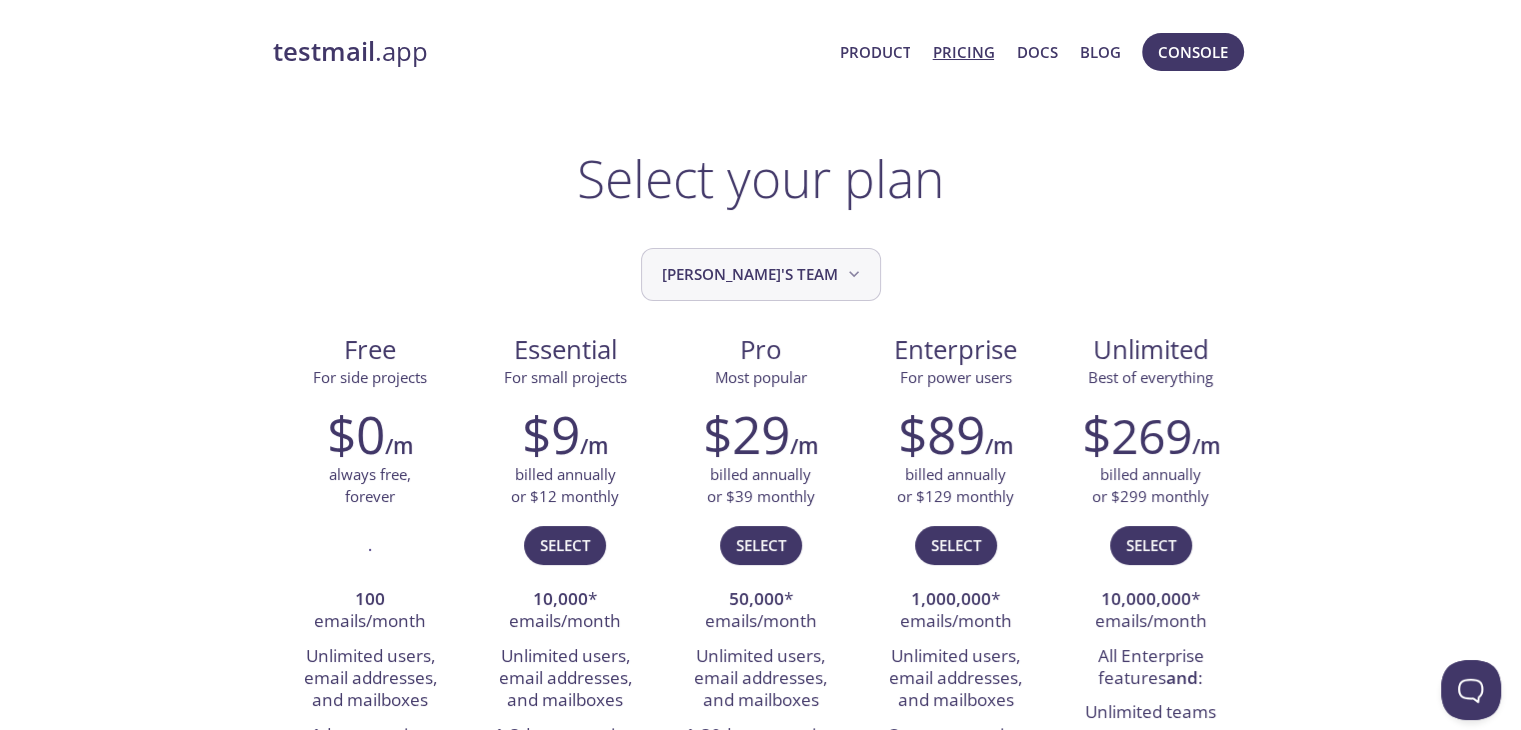click on "[PERSON_NAME]'s team" at bounding box center [761, 274] 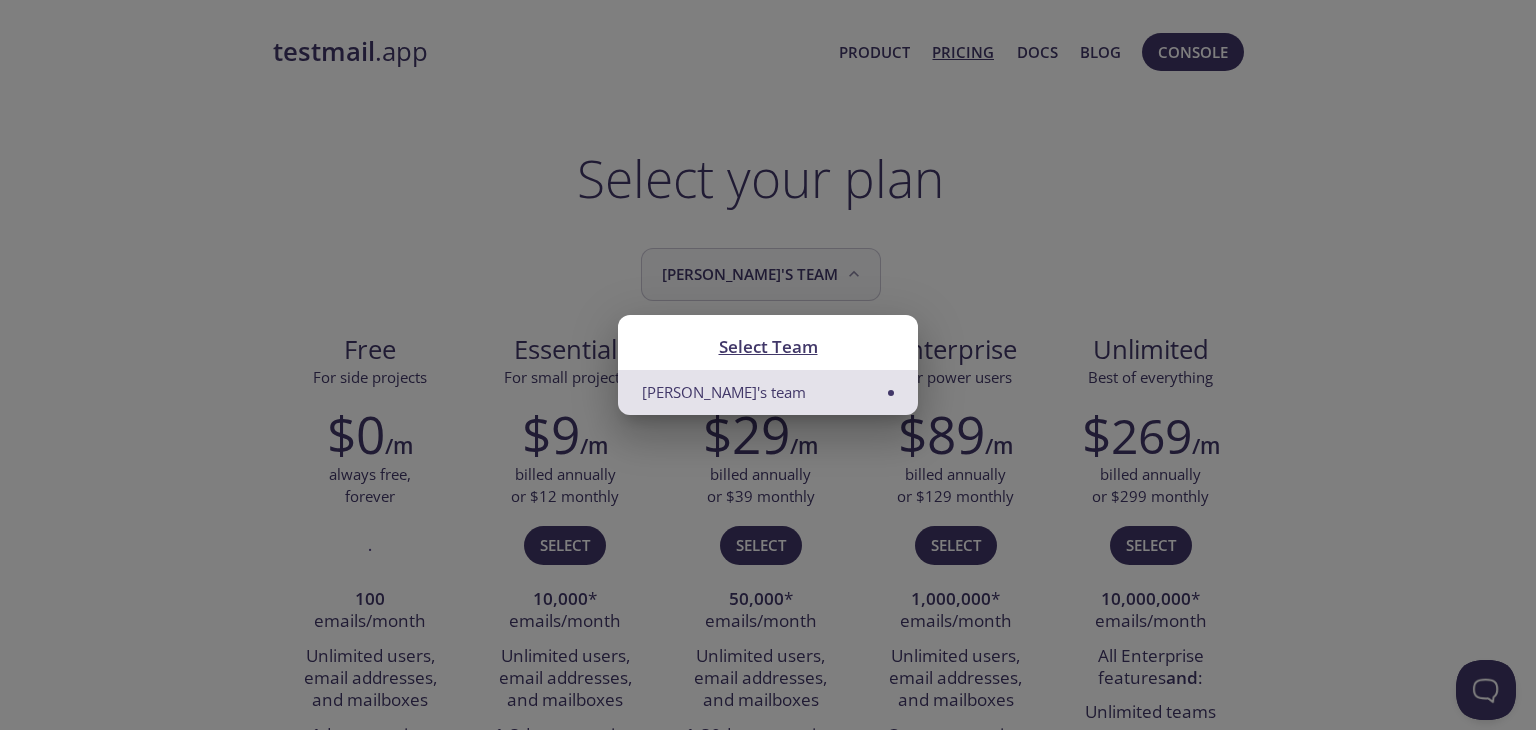 click on "Select Team Rahul's team" at bounding box center (768, 365) 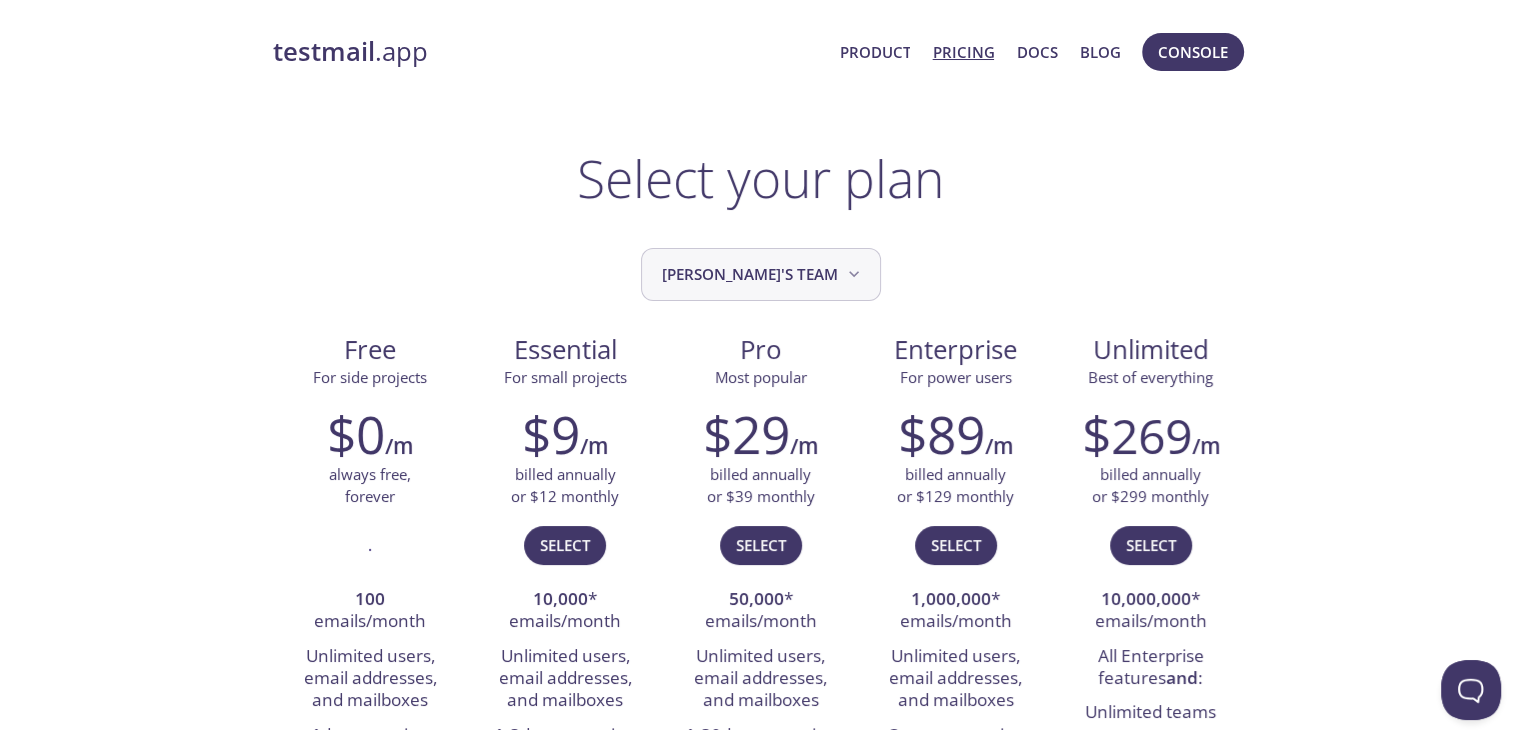 click 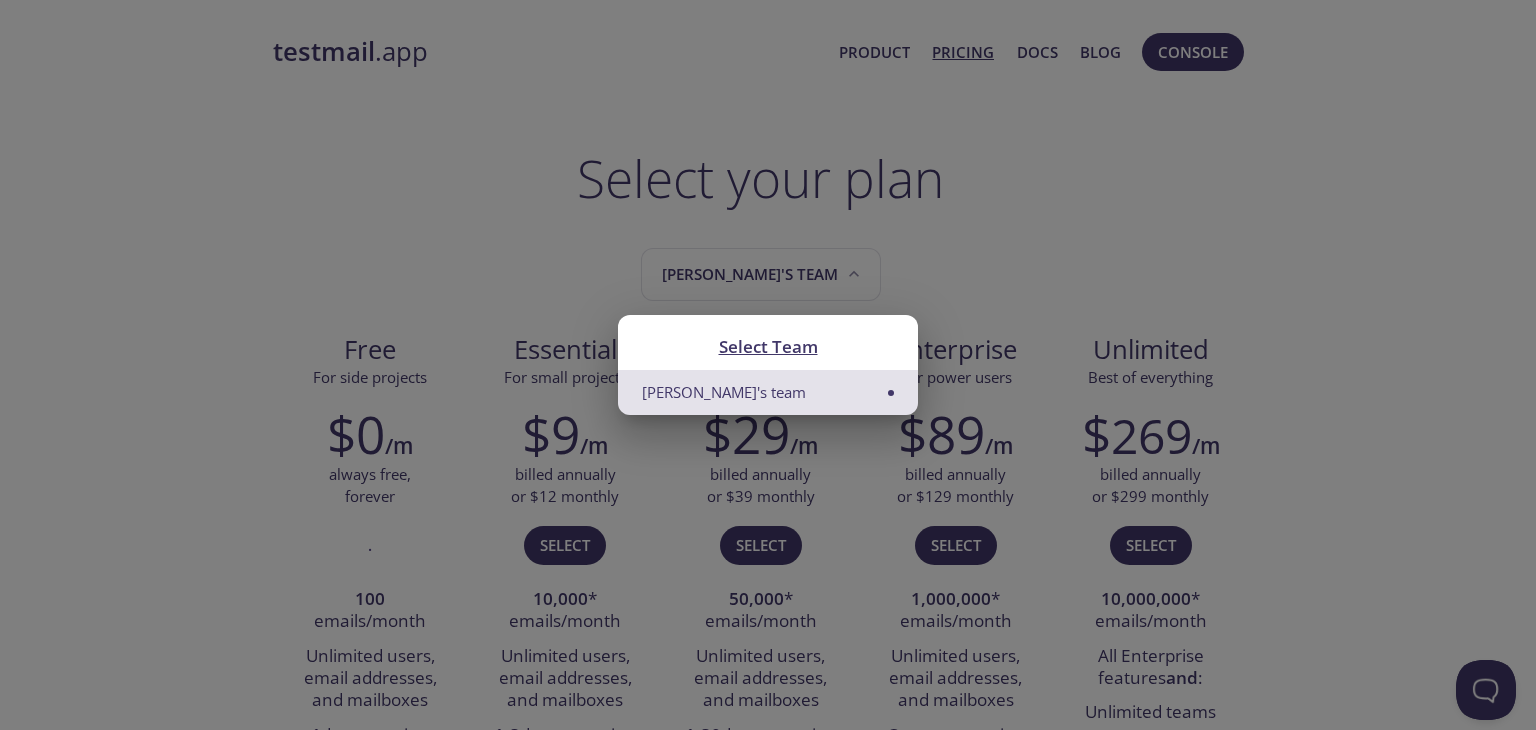 click on "[PERSON_NAME]'s team" at bounding box center [768, 392] 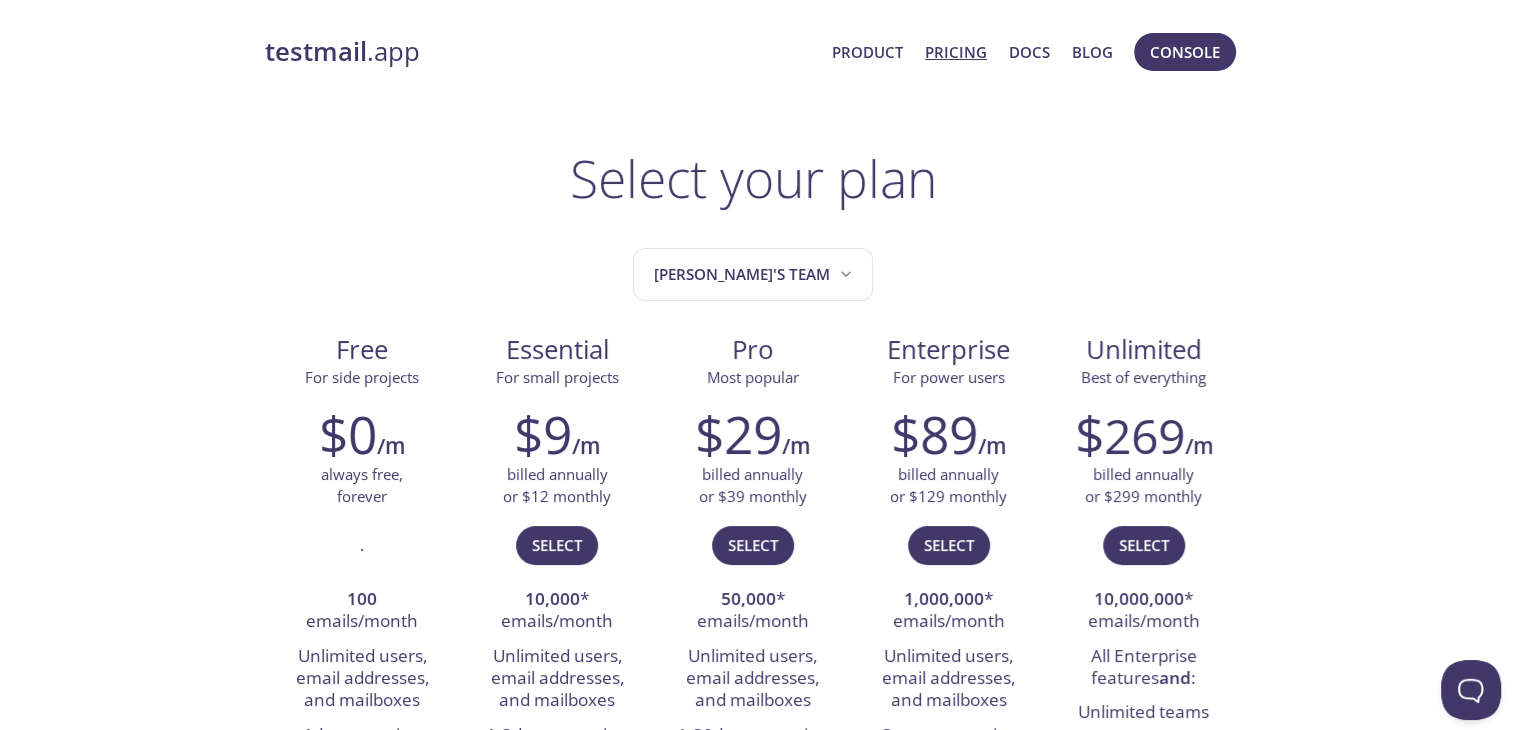 click on "Select your plan" at bounding box center [753, 178] 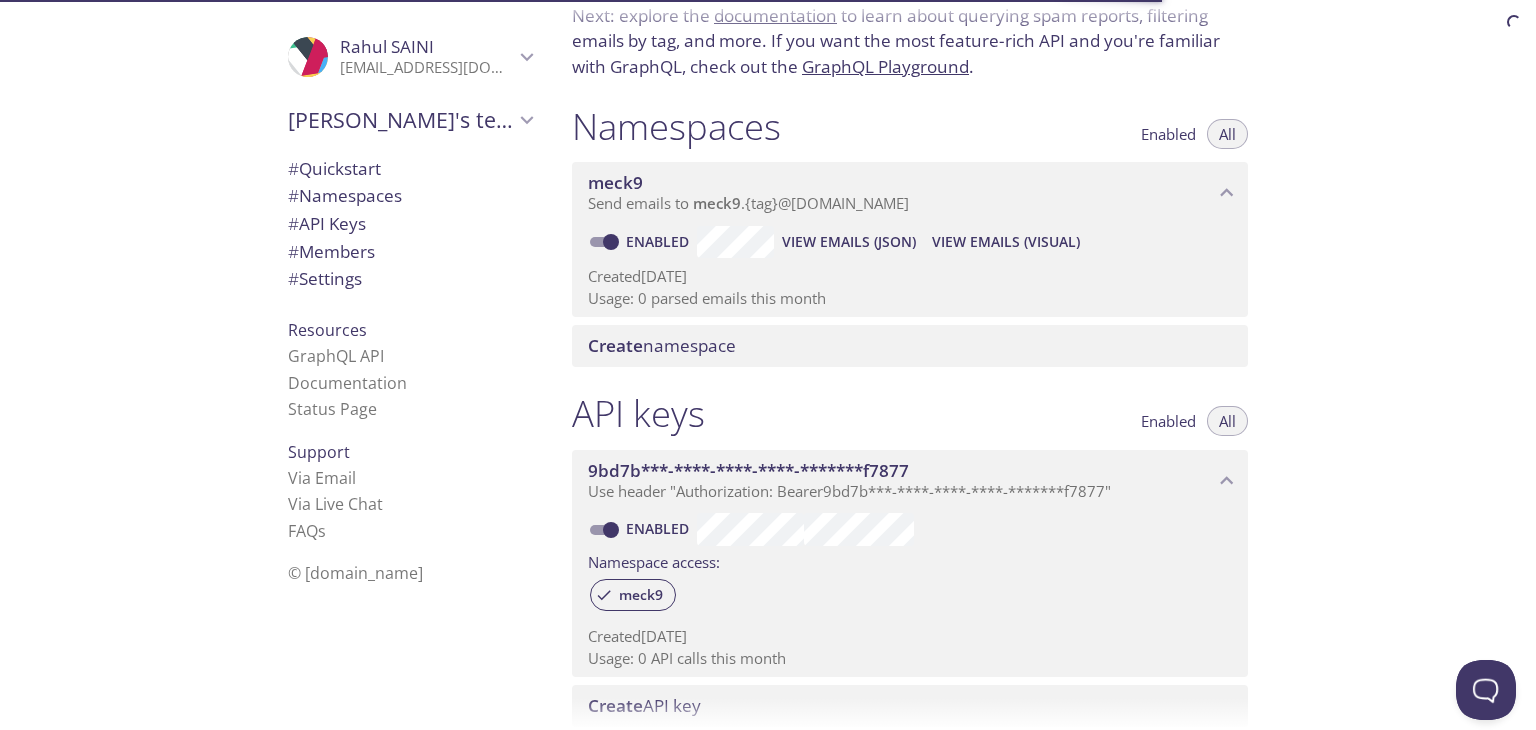 scroll, scrollTop: 333, scrollLeft: 0, axis: vertical 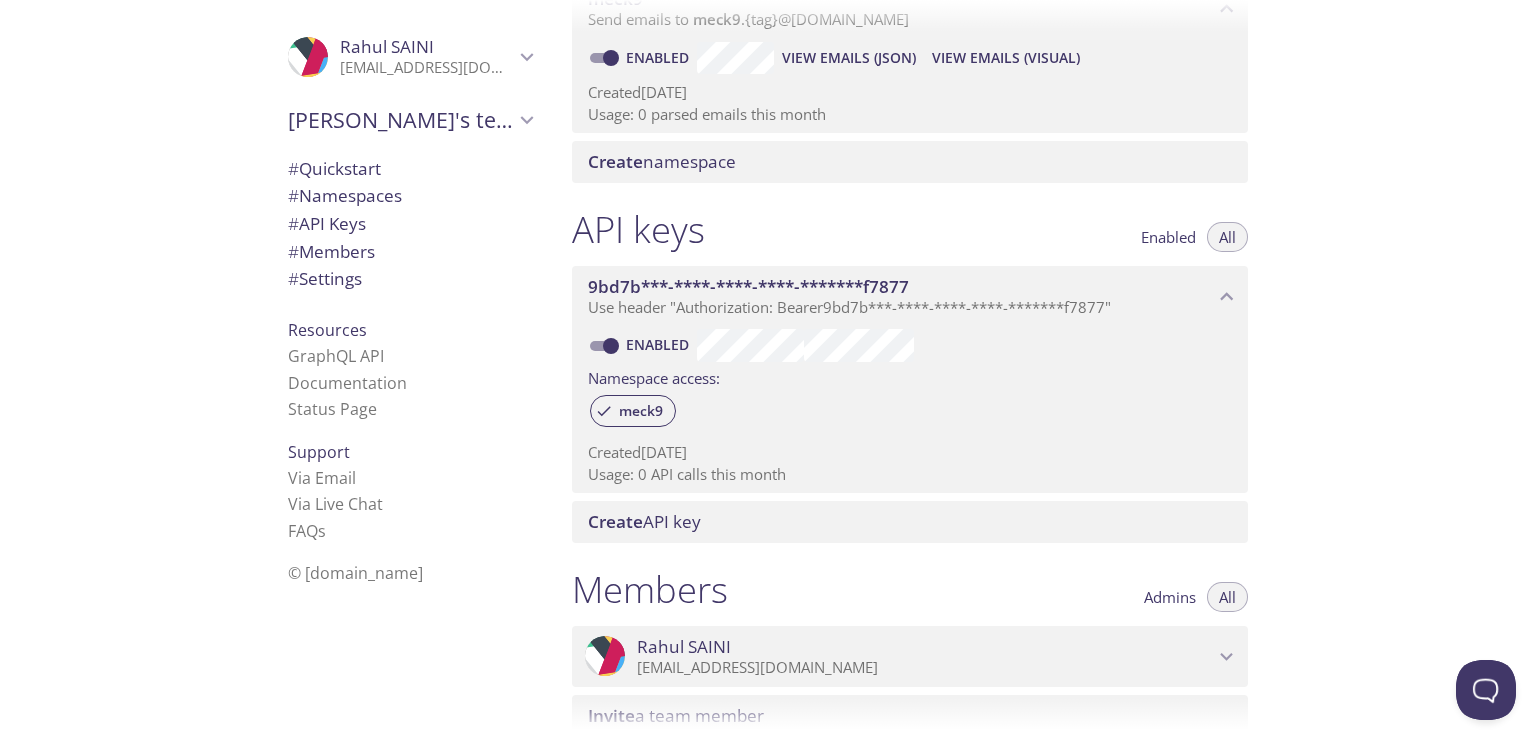 click on "[PERSON_NAME]'s team" at bounding box center [401, 120] 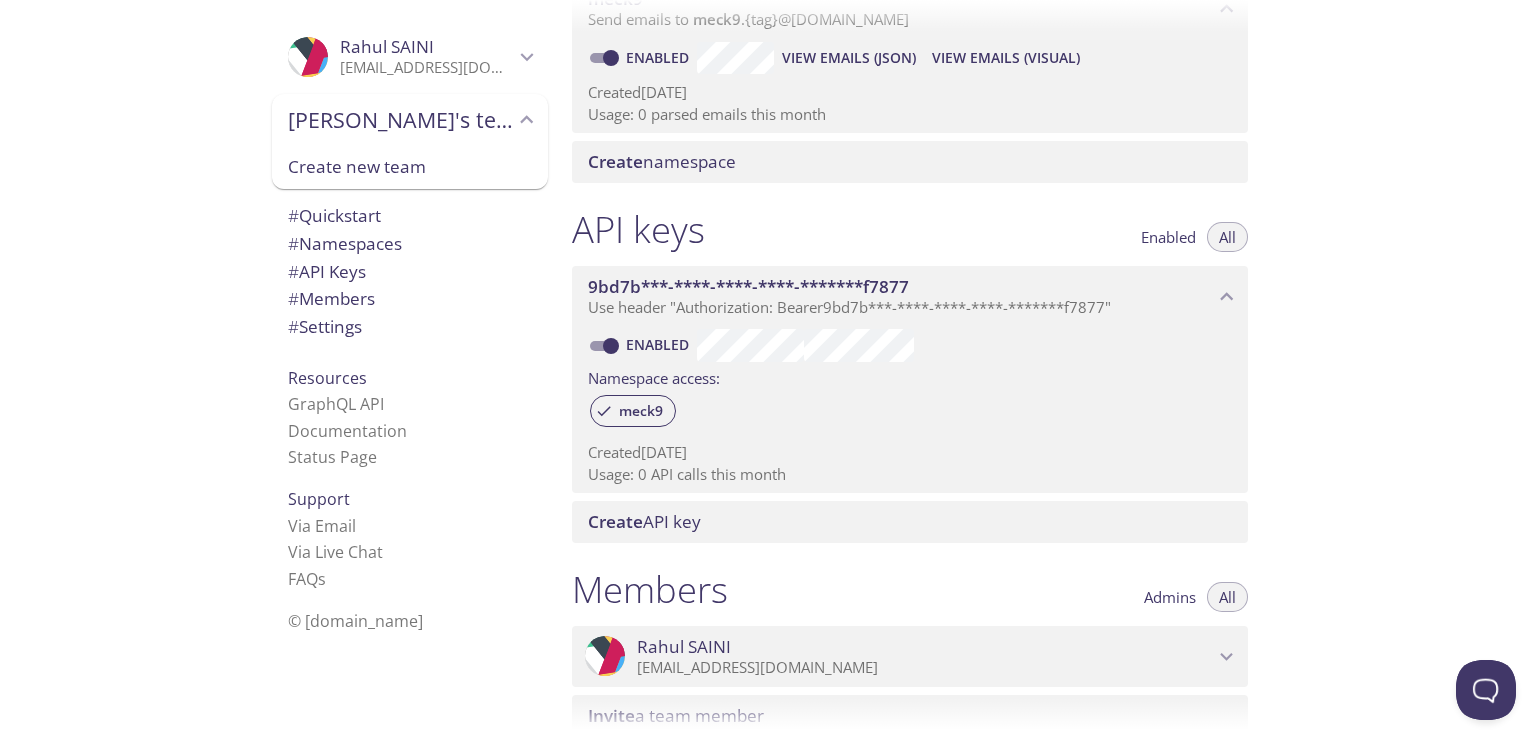 click on "[PERSON_NAME]'s team" at bounding box center (401, 120) 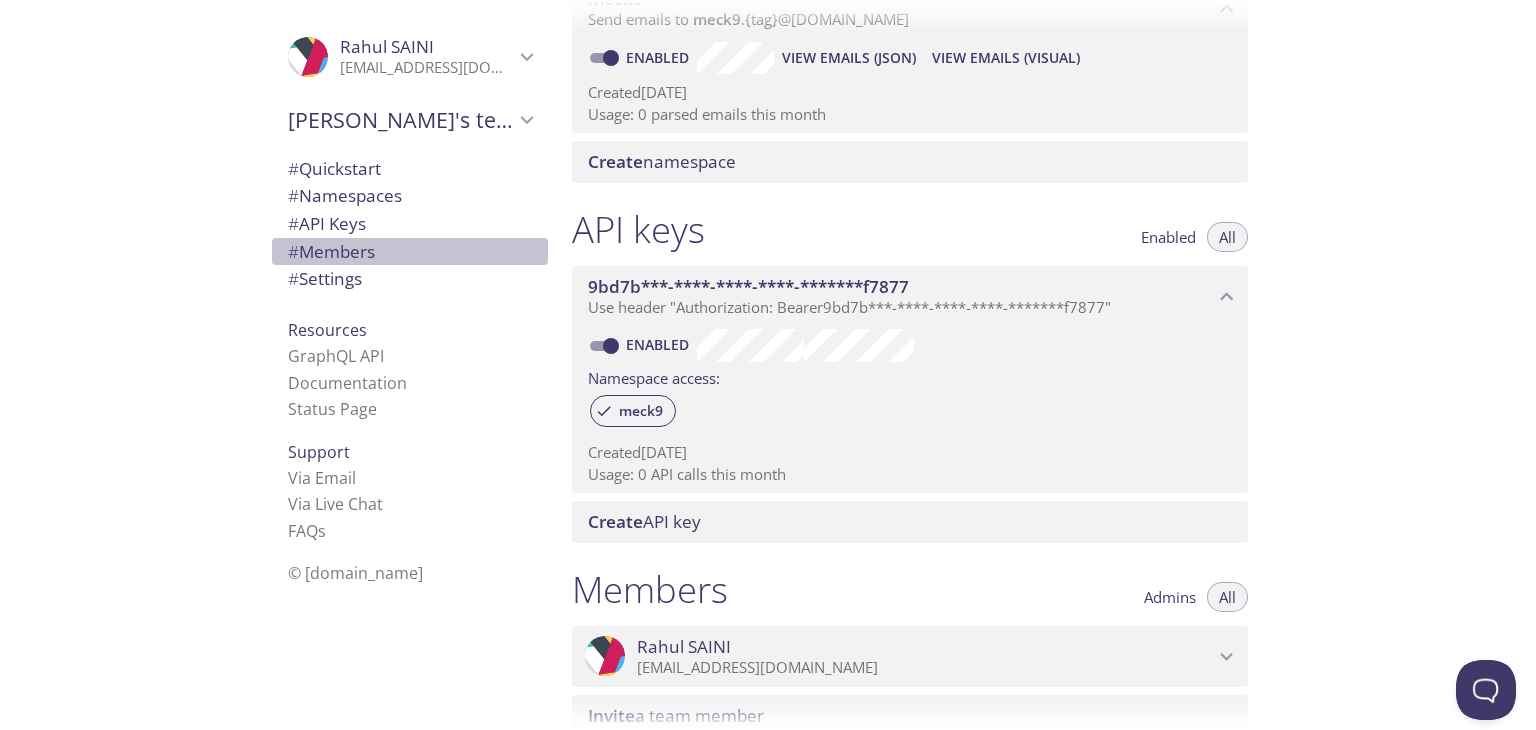 click on "#  Members" at bounding box center [331, 251] 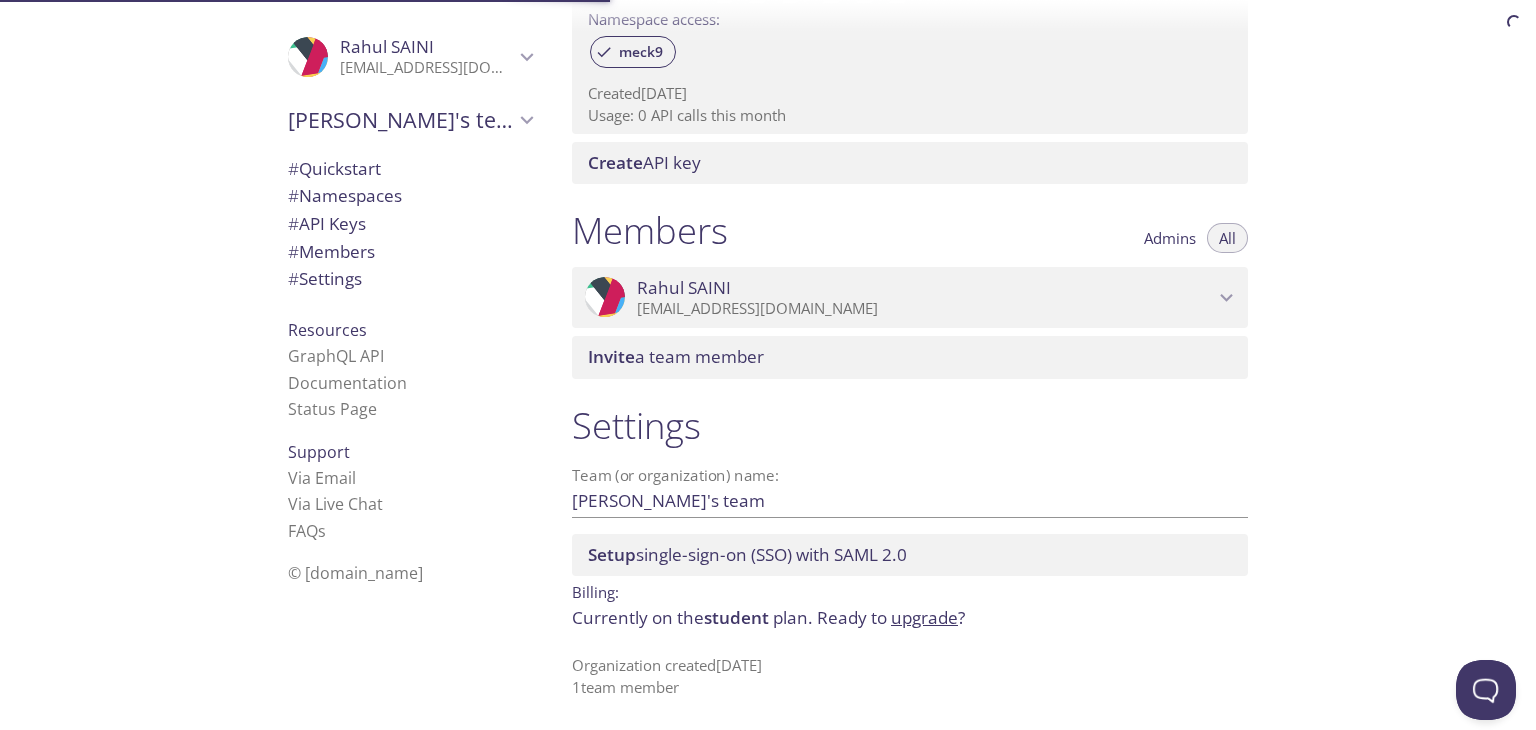 click on "#  Namespaces" at bounding box center [345, 195] 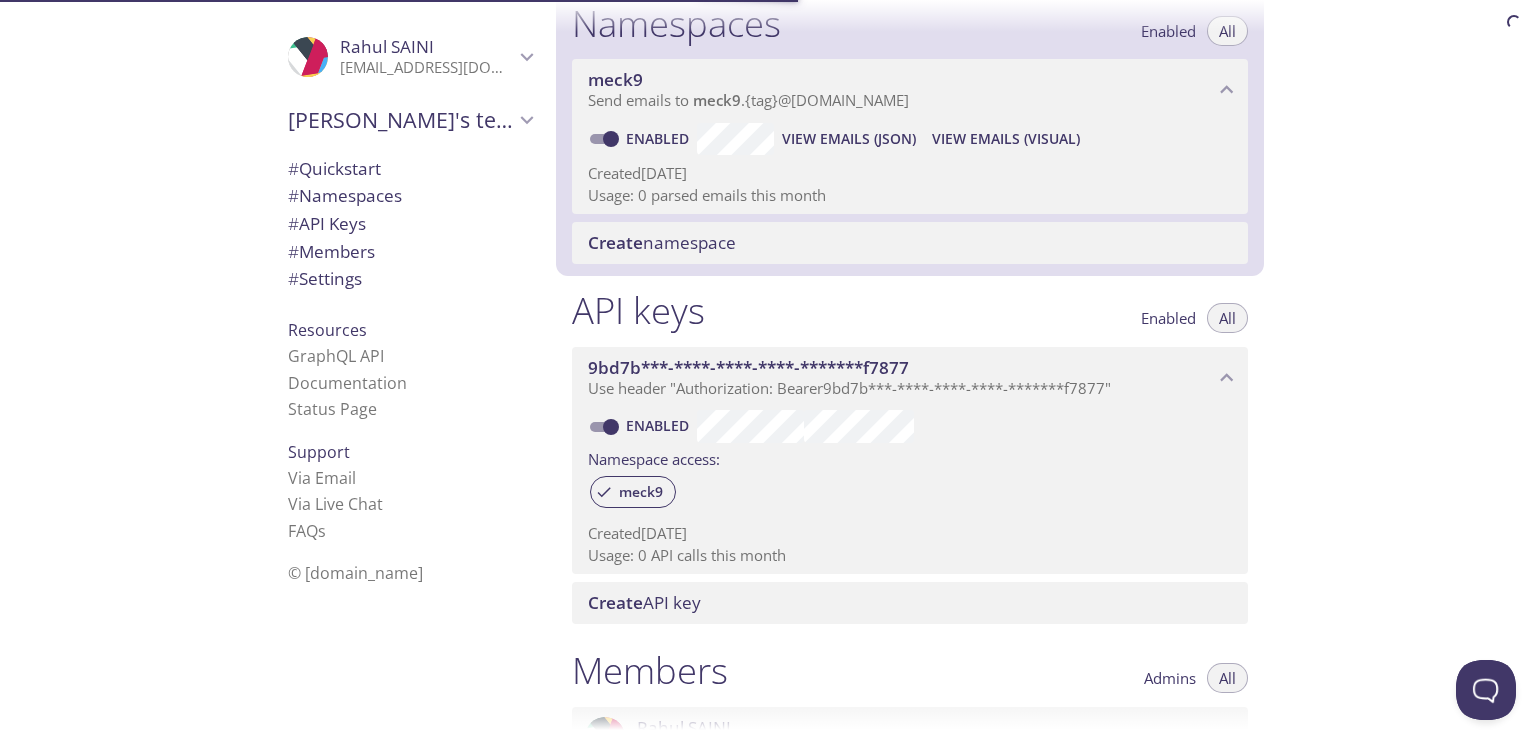 click on "#  Quickstart" at bounding box center [334, 168] 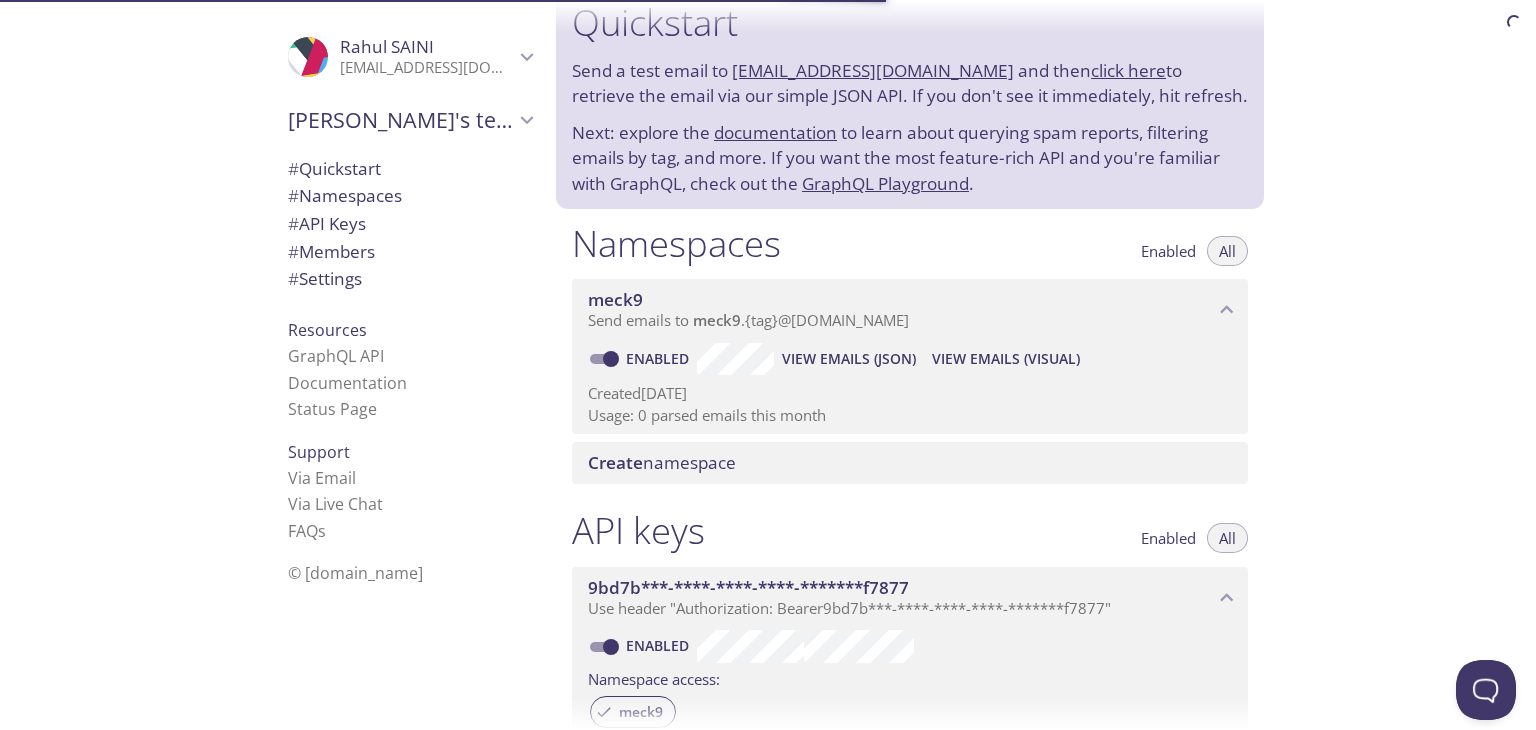 click on "#  API Keys" at bounding box center [327, 223] 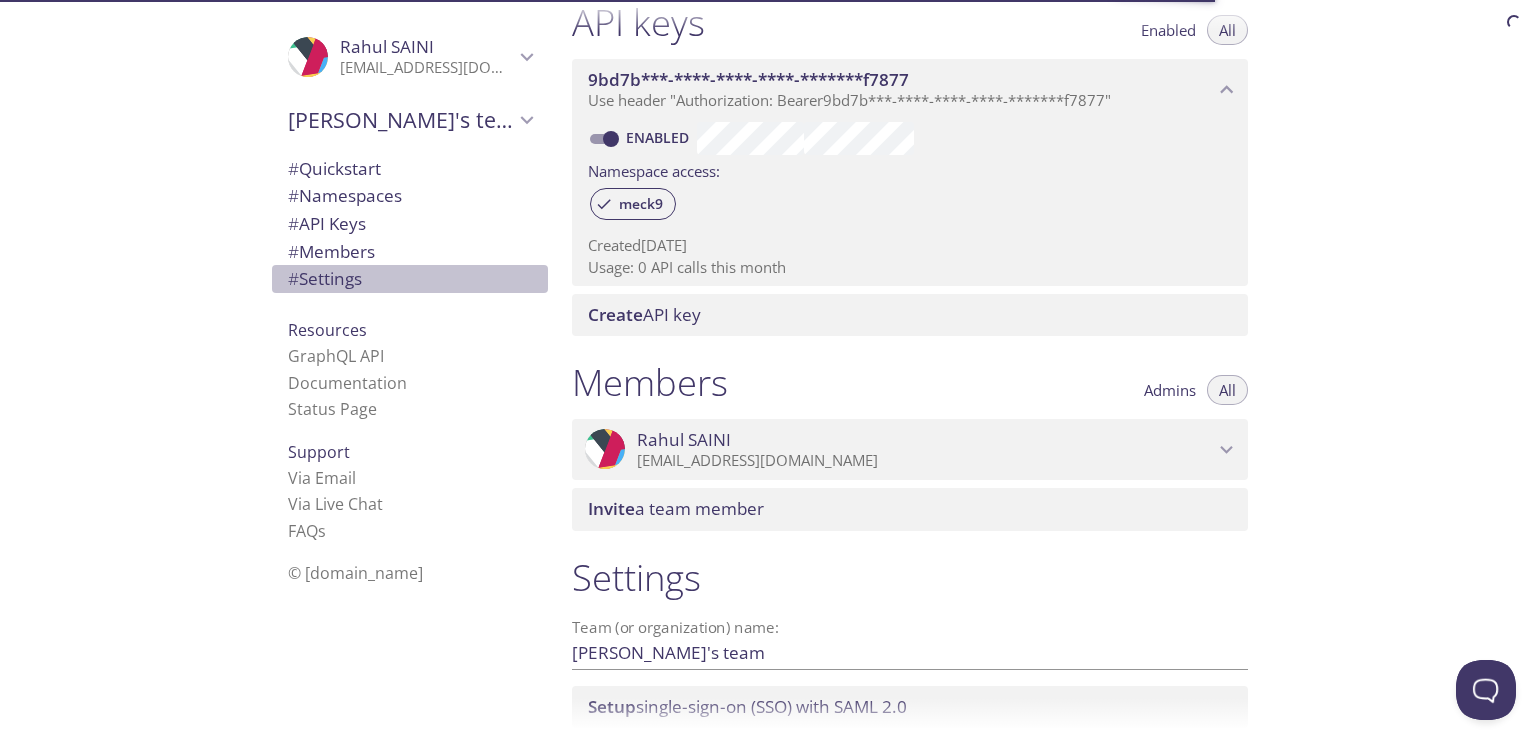 click on "#  Settings" at bounding box center (325, 278) 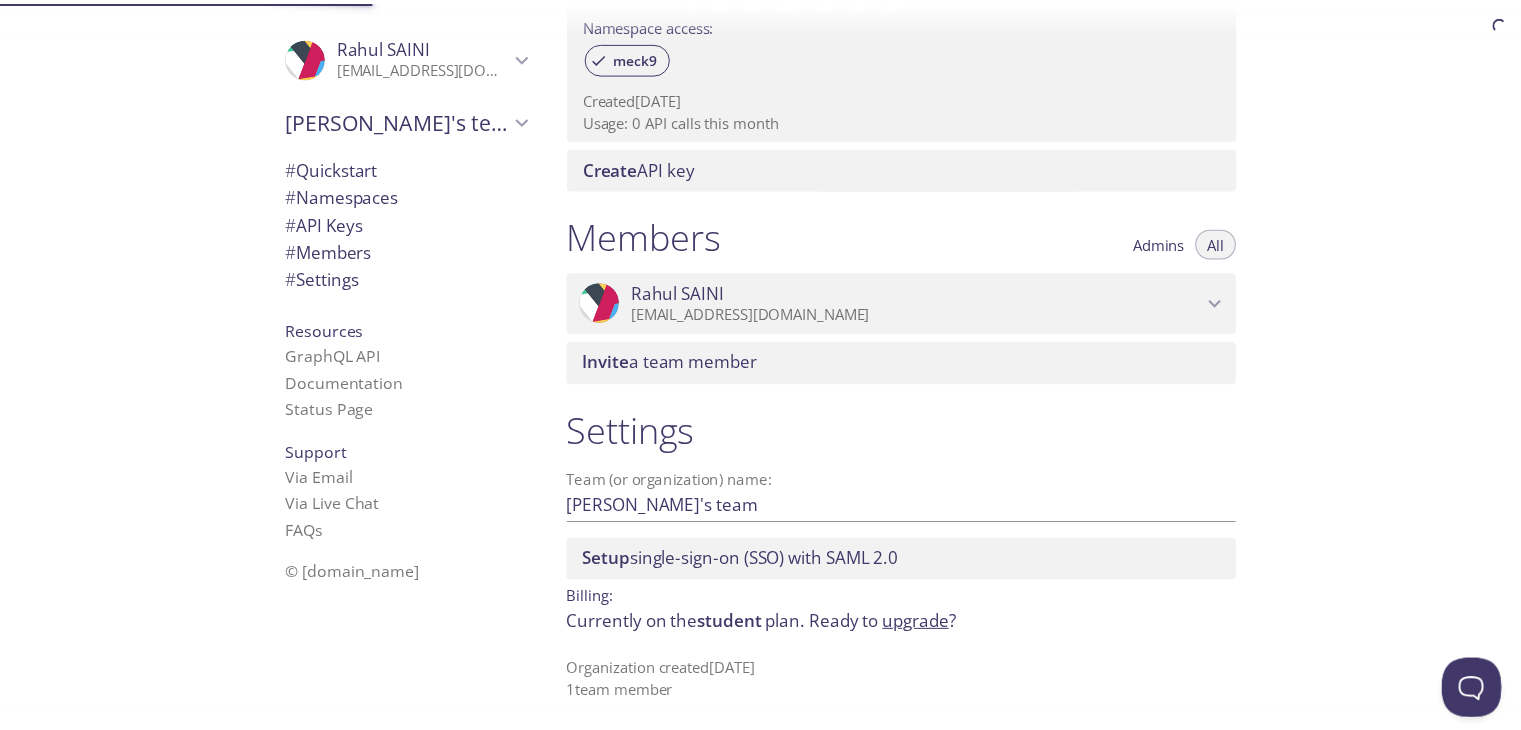 scroll, scrollTop: 692, scrollLeft: 0, axis: vertical 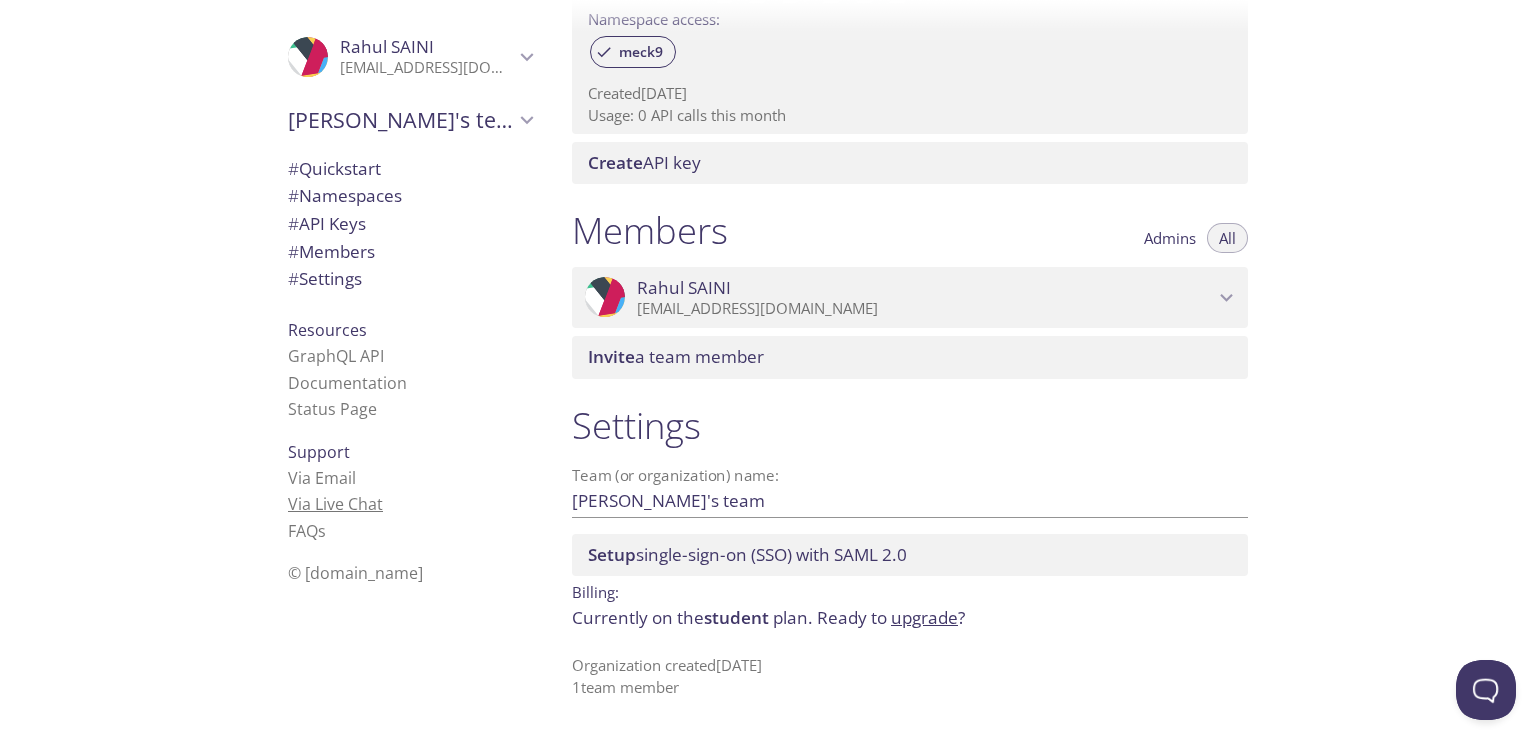 click on "Via Live Chat" at bounding box center [335, 504] 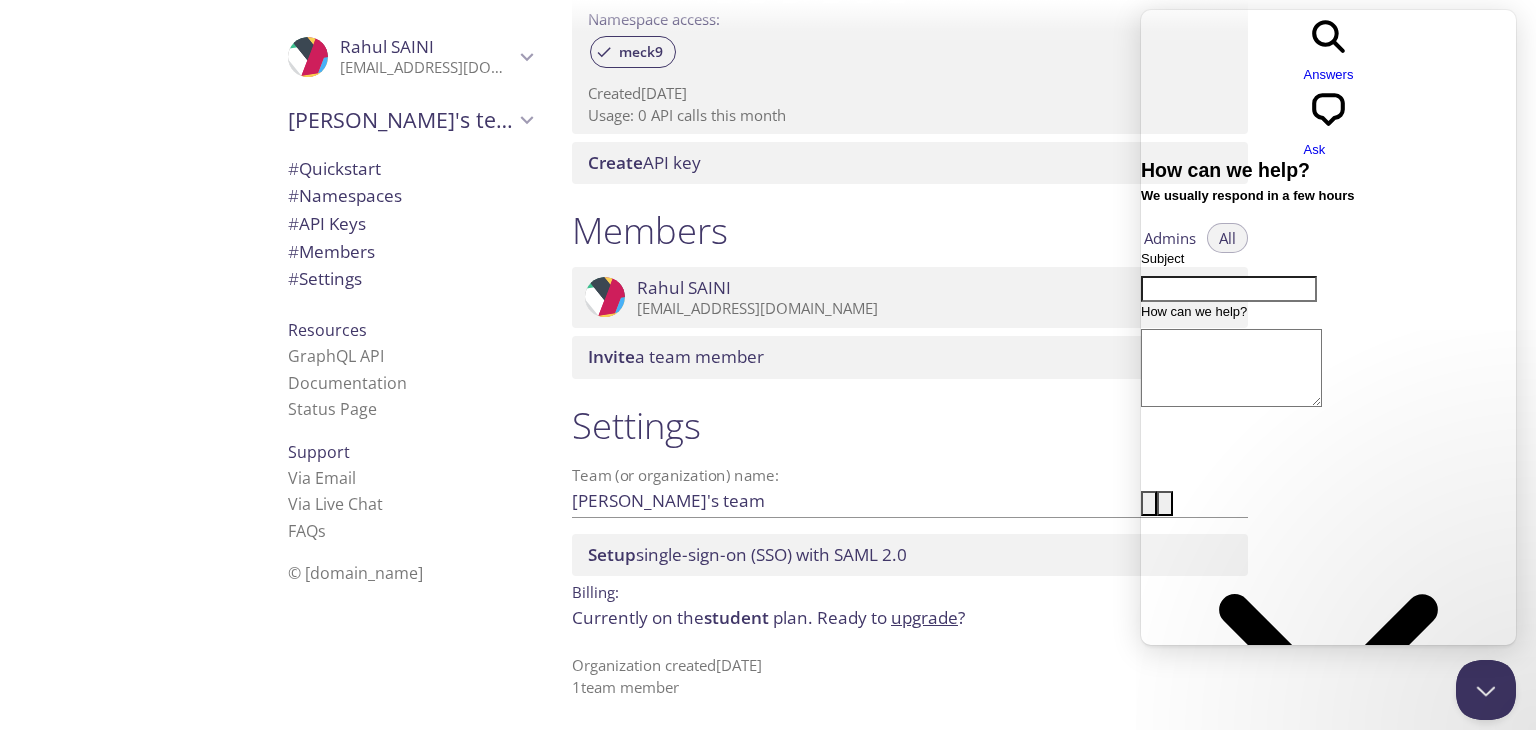 click on "Subject" at bounding box center (1229, 289) 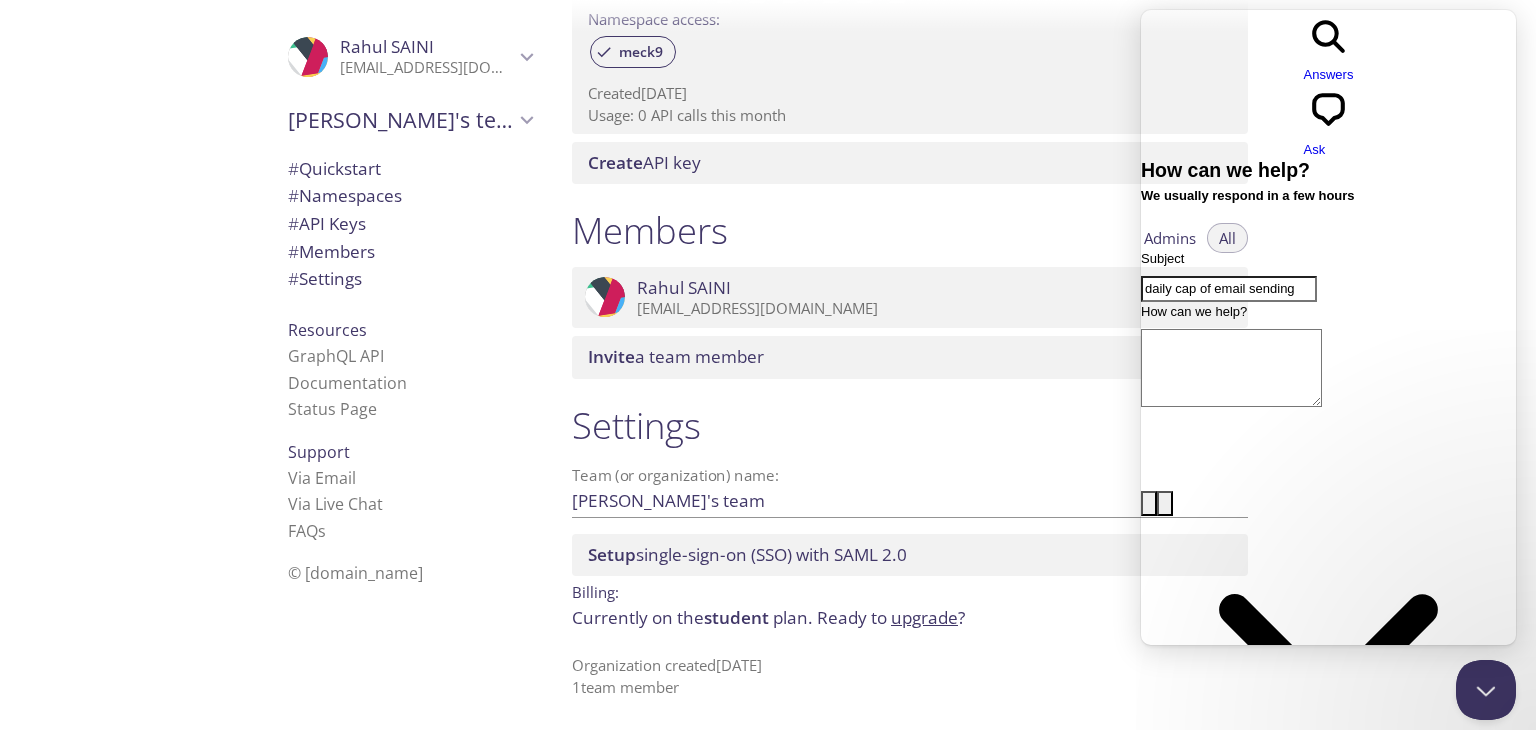 drag, startPoint x: 1323, startPoint y: 217, endPoint x: 1140, endPoint y: 209, distance: 183.17477 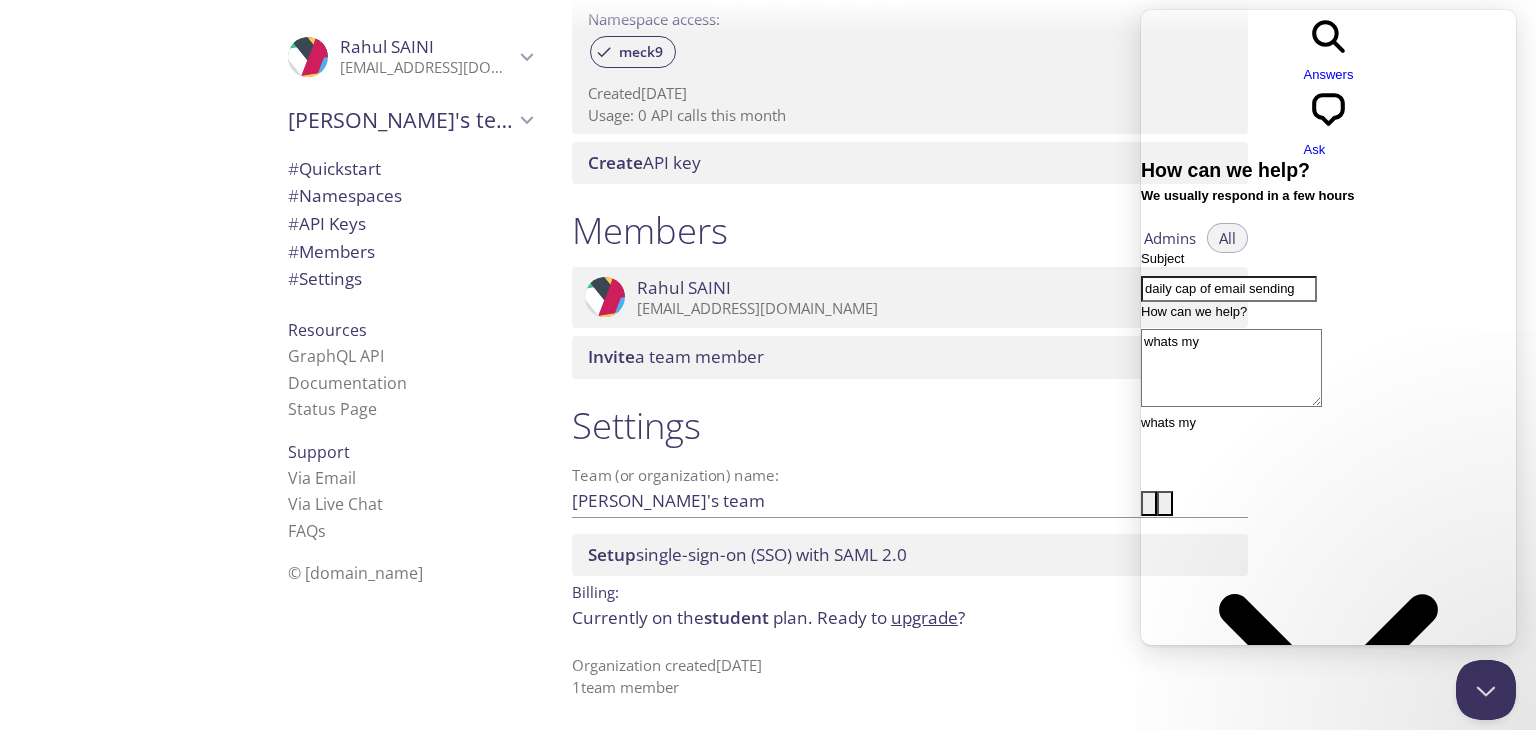 paste on "daily cap of email sending" 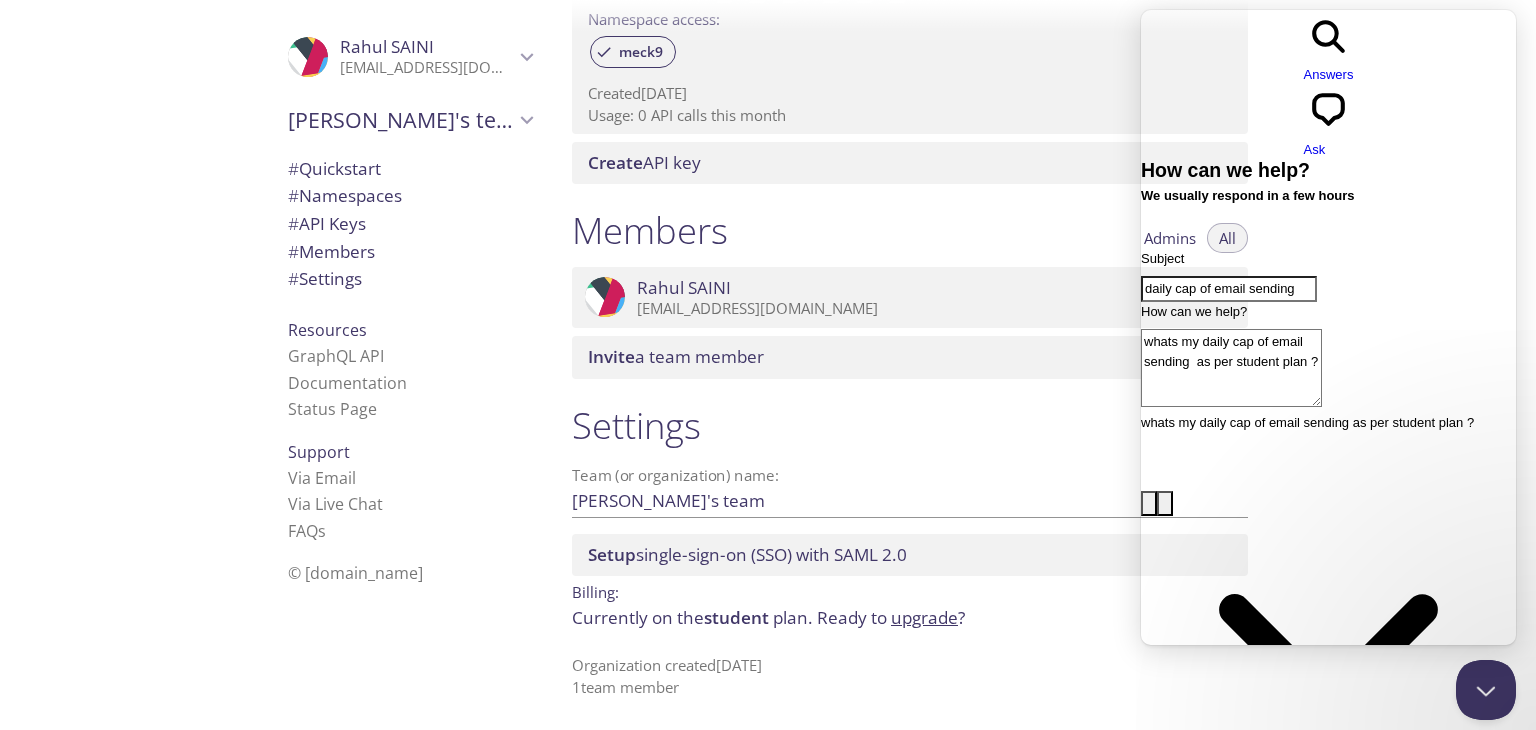type on "whats my daily cap of email sending  as per student plan ?" 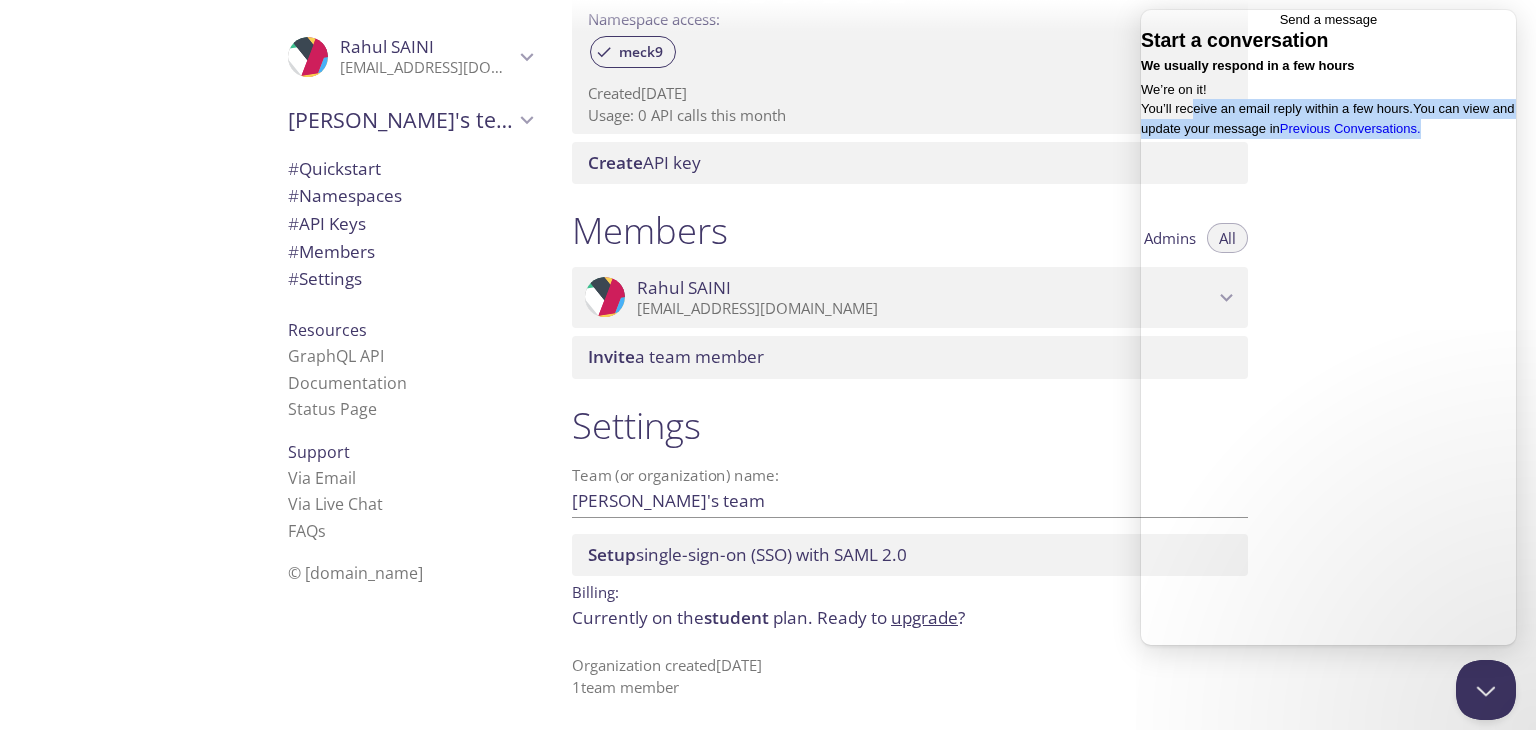 drag, startPoint x: 1315, startPoint y: 329, endPoint x: 1227, endPoint y: 249, distance: 118.92855 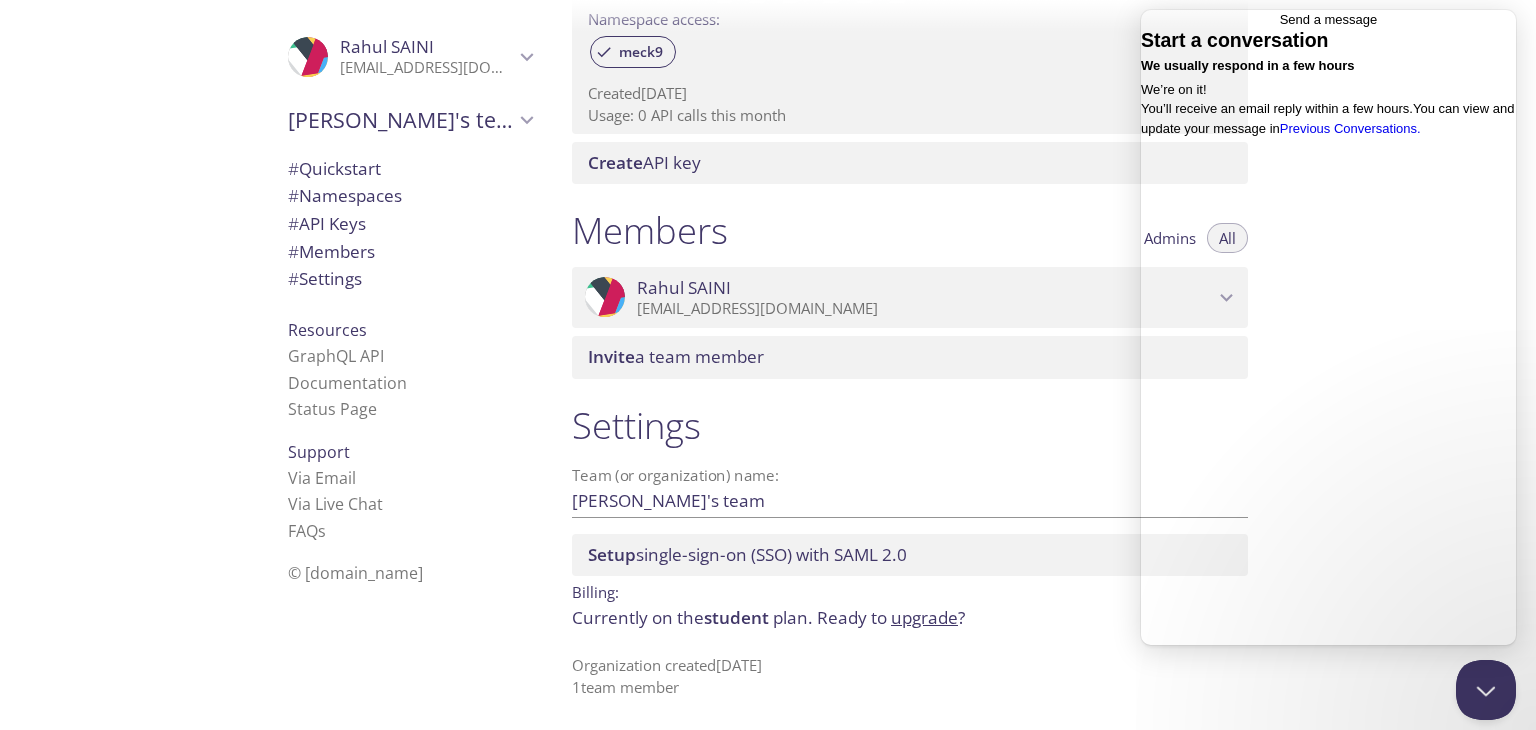 click on "upgrade" at bounding box center [924, 617] 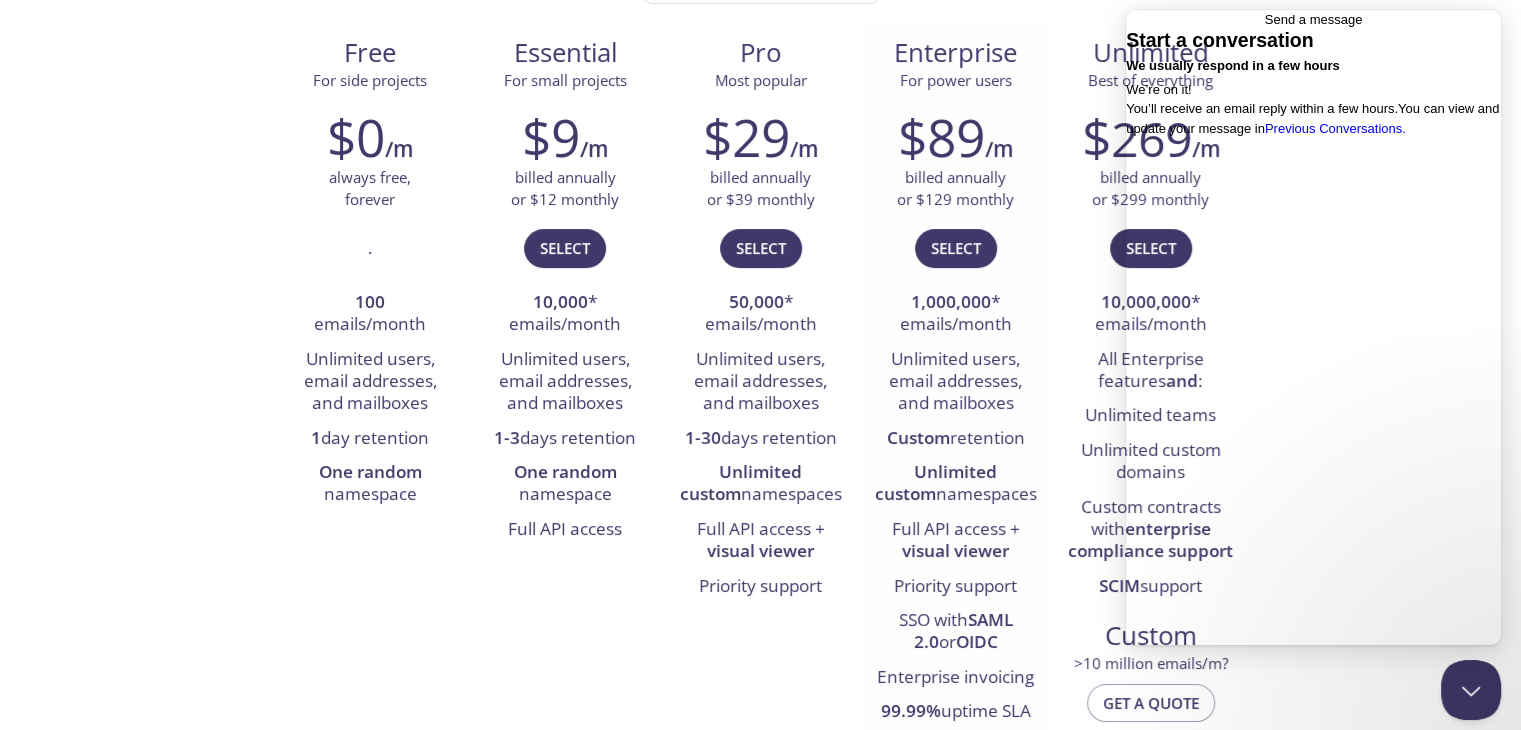 scroll, scrollTop: 333, scrollLeft: 0, axis: vertical 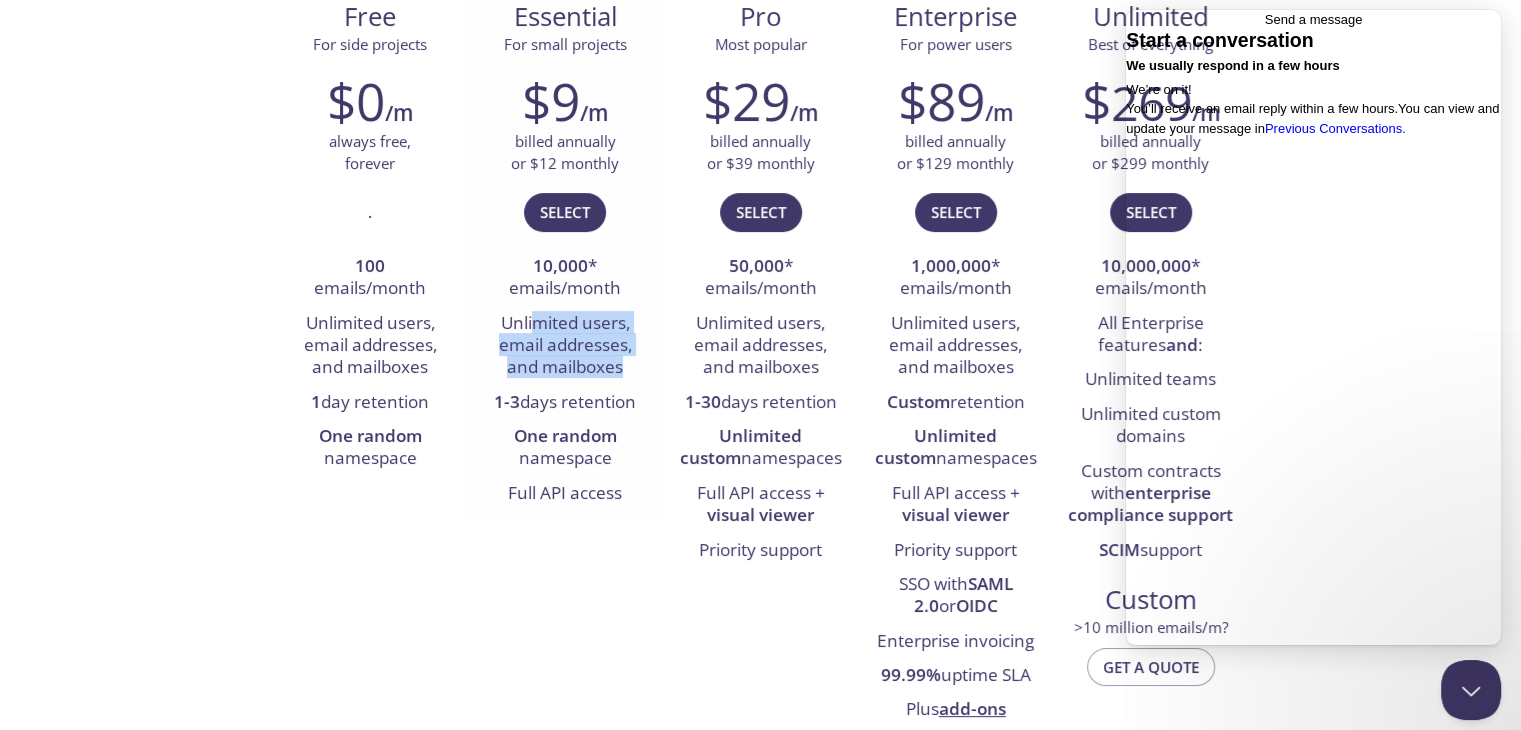 drag, startPoint x: 628, startPoint y: 331, endPoint x: 625, endPoint y: 361, distance: 30.149628 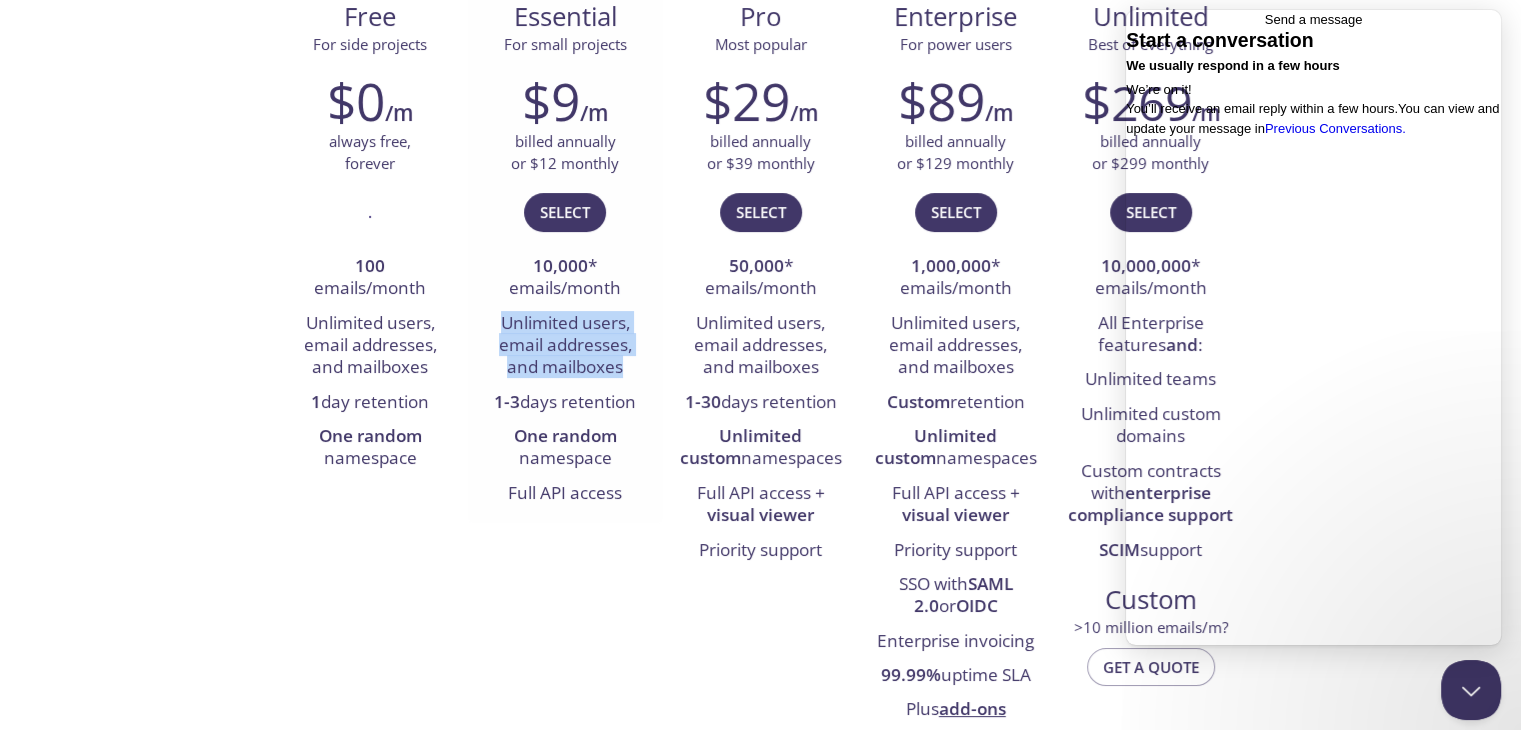 drag, startPoint x: 625, startPoint y: 361, endPoint x: 504, endPoint y: 333, distance: 124.197426 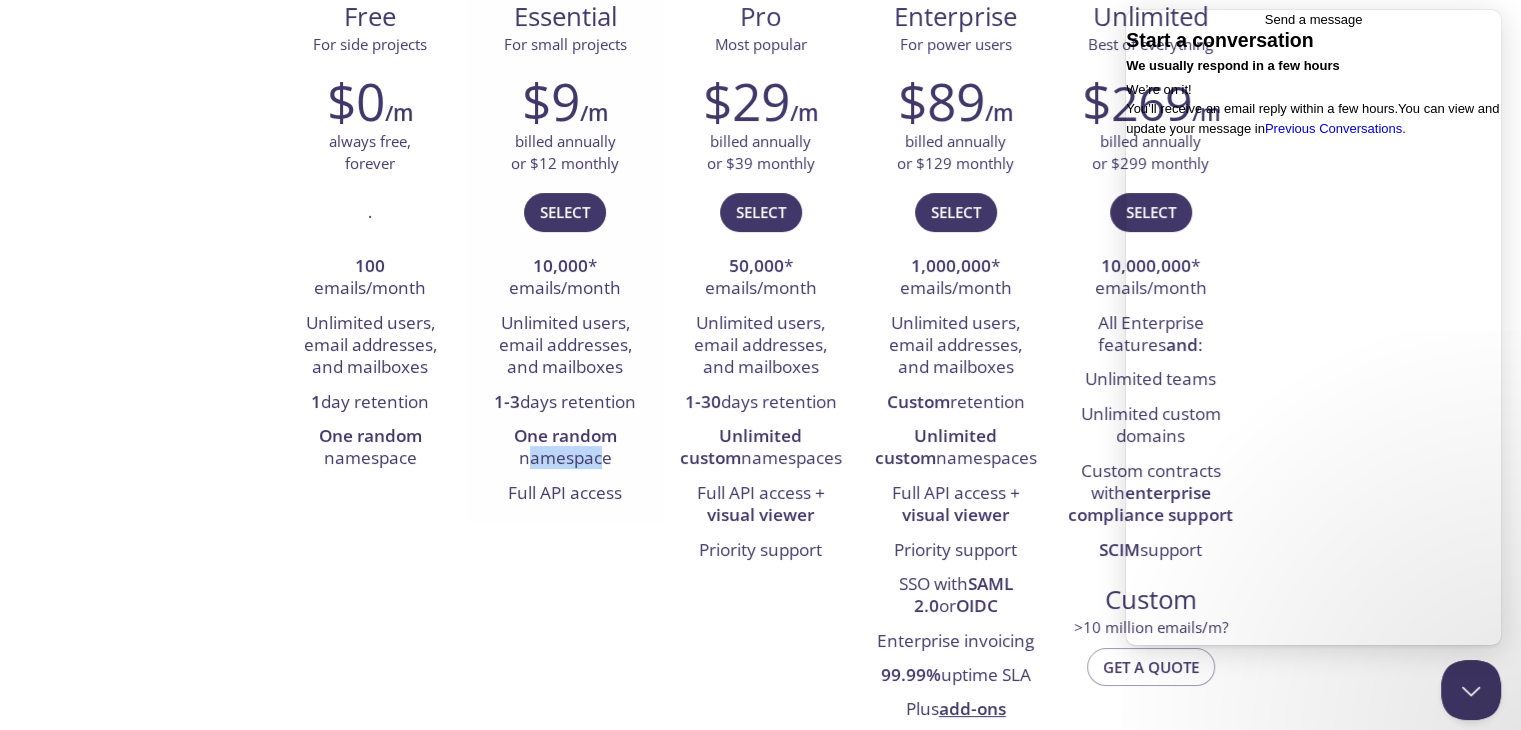 drag, startPoint x: 601, startPoint y: 451, endPoint x: 524, endPoint y: 446, distance: 77.16217 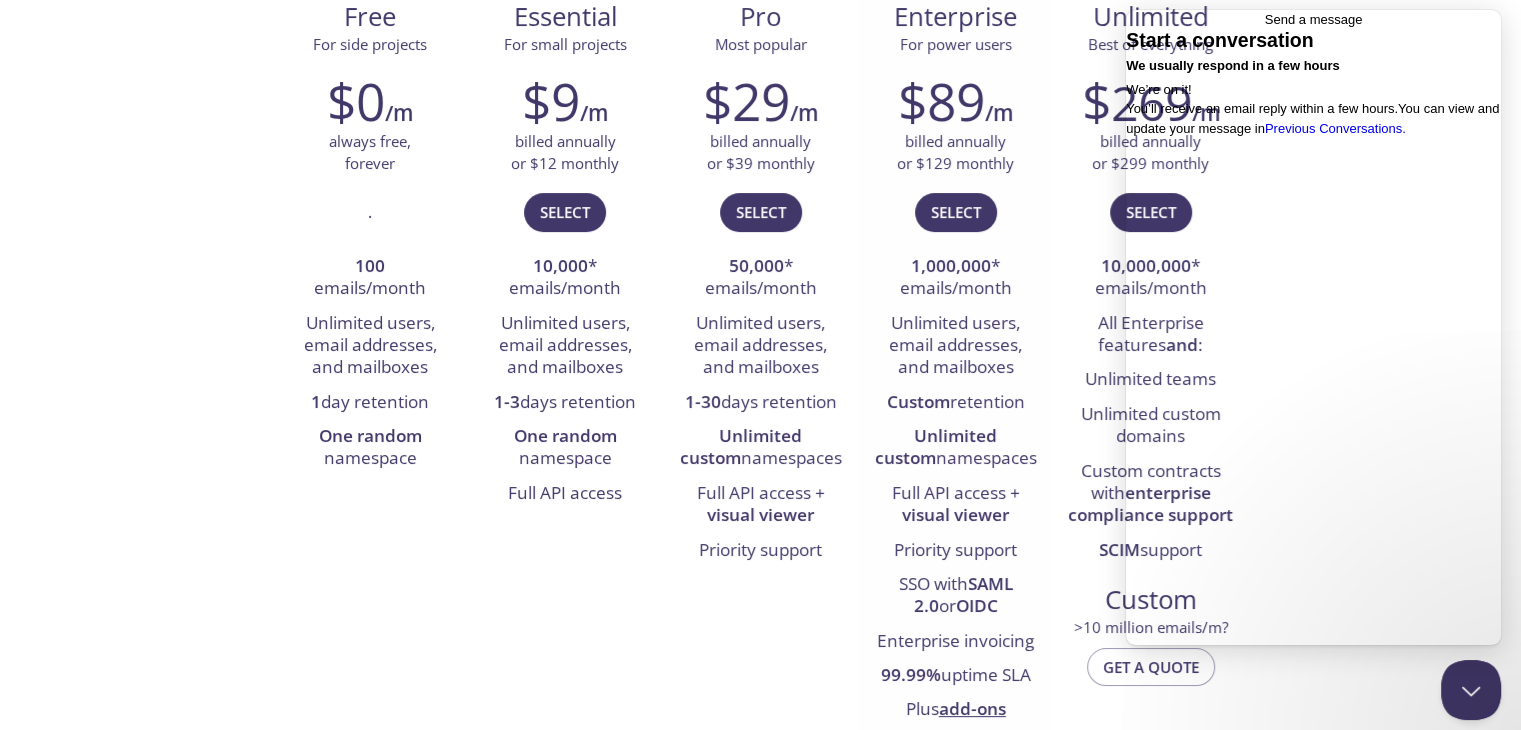 click on "Unlimited users, email addresses, and mailboxes" at bounding box center [955, 346] 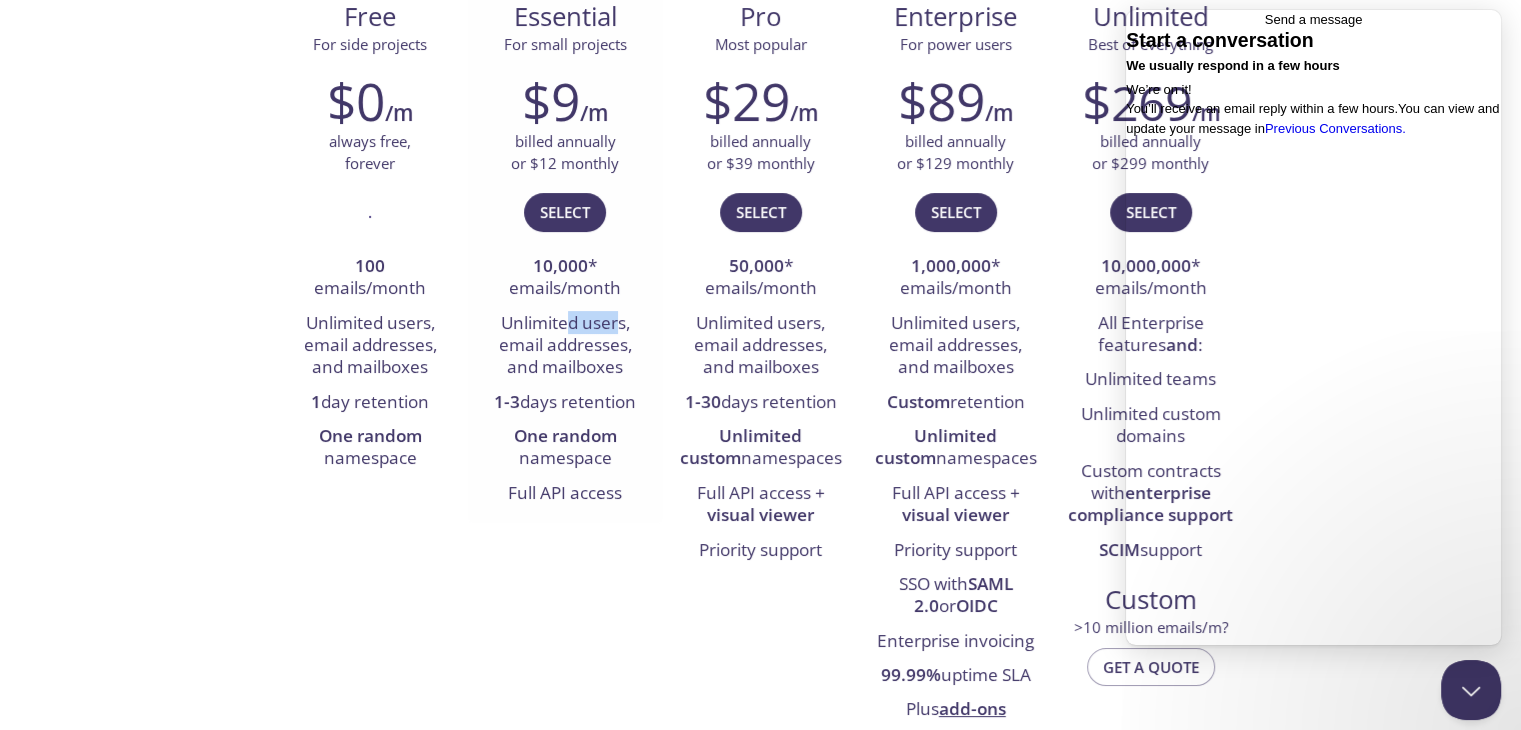 drag, startPoint x: 596, startPoint y: 322, endPoint x: 568, endPoint y: 320, distance: 28.071337 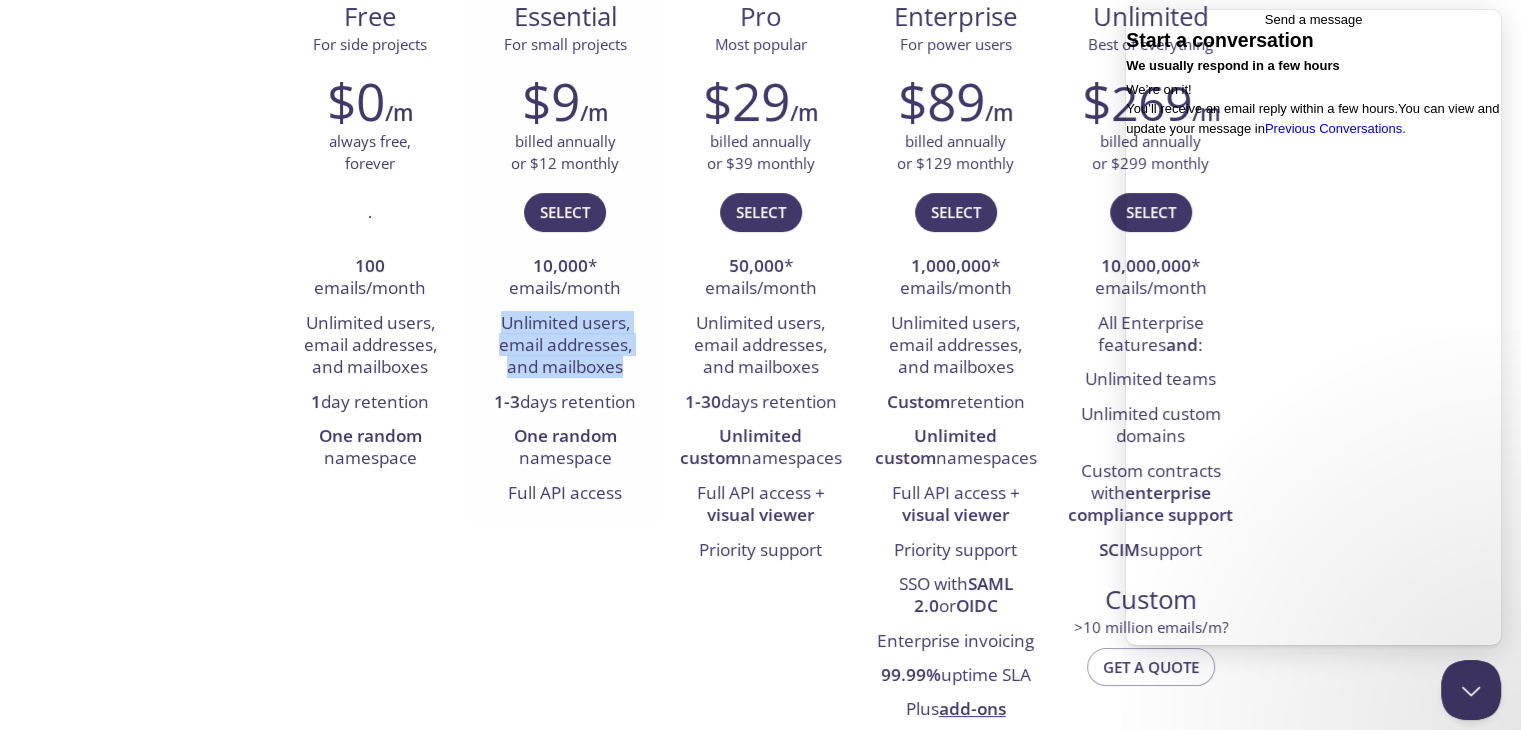 drag, startPoint x: 480, startPoint y: 328, endPoint x: 645, endPoint y: 365, distance: 169.09761 